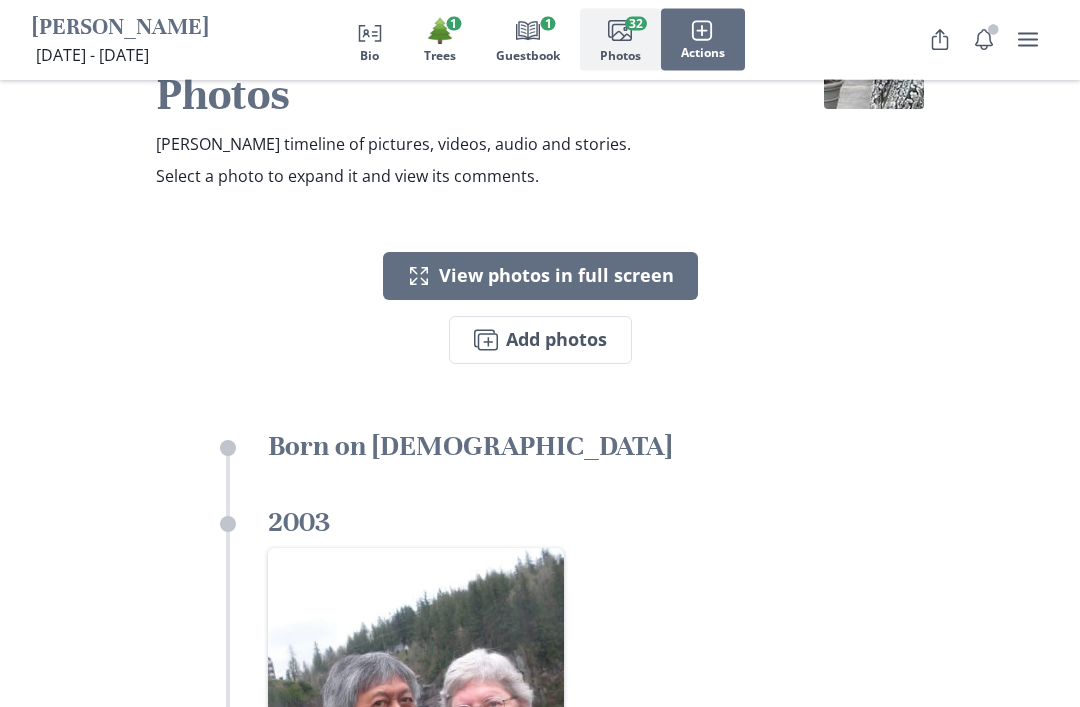 scroll, scrollTop: 0, scrollLeft: 0, axis: both 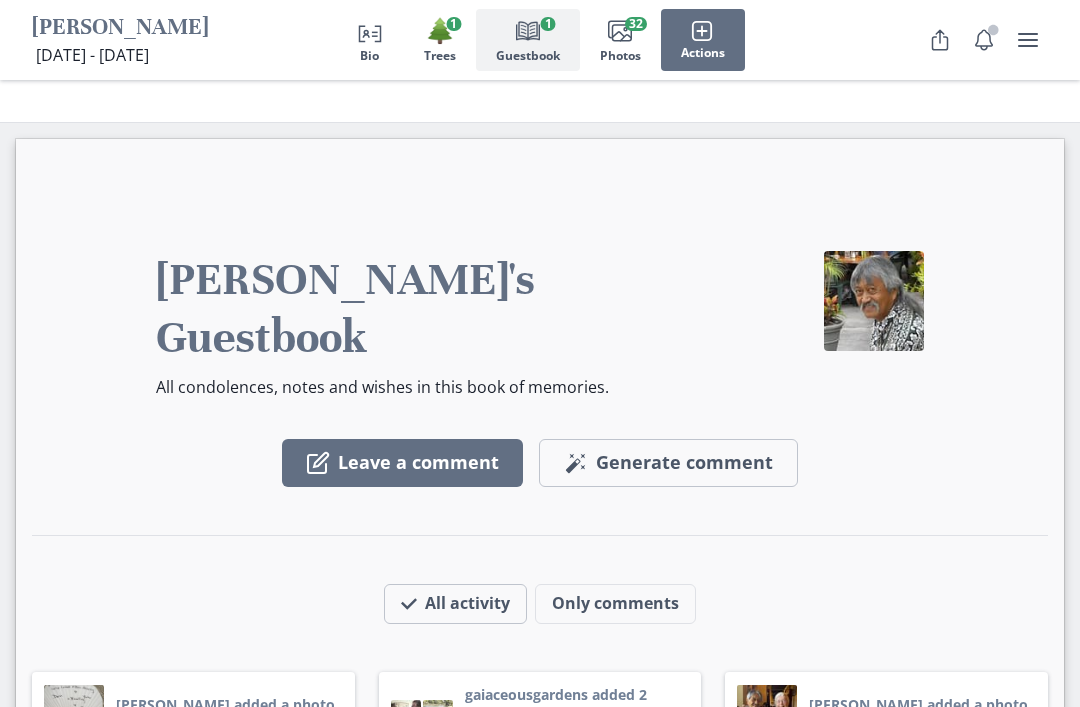 click on "Leave a comment" at bounding box center (402, 463) 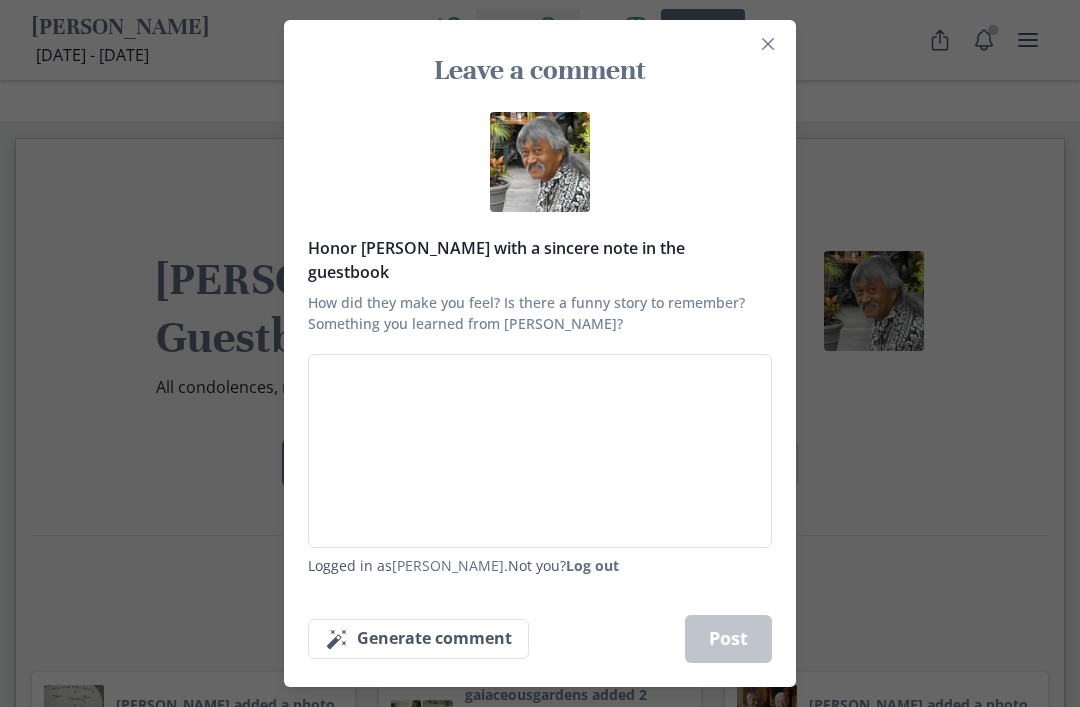click on "Honor [PERSON_NAME] with a sincere note in the guestbook How did they make you feel? Is there a funny story to remember? Something you learned from [PERSON_NAME]?" at bounding box center (540, 451) 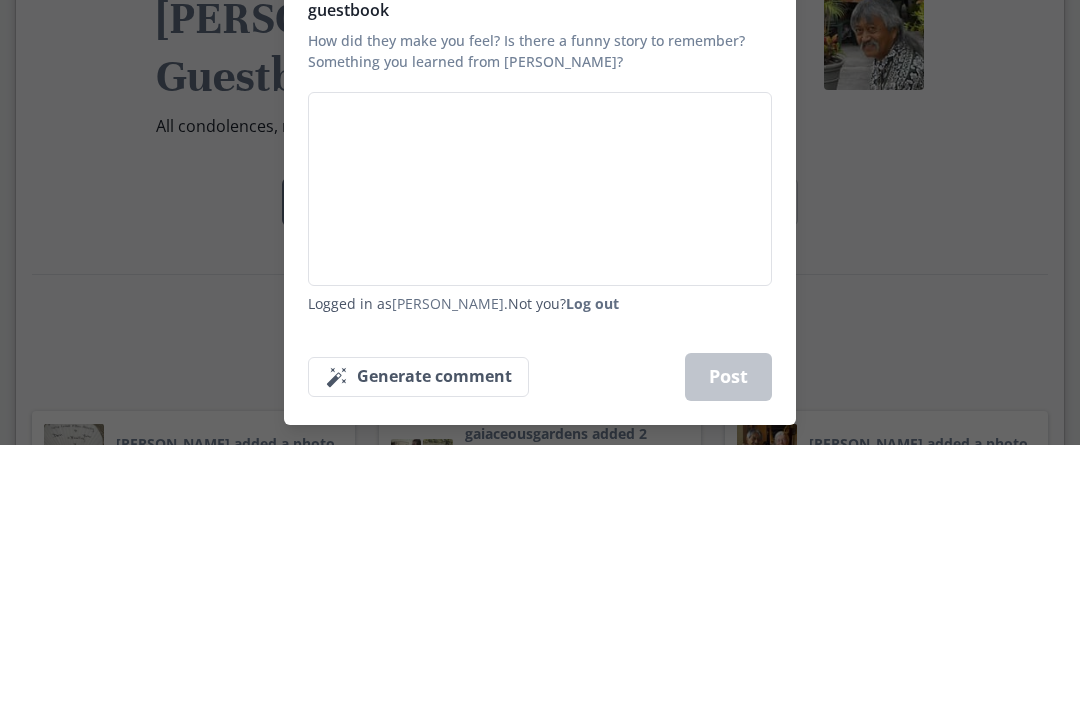 type on "F" 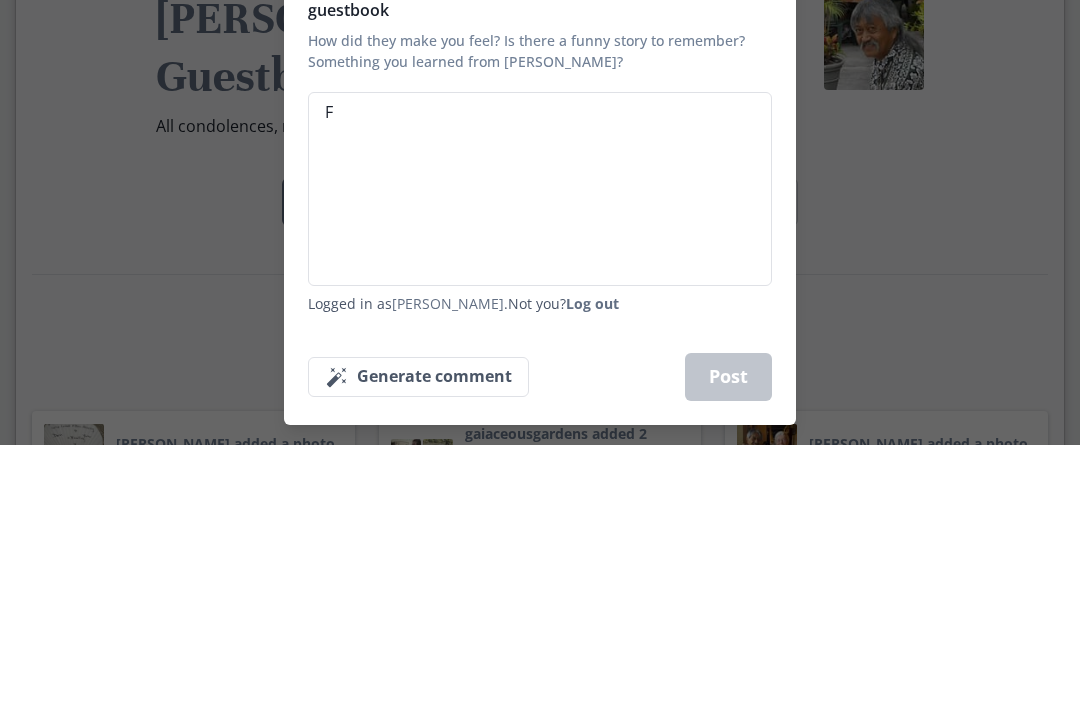 type on "x" 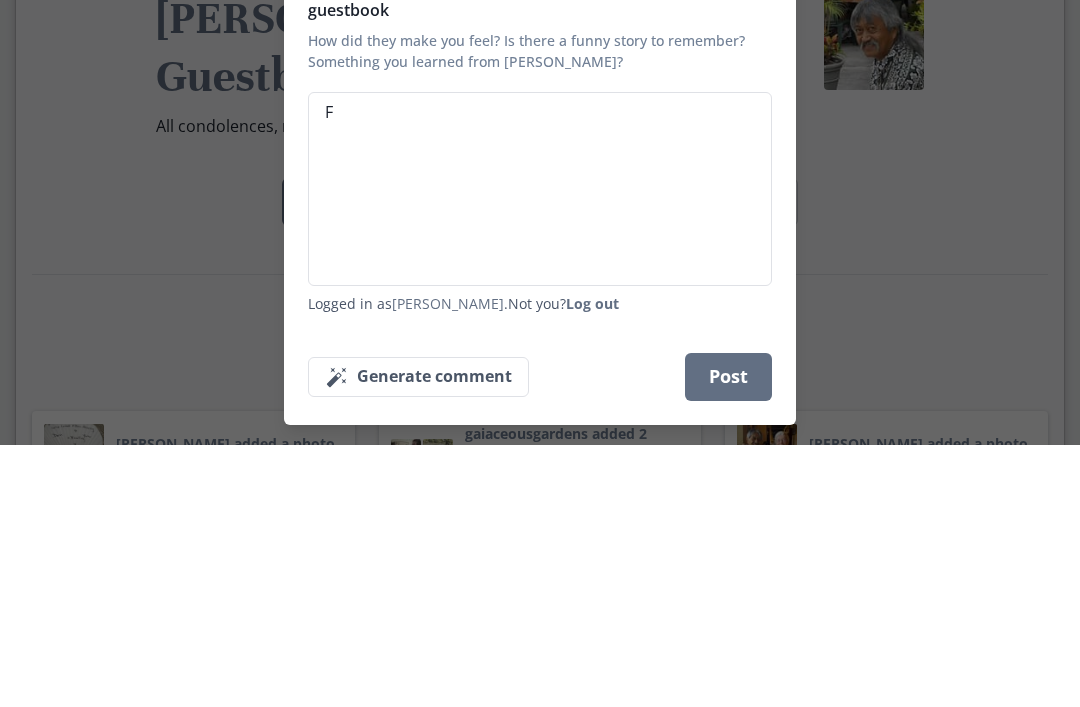type on "Fr" 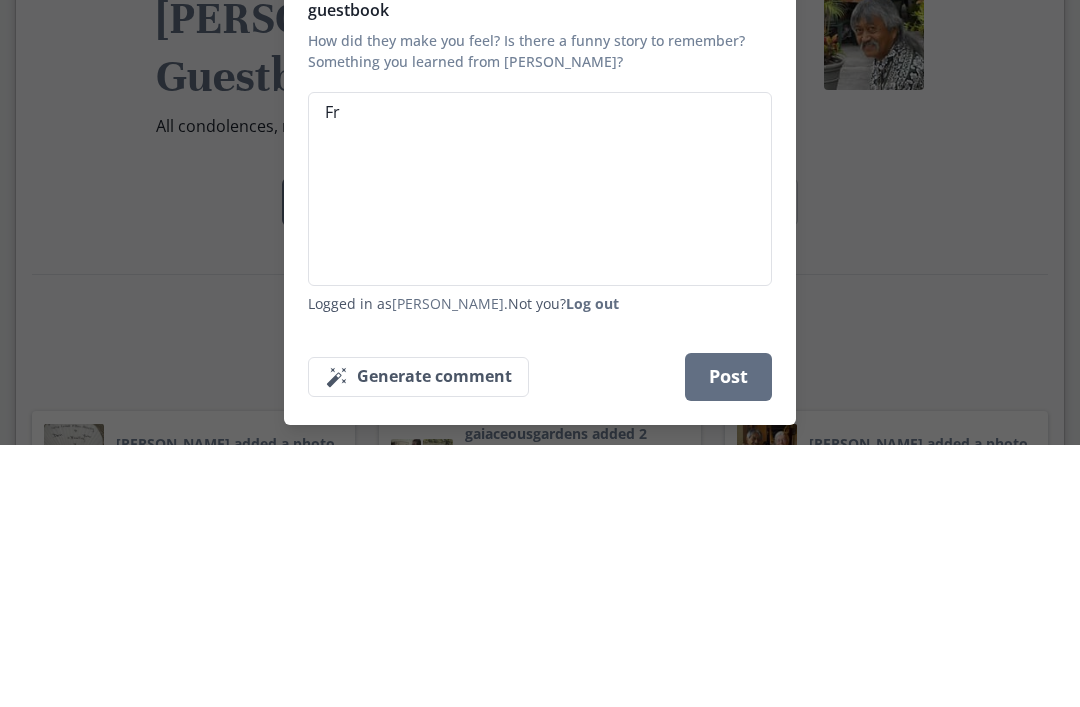 type on "Fro" 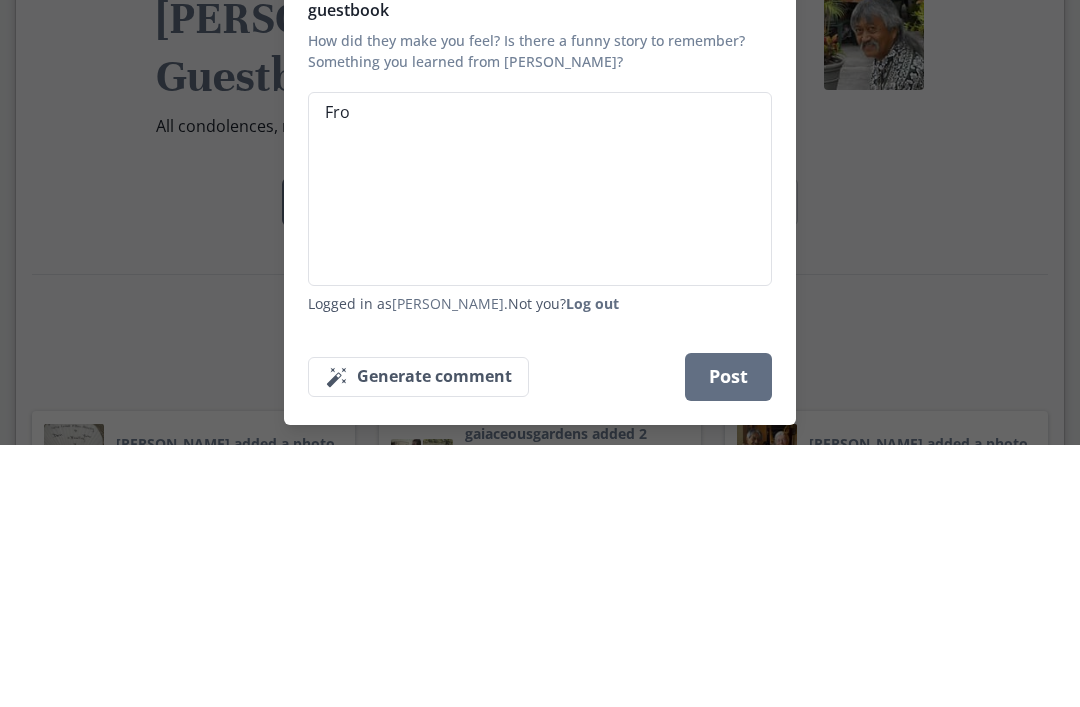 type on "From" 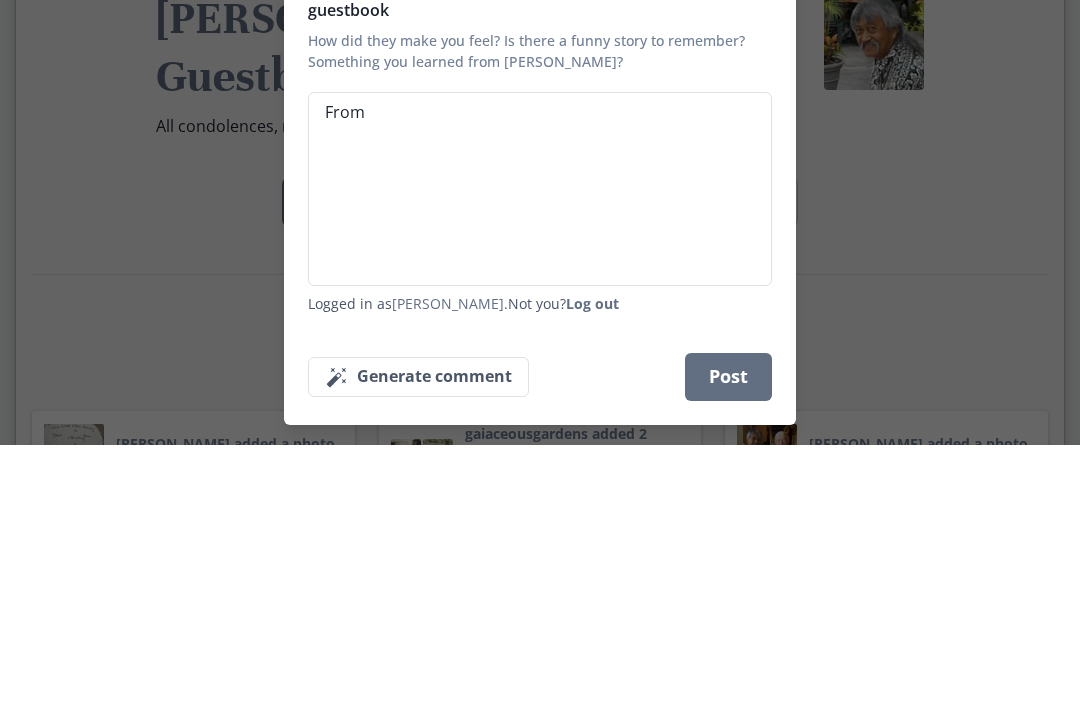 type on "x" 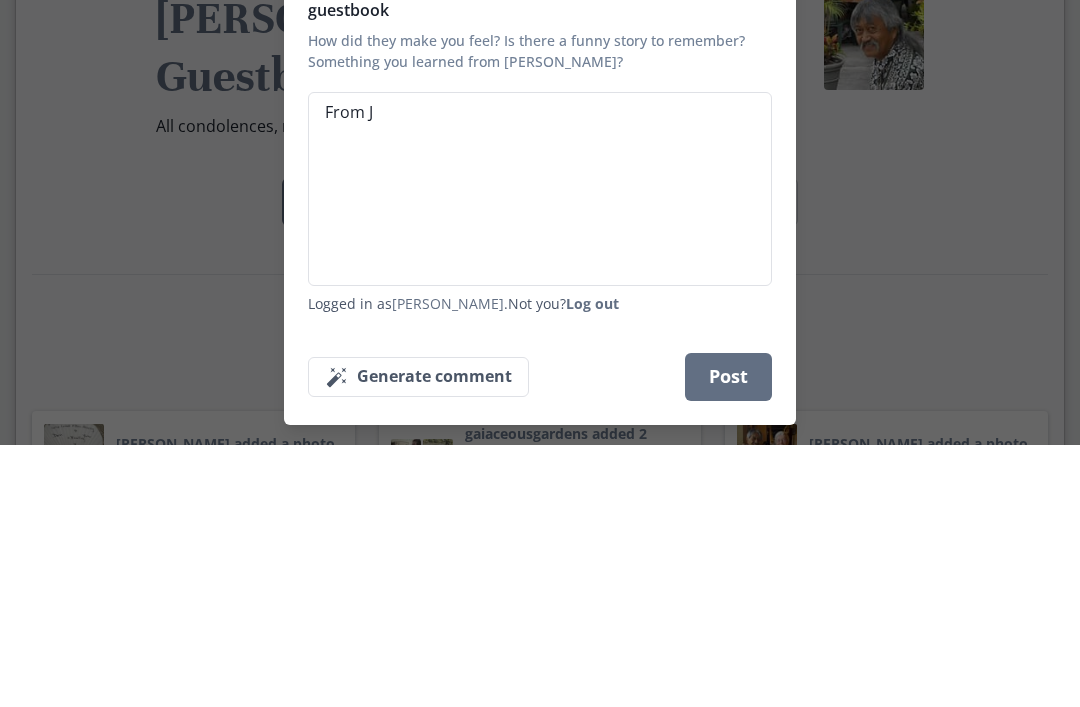 type on "x" 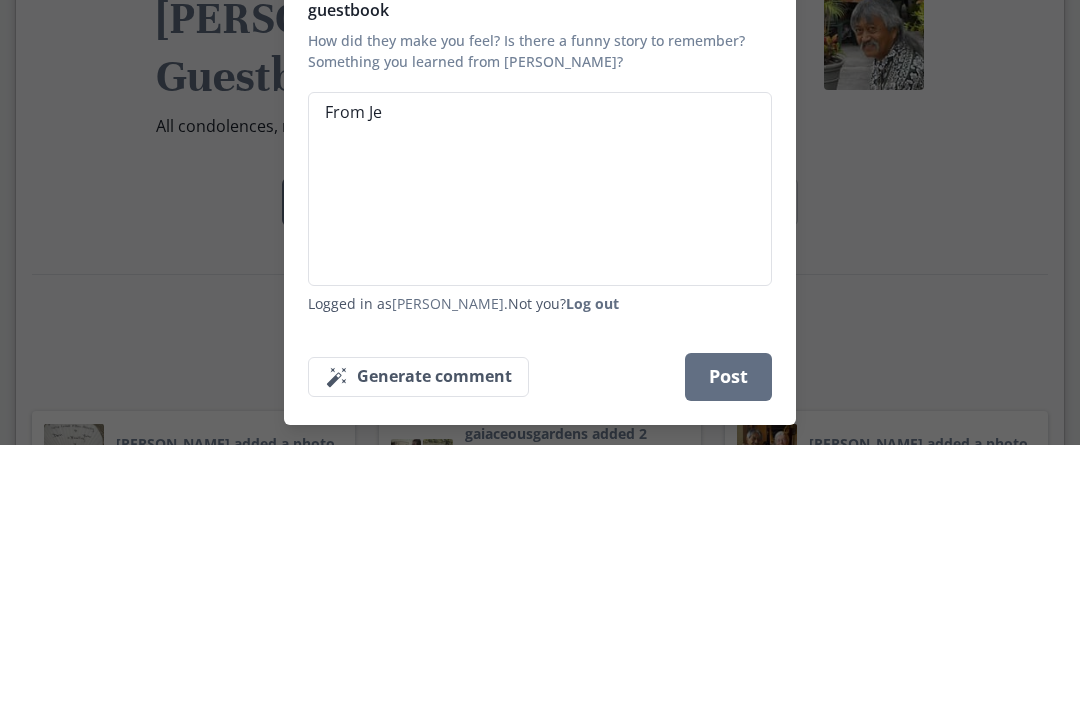 type on "x" 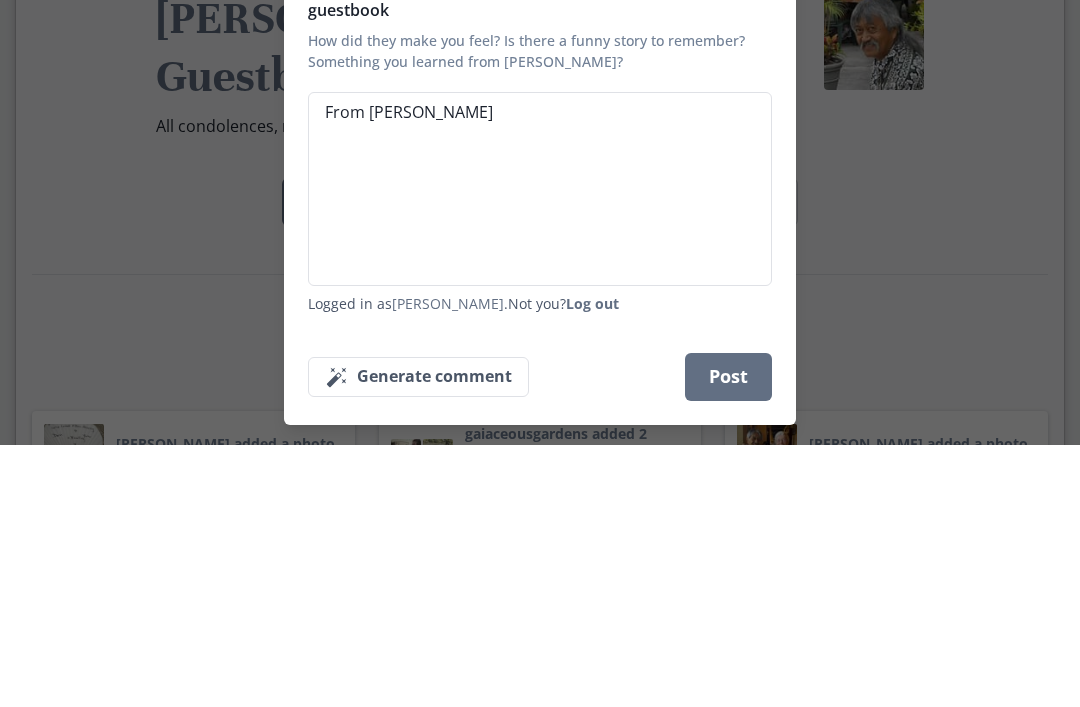 type on "From Jenn" 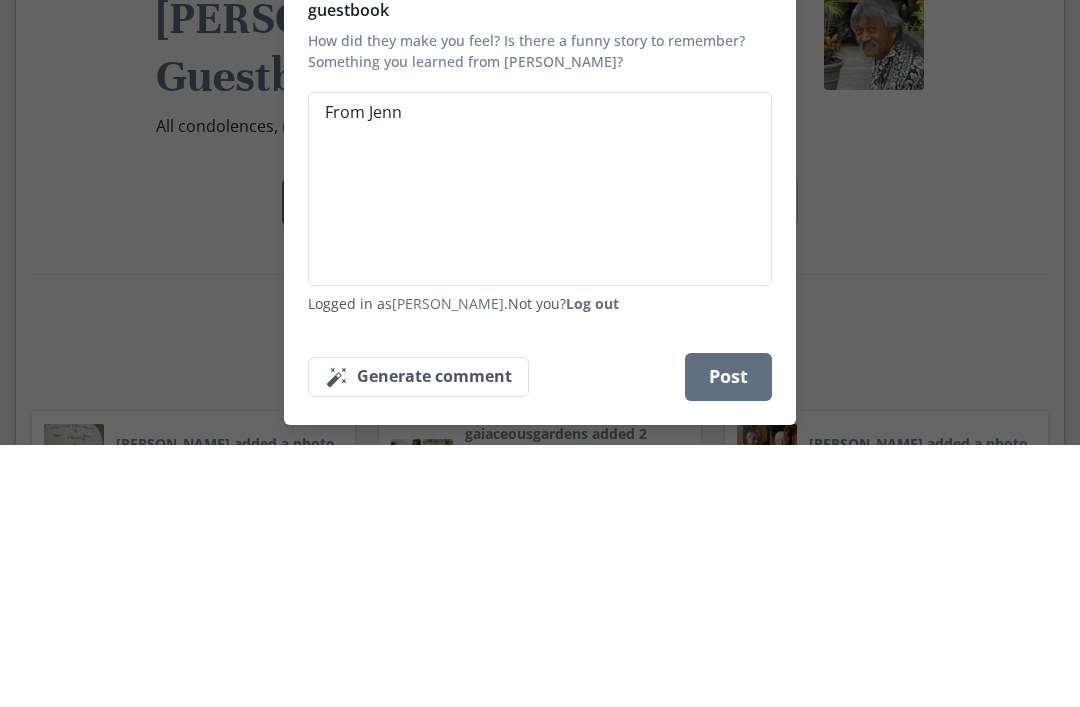 type on "From Jenni" 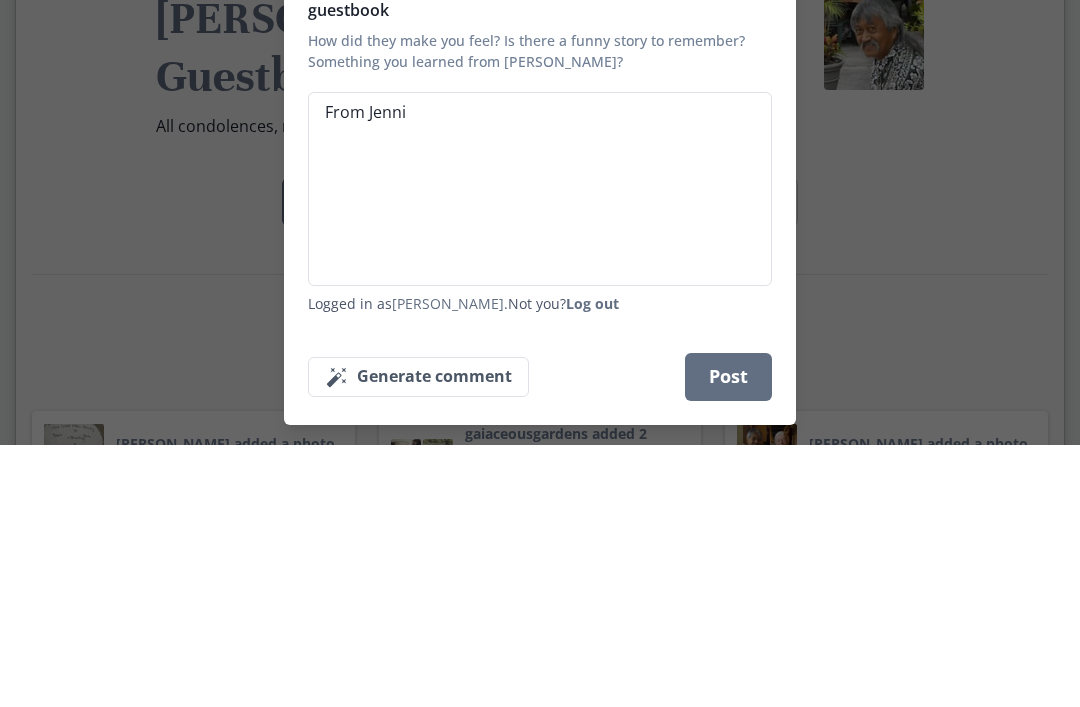 type on "x" 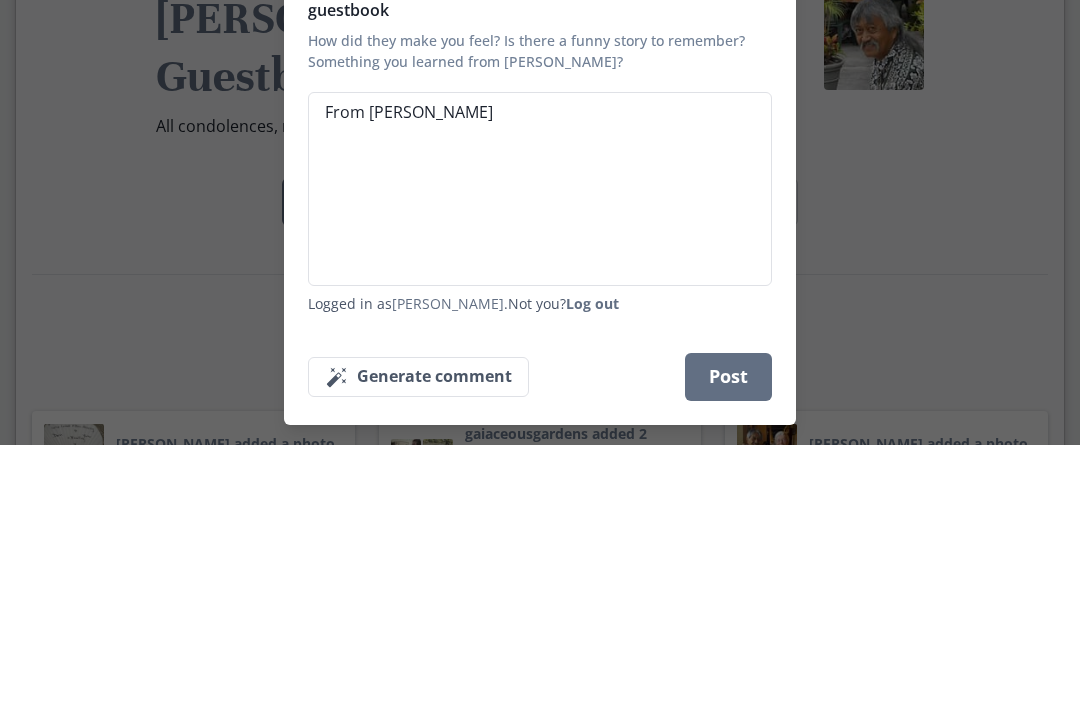 type on "From [PERSON_NAME]" 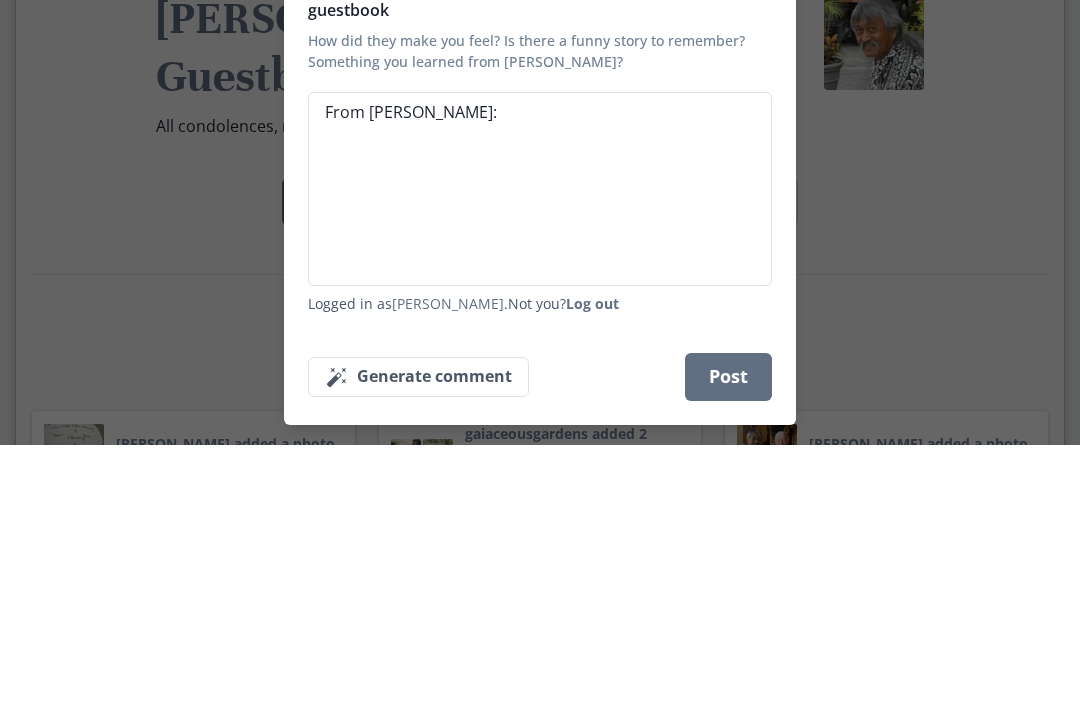 type on "x" 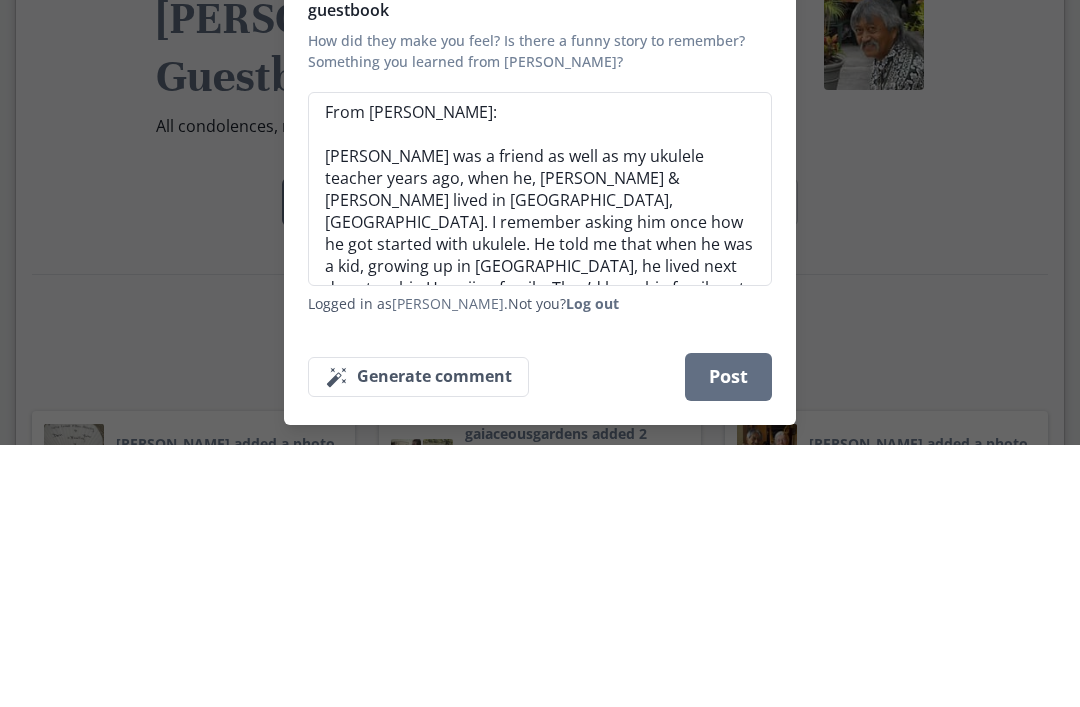 scroll, scrollTop: 167, scrollLeft: 0, axis: vertical 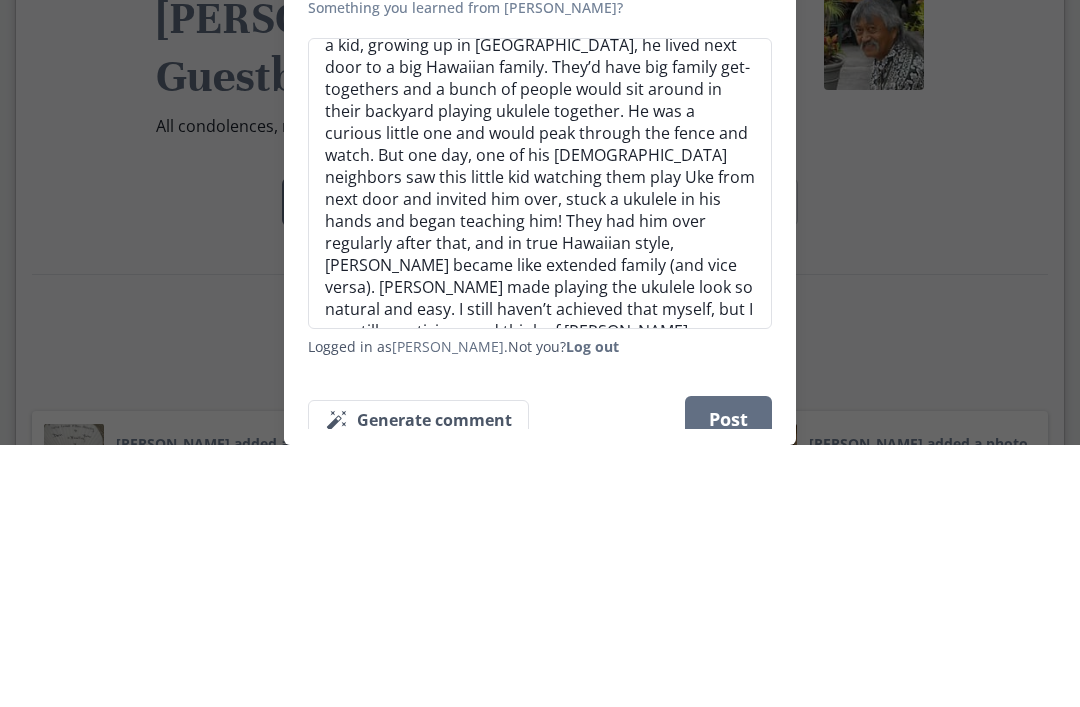 type on "From [PERSON_NAME]:
[PERSON_NAME] was a friend as well as my ukulele teacher years ago, when he, [PERSON_NAME] & [PERSON_NAME] lived in [GEOGRAPHIC_DATA], [GEOGRAPHIC_DATA]. I remember asking him once how he got started with ukulele. He told me that when he was a kid, growing up in [GEOGRAPHIC_DATA], he lived next door to a big Hawaiian family. They’d have big family get-togethers and a bunch of people would sit around in their backyard playing ukulele together. He was a curious little one and would peak through the fence and watch. But one day, one of his [DEMOGRAPHIC_DATA] neighbors saw this little kid watching them play Uke from next door and invited him over, stuck a ukulele in his hands and began teaching him! They had him over regularly after that, and in true Hawaiian style, [PERSON_NAME] became like extended family (and vice versa). [PERSON_NAME] made playing the ukulele look so natural and easy. I still haven’t achieved that myself, but I am still practicing…and think of [PERSON_NAME] as a little boy, having the first ukulele pressed generously into his hands. ❤️" 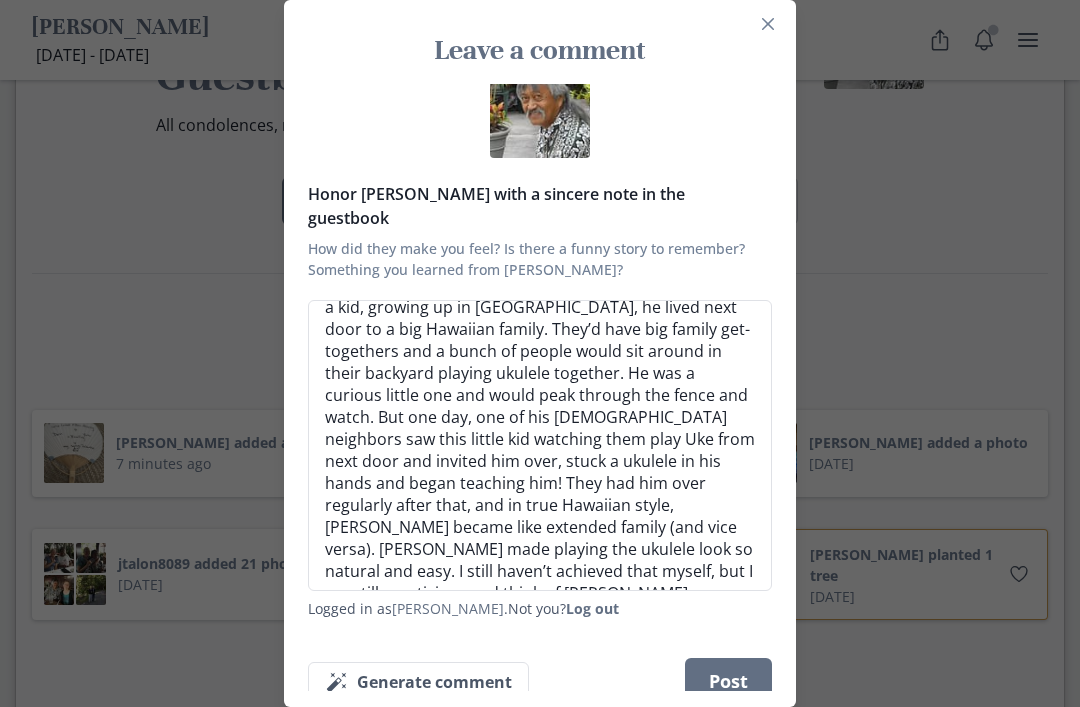 click on "Post" at bounding box center (728, 682) 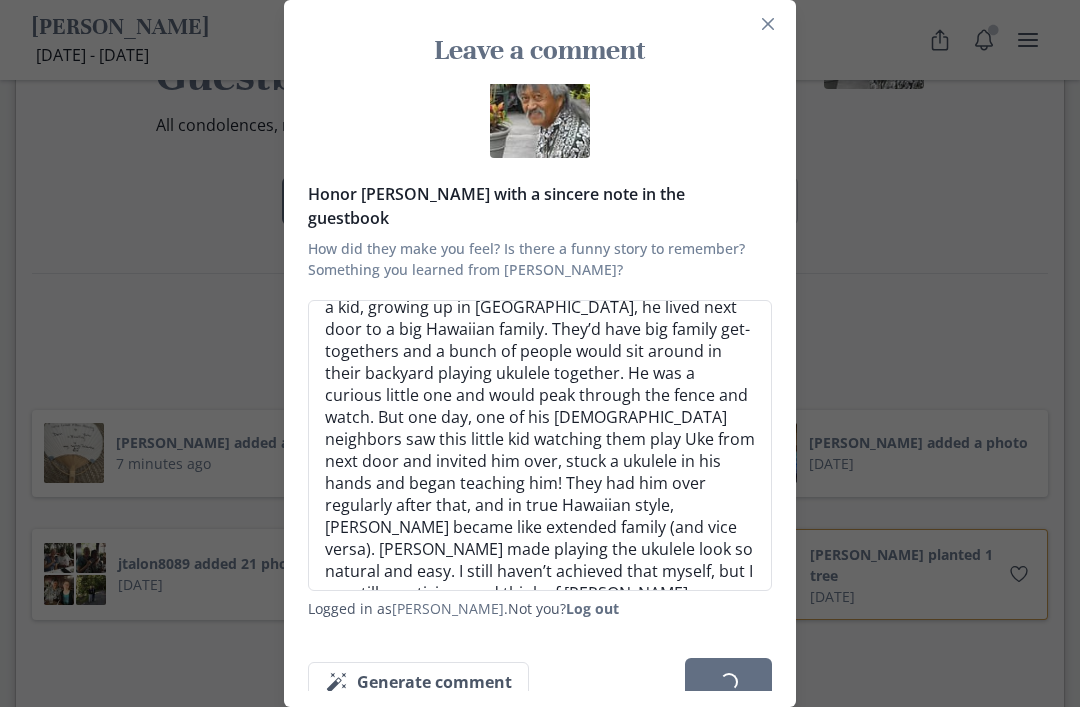 type 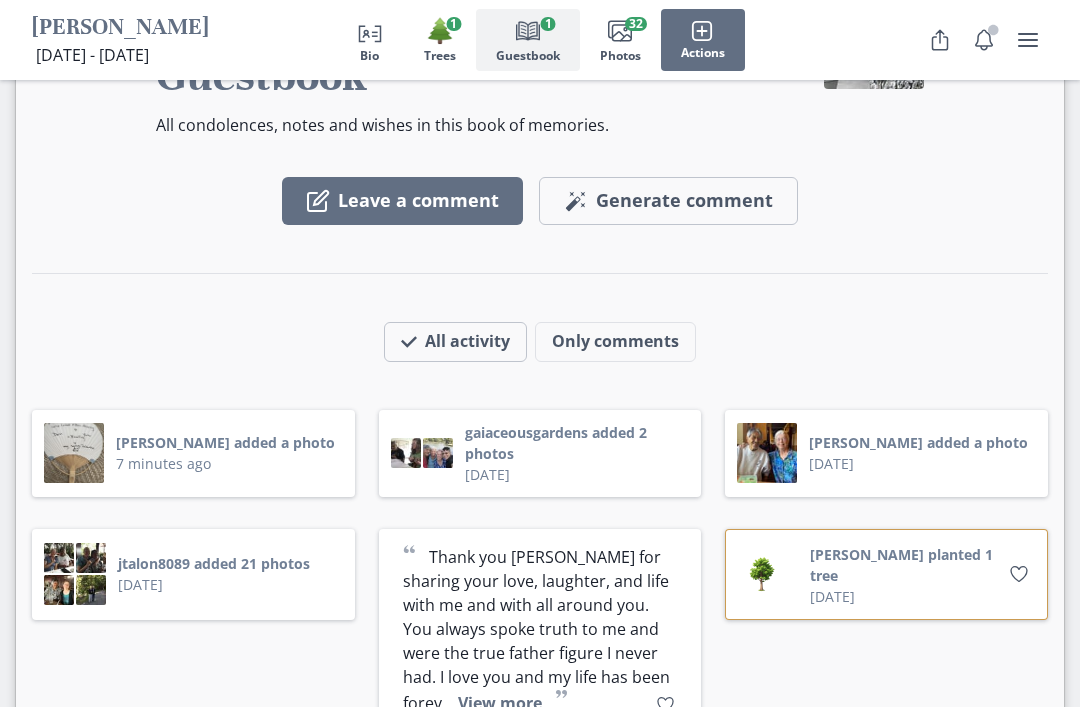 scroll, scrollTop: 0, scrollLeft: 0, axis: both 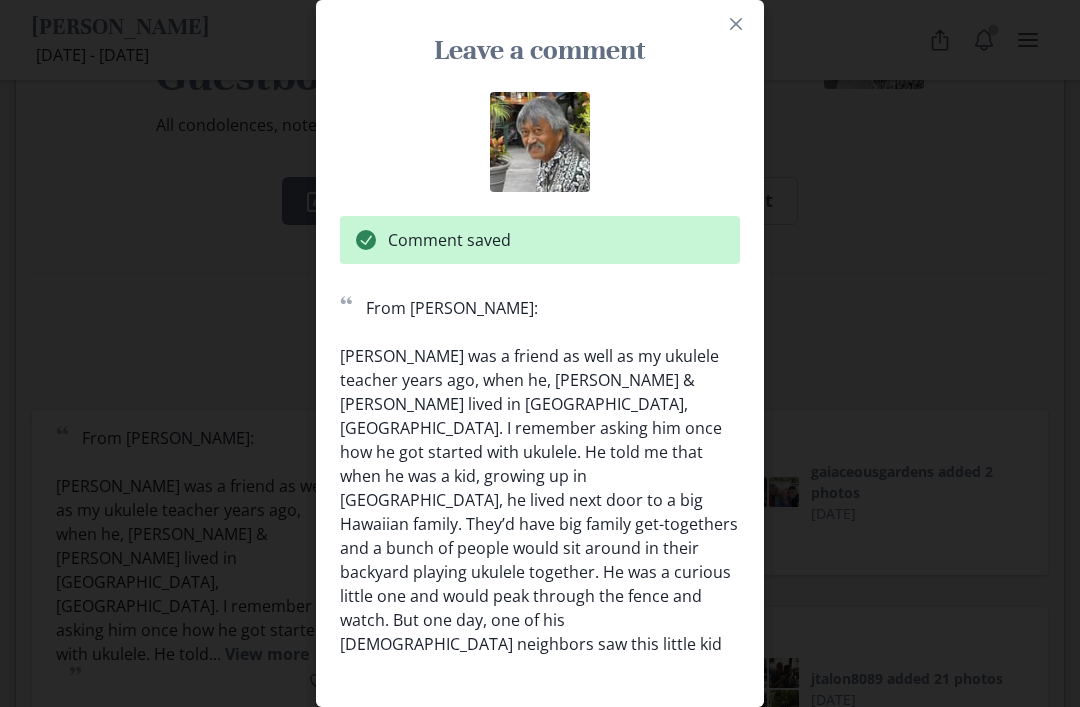 click at bounding box center [736, 24] 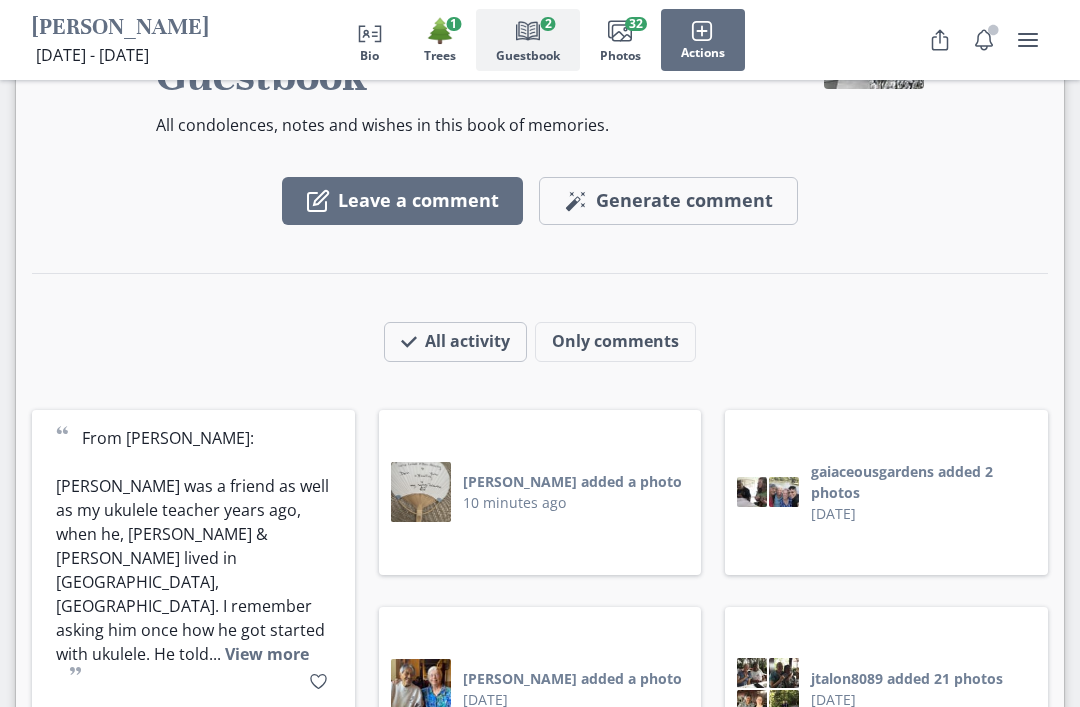 scroll, scrollTop: 3627, scrollLeft: 0, axis: vertical 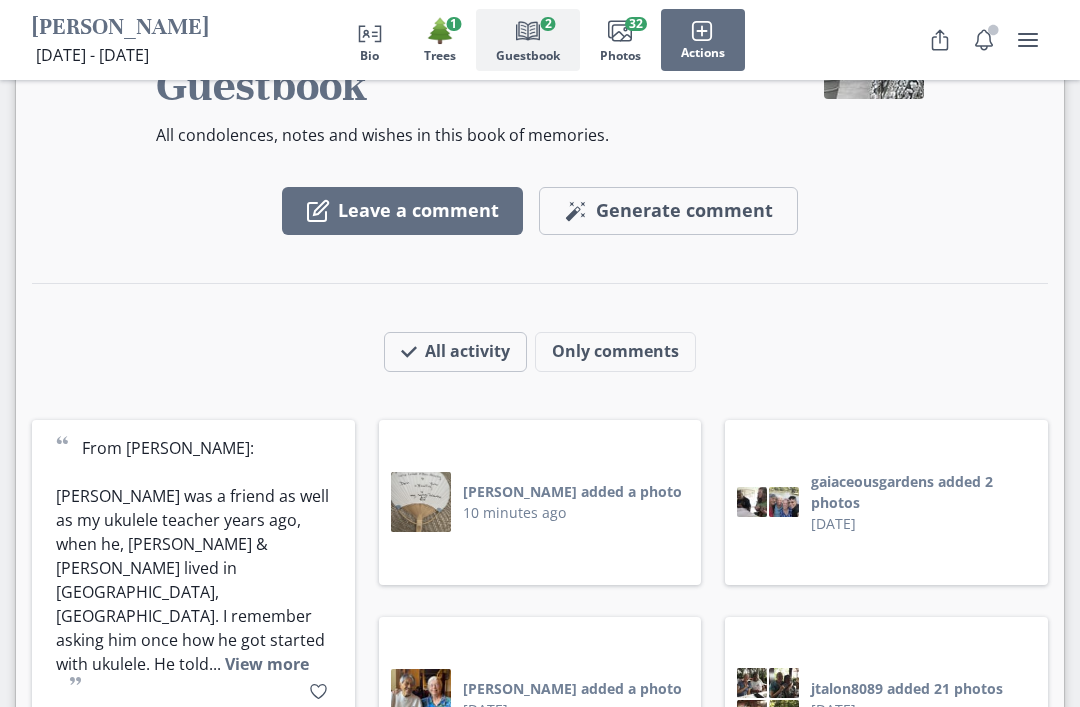 click on "Leave a comment" at bounding box center [402, 211] 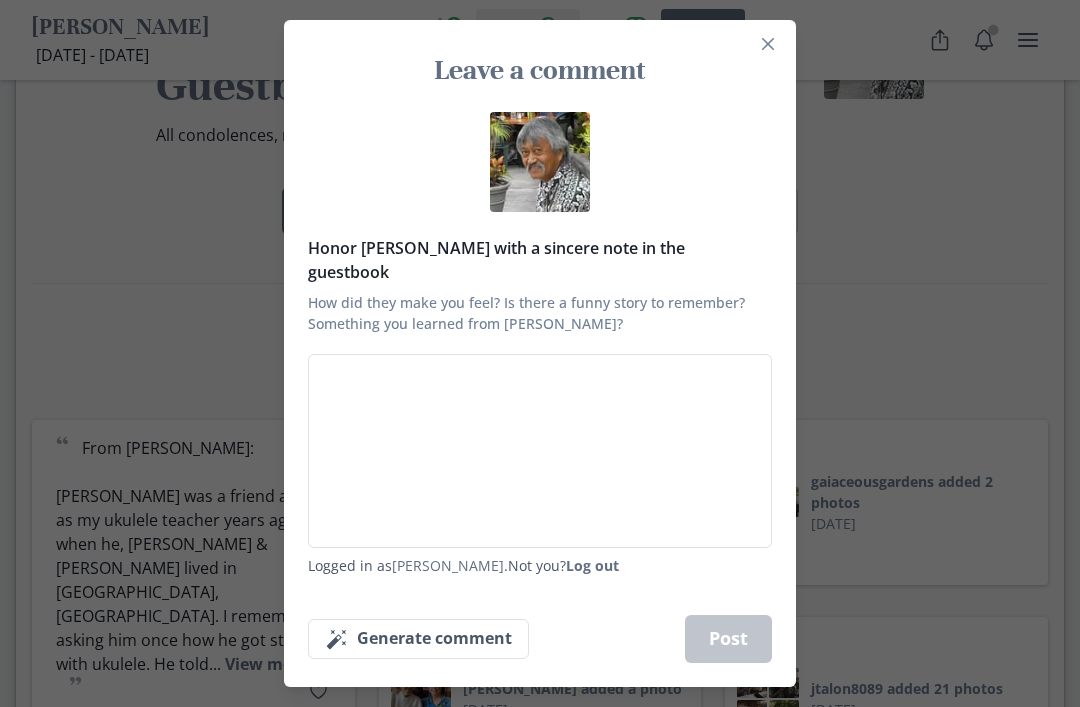 click on "Honor [PERSON_NAME] with a sincere note in the guestbook How did they make you feel? Is there a funny story to remember? Something you learned from [PERSON_NAME]?" at bounding box center [540, 451] 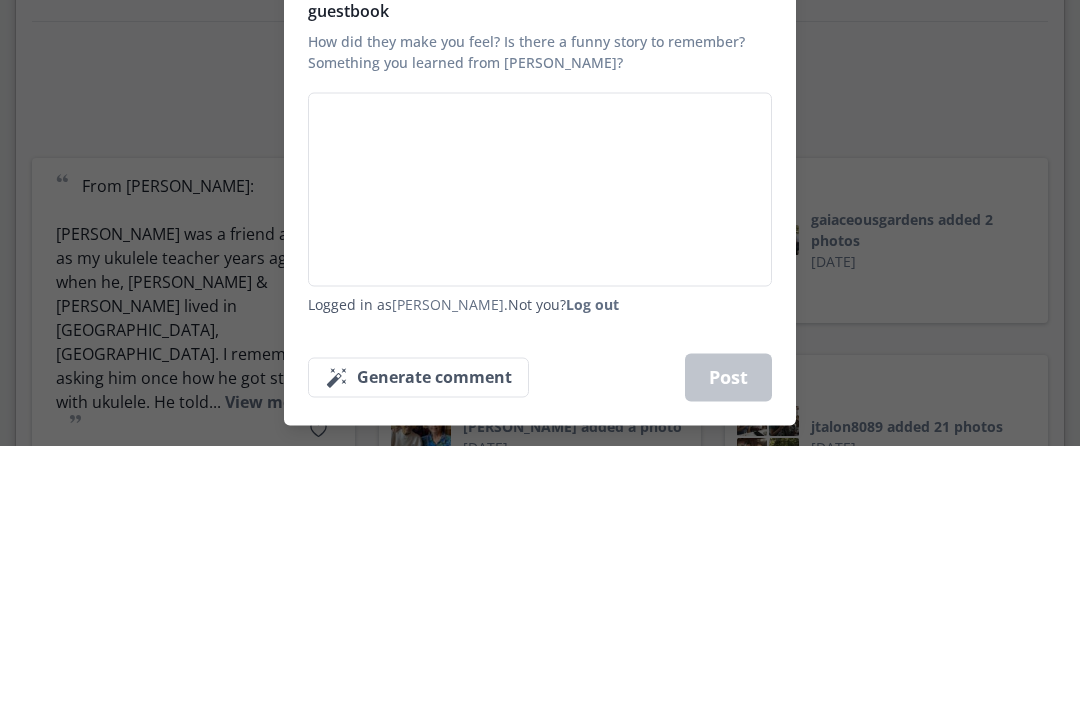 click on "Honor [PERSON_NAME] with a sincere note in the guestbook How did they make you feel? Is there a funny story to remember? Something you learned from [PERSON_NAME]?" at bounding box center (540, 451) 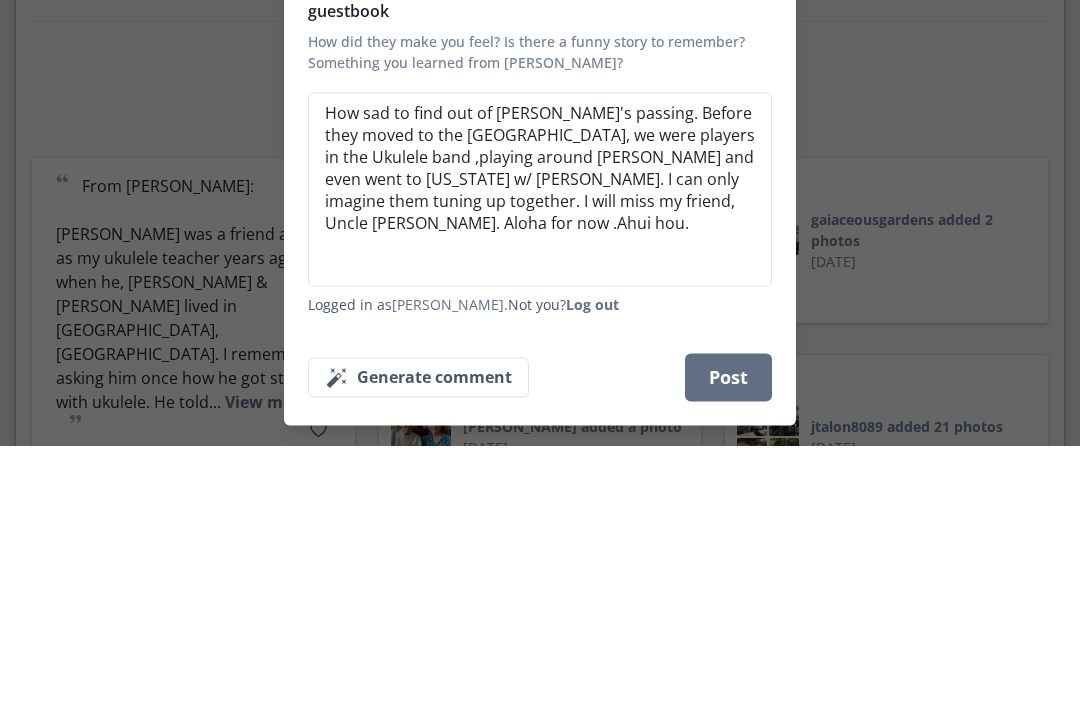 click on "How sad to find out of [PERSON_NAME]'s passing. Before they moved to the [GEOGRAPHIC_DATA], we were players in the Ukulele band ,playing around [PERSON_NAME] and even went to [US_STATE] w/ [PERSON_NAME]. I can only imagine them tuning up together. I will miss my friend, Uncle [PERSON_NAME]. Aloha for now .Ahui hou." at bounding box center (540, 451) 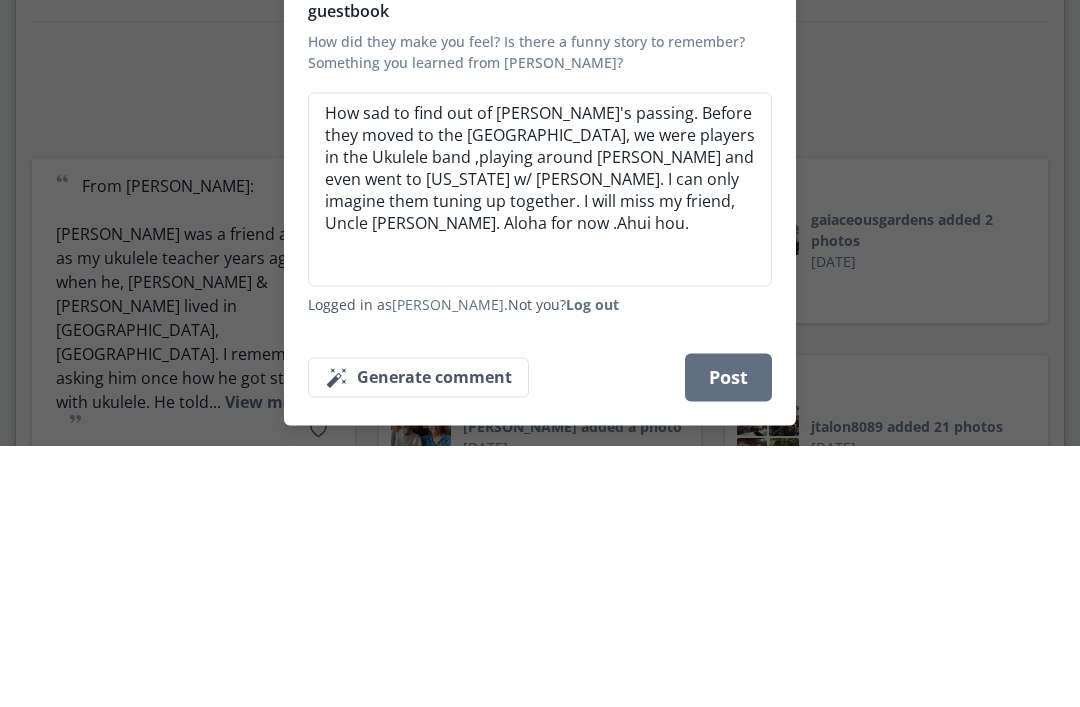 type on "x" 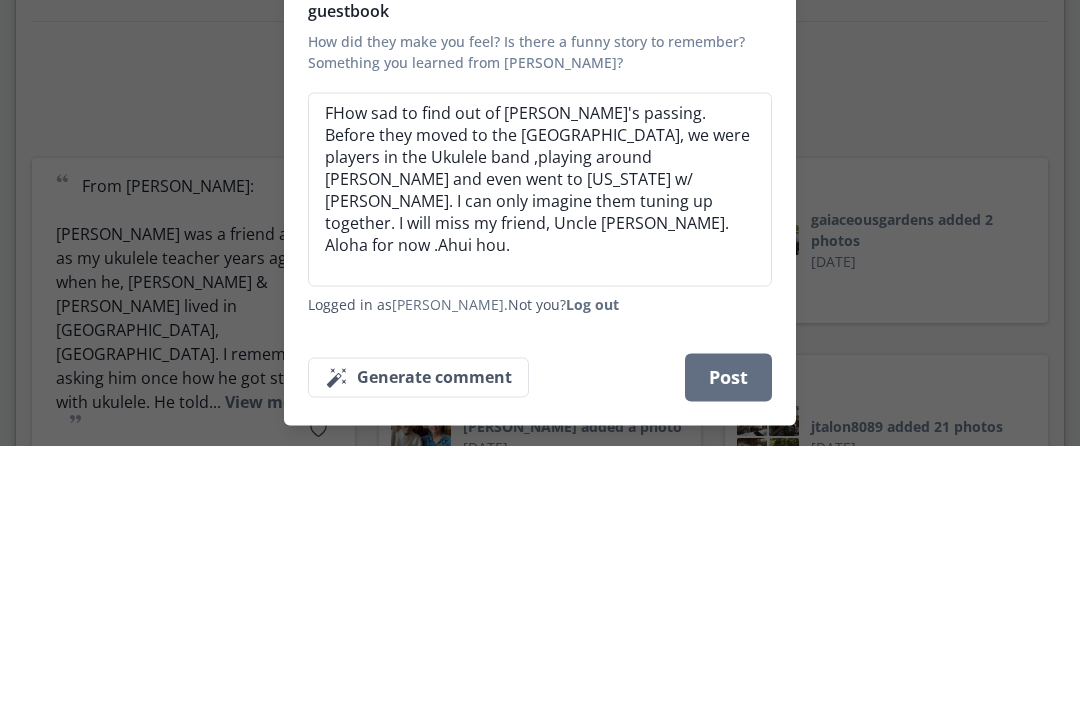 type on "FrHow sad to find out of [PERSON_NAME]'s passing. Before they moved to the [GEOGRAPHIC_DATA], we were players in the Ukulele band ,playing around [PERSON_NAME] and even went to [US_STATE] w/ [PERSON_NAME]. I can only imagine them tuning up together. I will miss my friend, Uncle [PERSON_NAME]. Aloha for now .Ahui hou." 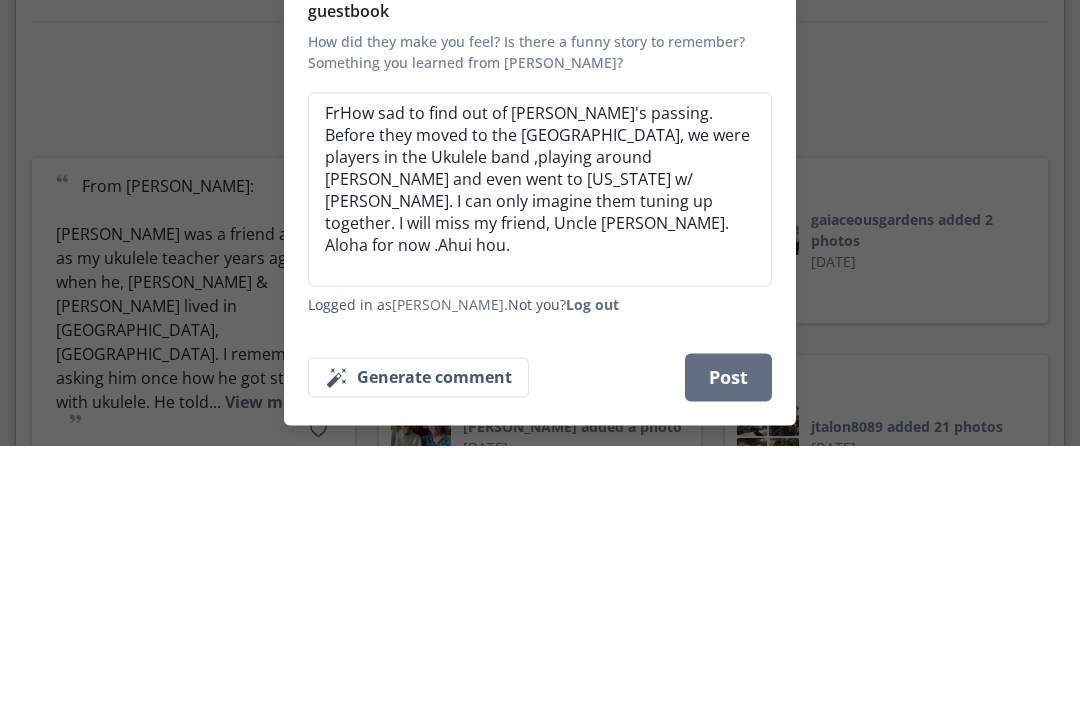 type on "x" 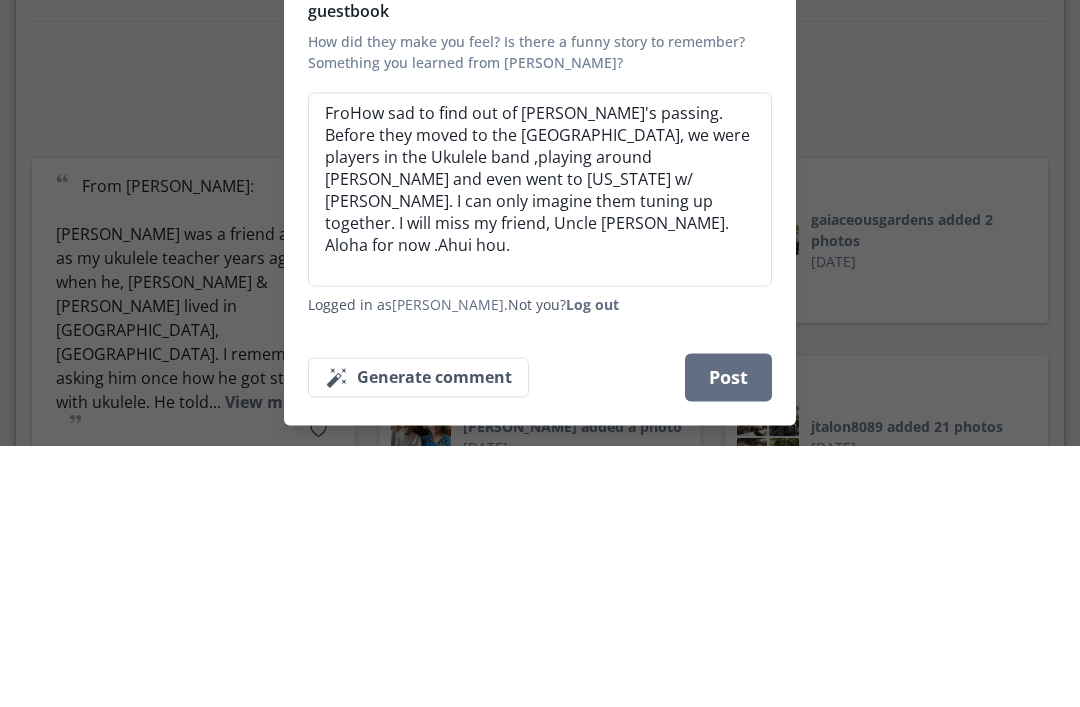 type on "x" 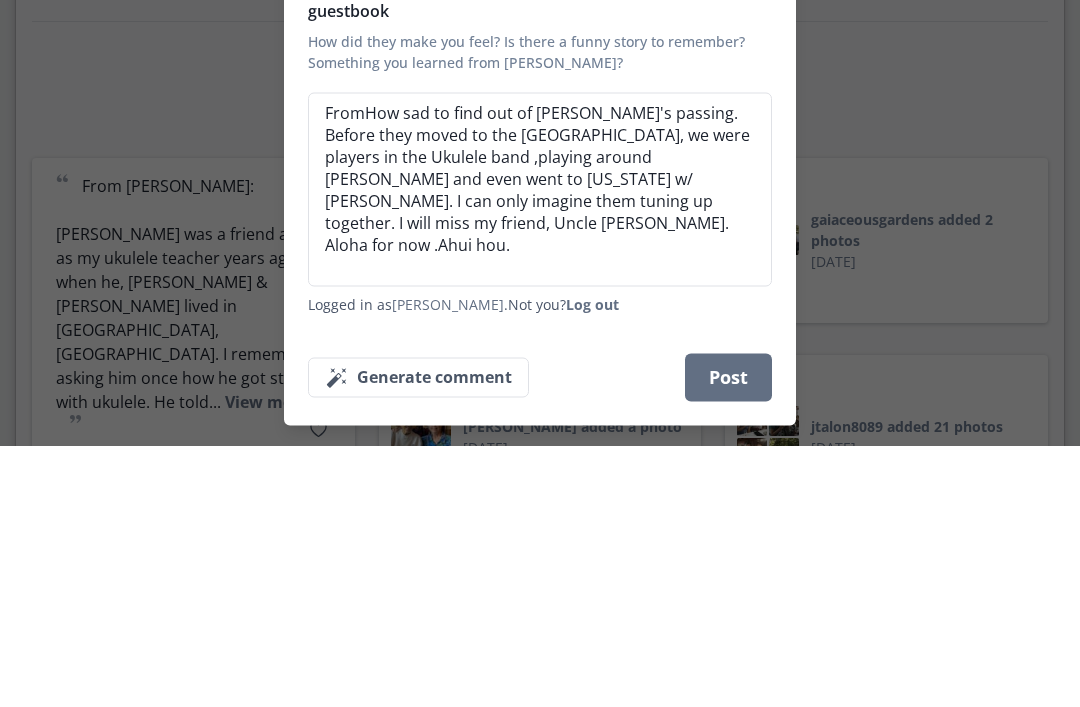 type on "x" 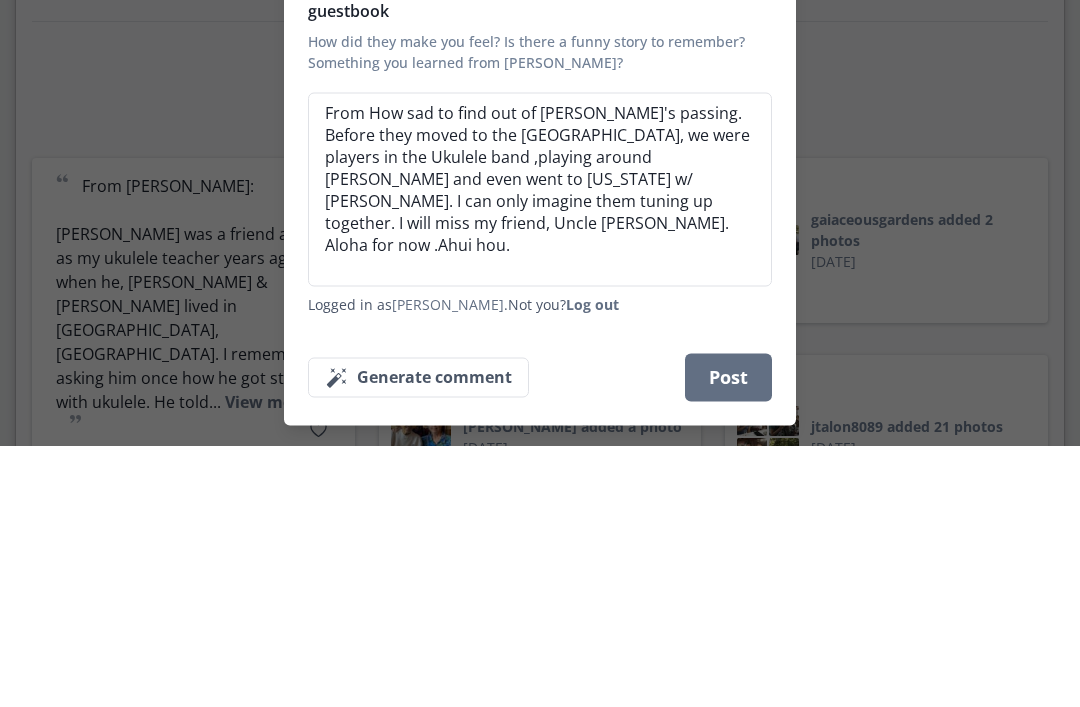 type on "x" 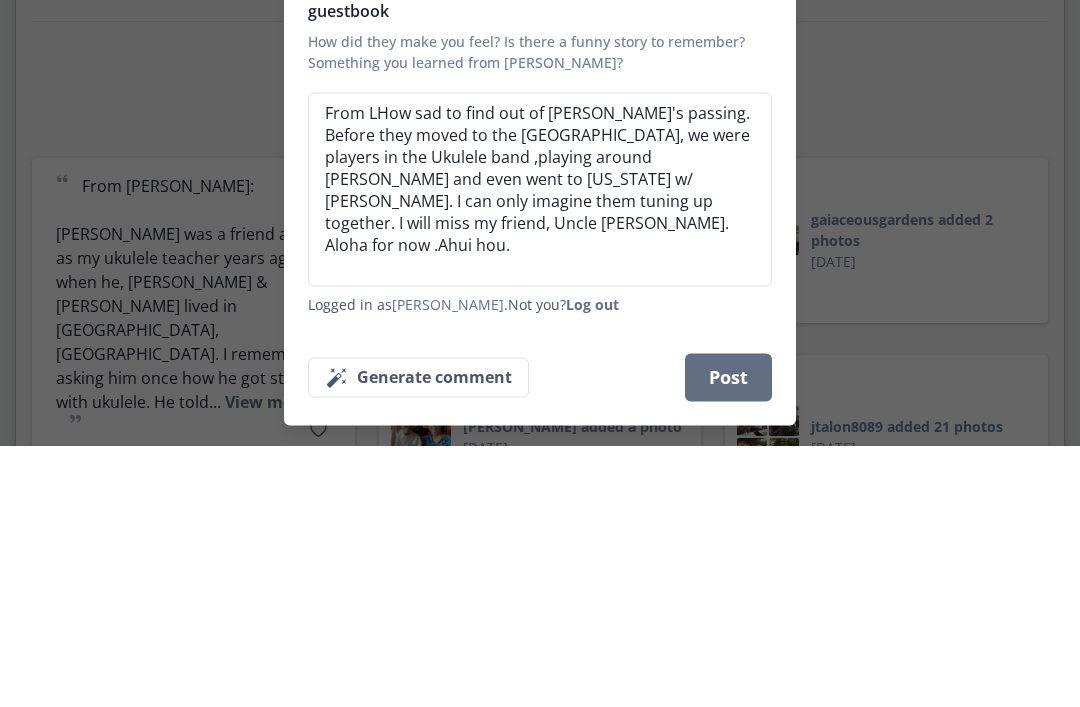 type on "x" 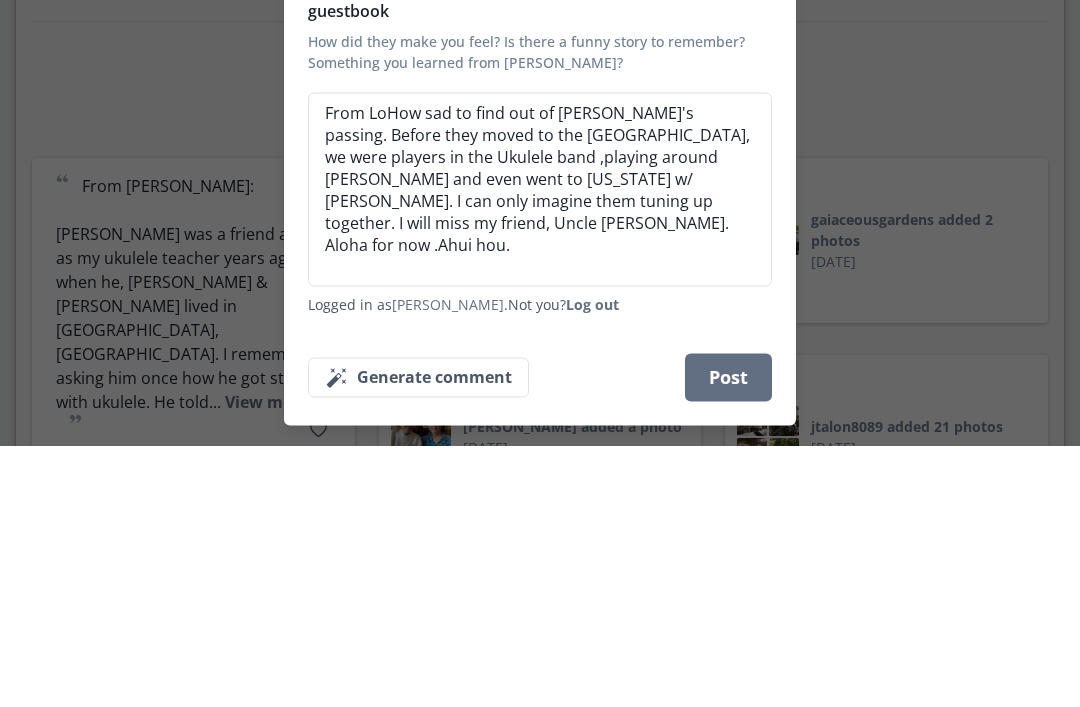 type on "From LorHow sad to find out of [PERSON_NAME]'s passing. Before they moved to the [GEOGRAPHIC_DATA], we were players in the Ukulele band ,playing around [PERSON_NAME] and even went to [US_STATE] w/ [PERSON_NAME]. I can only imagine them tuning up together. I will miss my friend, Uncle [PERSON_NAME]. Aloha for now .Ahui hou." 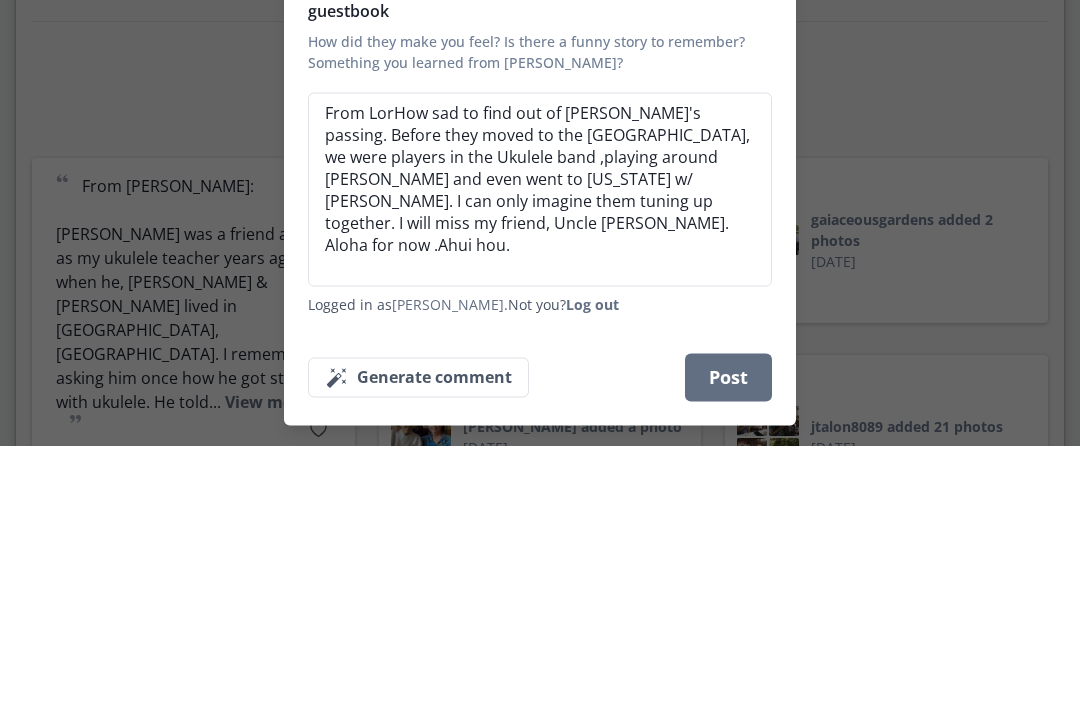 type on "x" 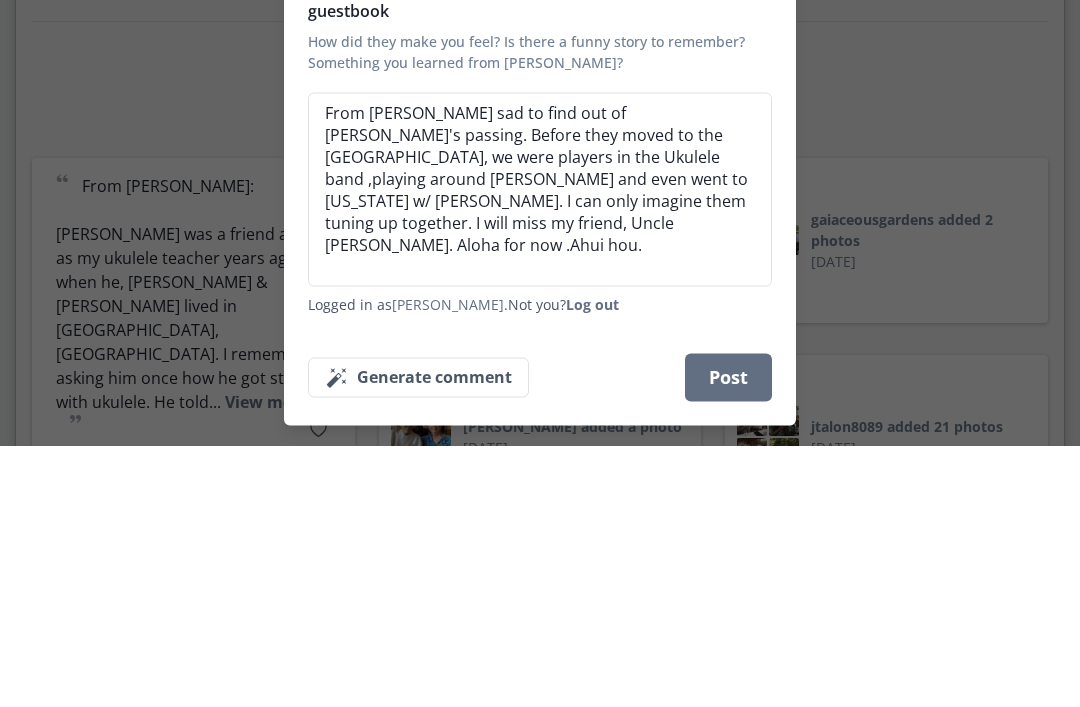 type on "x" 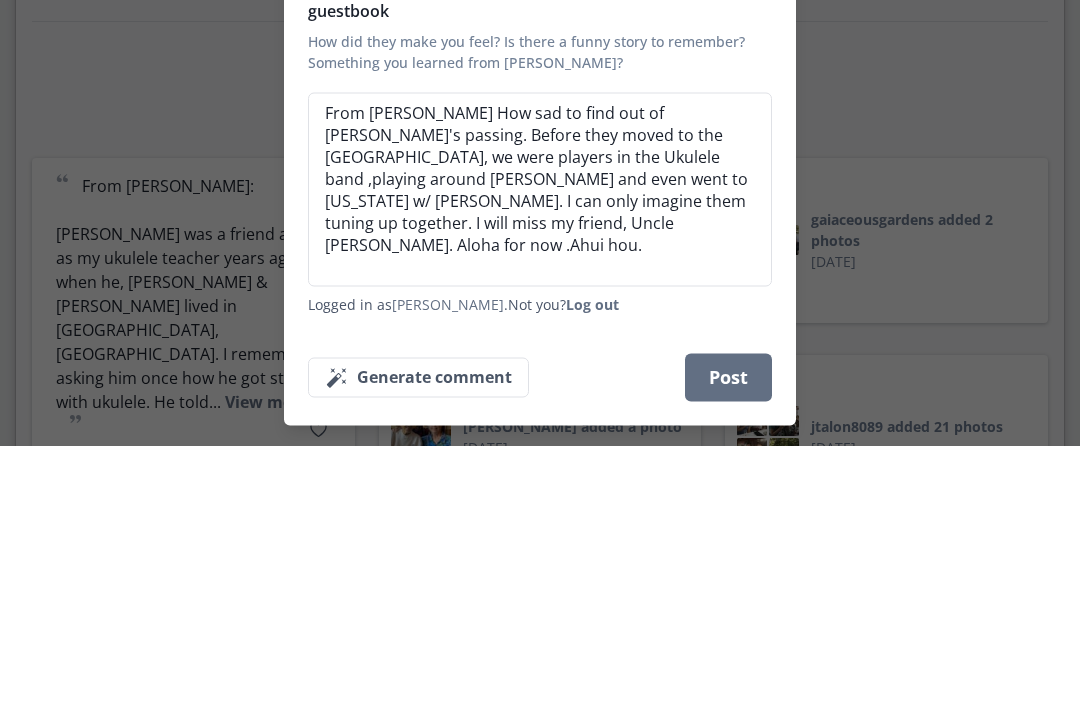 type on "From [PERSON_NAME] sad to find out of [PERSON_NAME]'s passing. Before they moved to the [GEOGRAPHIC_DATA], we were players in the Ukulele band ,playing around [PERSON_NAME] and even went to [US_STATE] w/ [PERSON_NAME]. I can only imagine them tuning up together. I will miss my friend, Uncle [PERSON_NAME]. Aloha for now .Ahui hou." 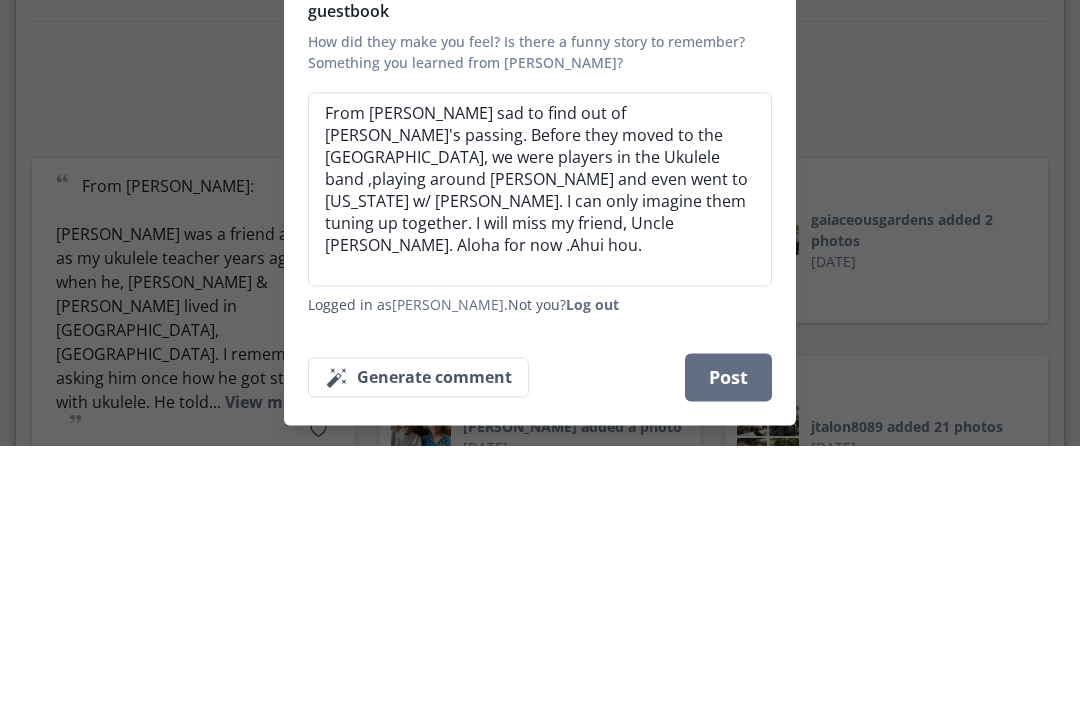 type on "x" 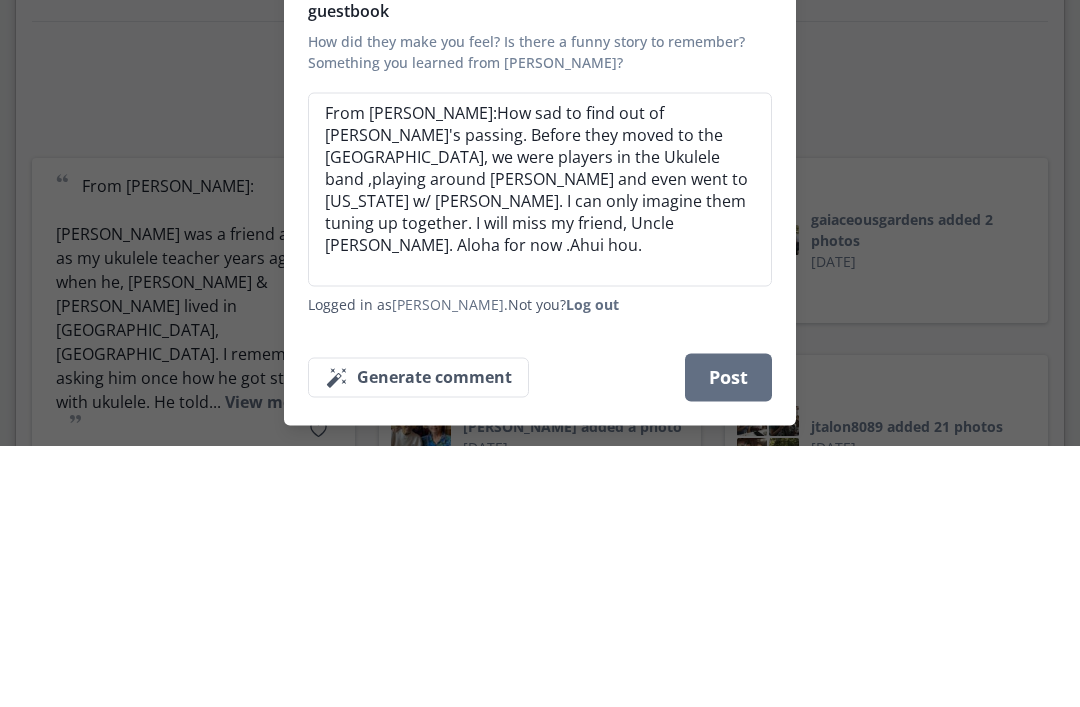 type on "x" 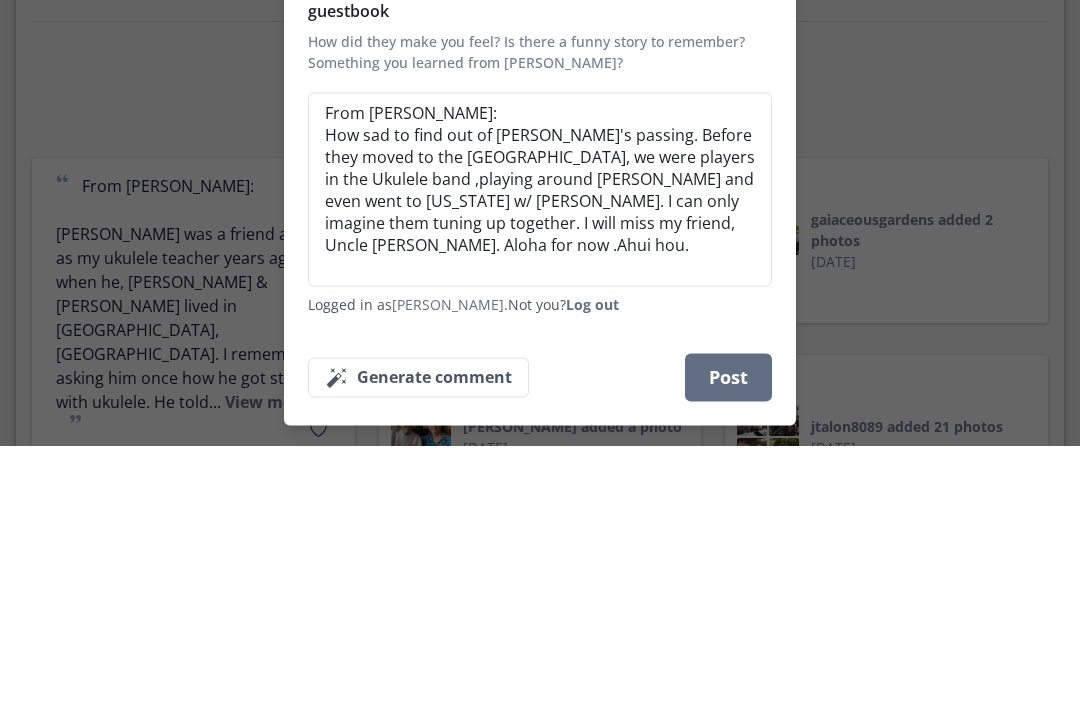 type on "x" 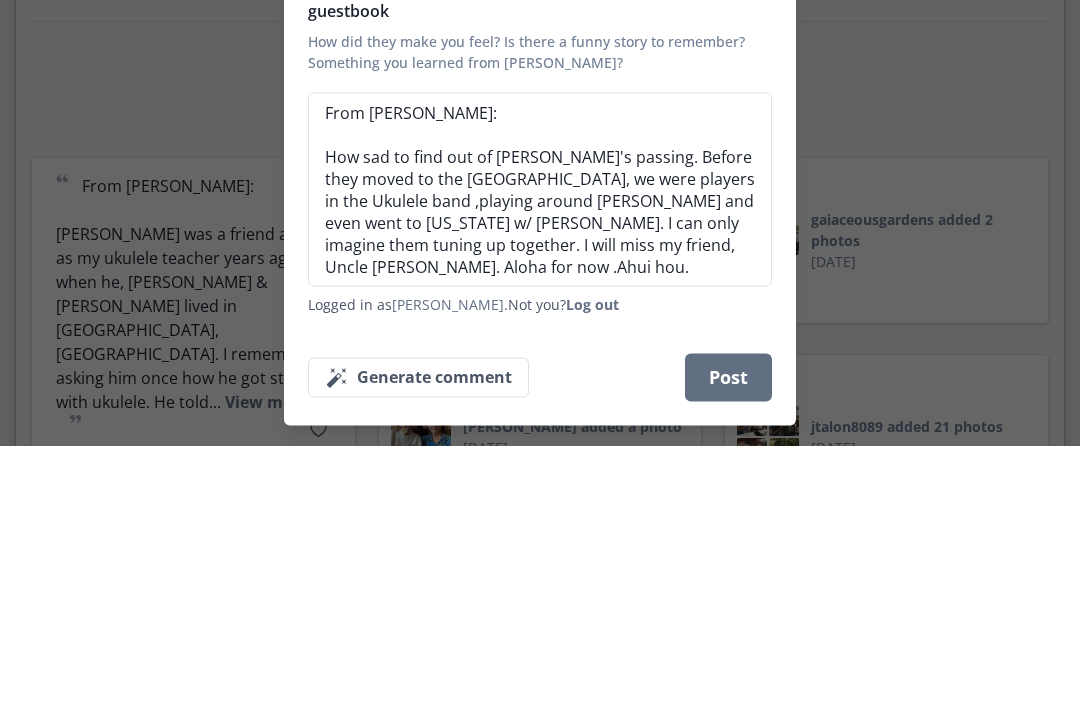 click on "From [PERSON_NAME]:
How sad to find out of [PERSON_NAME]'s passing. Before they moved to the [GEOGRAPHIC_DATA], we were players in the Ukulele band ,playing around [PERSON_NAME] and even went to [US_STATE] w/ [PERSON_NAME]. I can only imagine them tuning up together. I will miss my friend, Uncle [PERSON_NAME]. Aloha for now .Ahui hou." at bounding box center [540, 451] 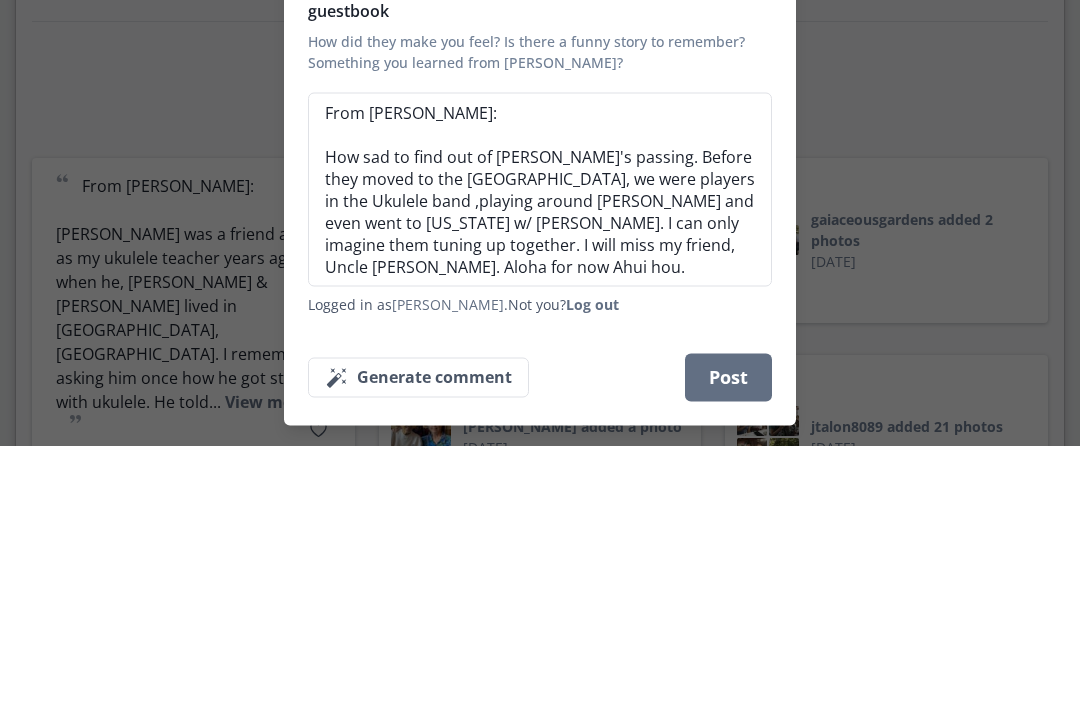 type on "x" 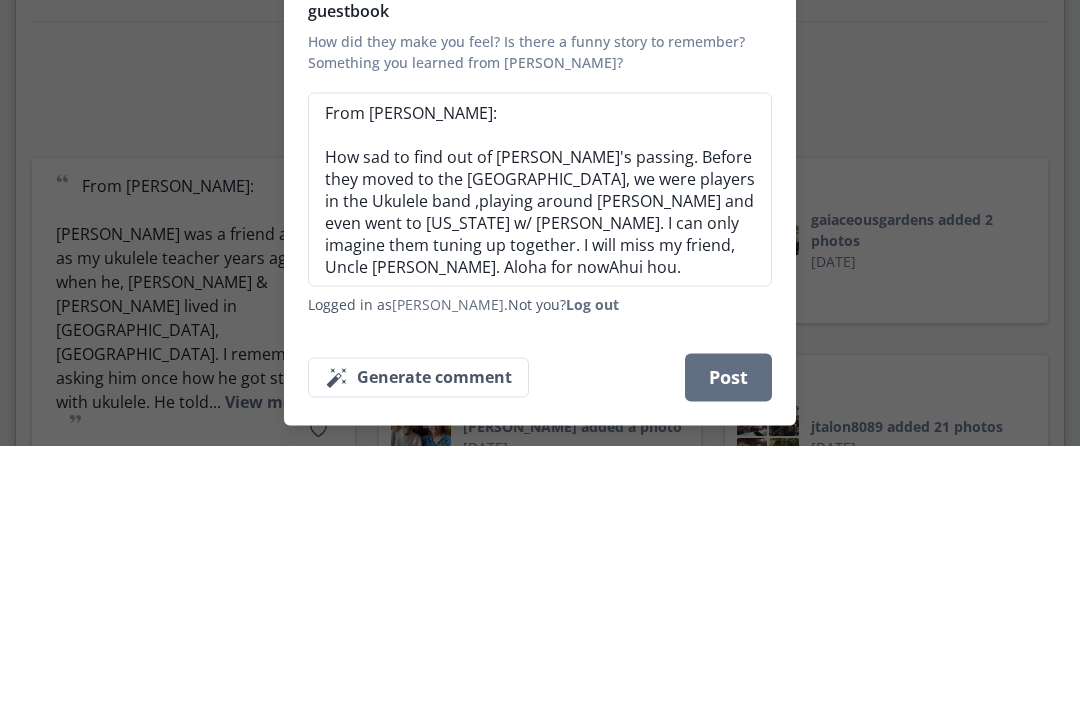 type on "x" 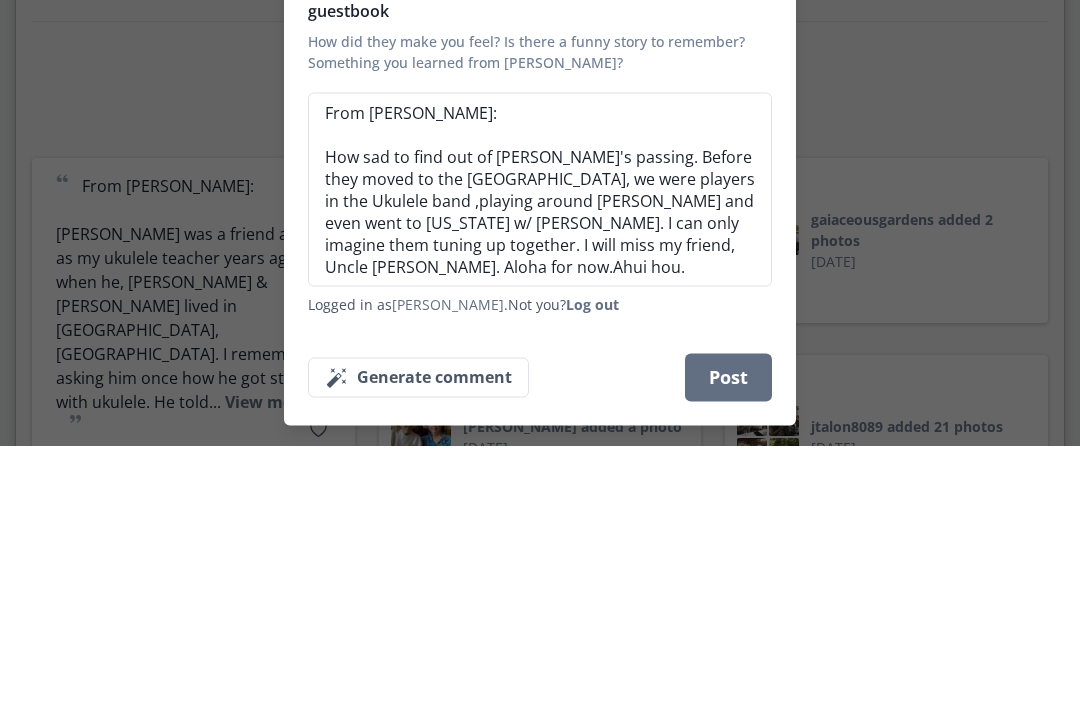 type on "From [PERSON_NAME]:
How sad to find out of [PERSON_NAME]'s passing. Before they moved to the [GEOGRAPHIC_DATA], we were players in the Ukulele band ,playing around [PERSON_NAME] and even went to [US_STATE] w/ [PERSON_NAME]. I can only imagine them tuning up together. I will miss my friend, Uncle [PERSON_NAME]. Aloha for now. Ahui hou." 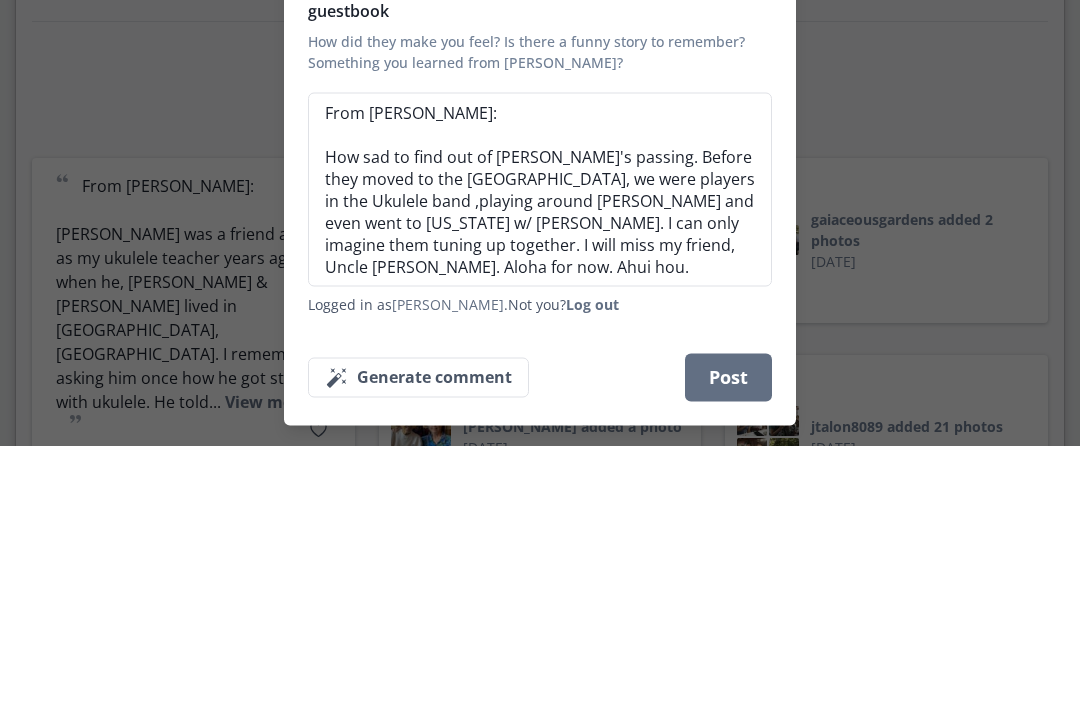type on "x" 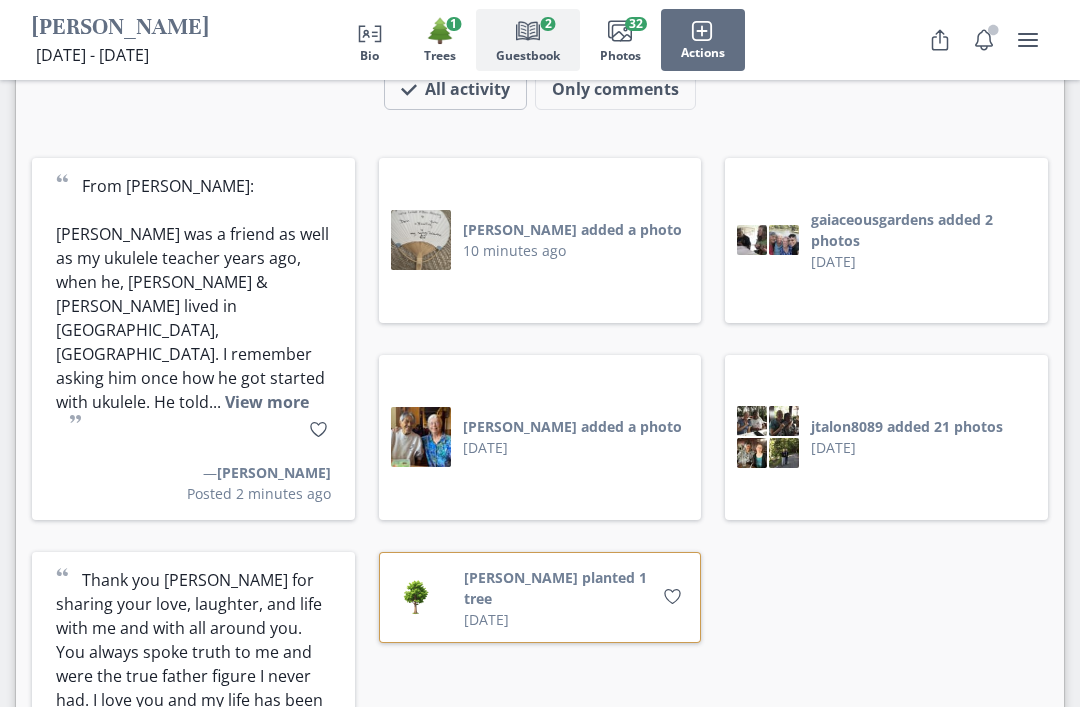 type on "x" 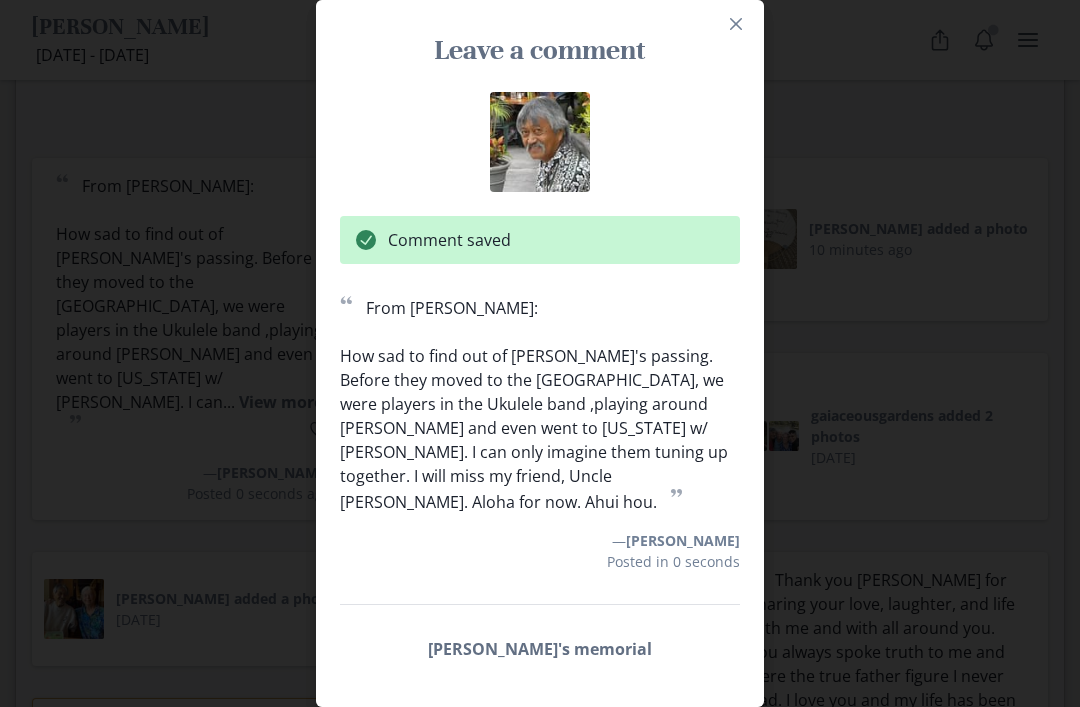 click on "Leave a comment Comment saved “ From [PERSON_NAME]:
How sad to find out of [PERSON_NAME]'s passing. Before they moved to the [GEOGRAPHIC_DATA], we were players in the Ukulele band ,playing around [PERSON_NAME] and even went to [US_STATE] w/ [PERSON_NAME]. I can only imagine them tuning up together. I will miss my friend, Uncle [PERSON_NAME]. Aloha for now. Ahui hou. ” —  [PERSON_NAME] Posted in 0 seconds Share [PERSON_NAME]'s memorial [URL][DOMAIN_NAME][PERSON_NAME] Copy link Messenger Facebook WhatsApp X" at bounding box center [540, 353] 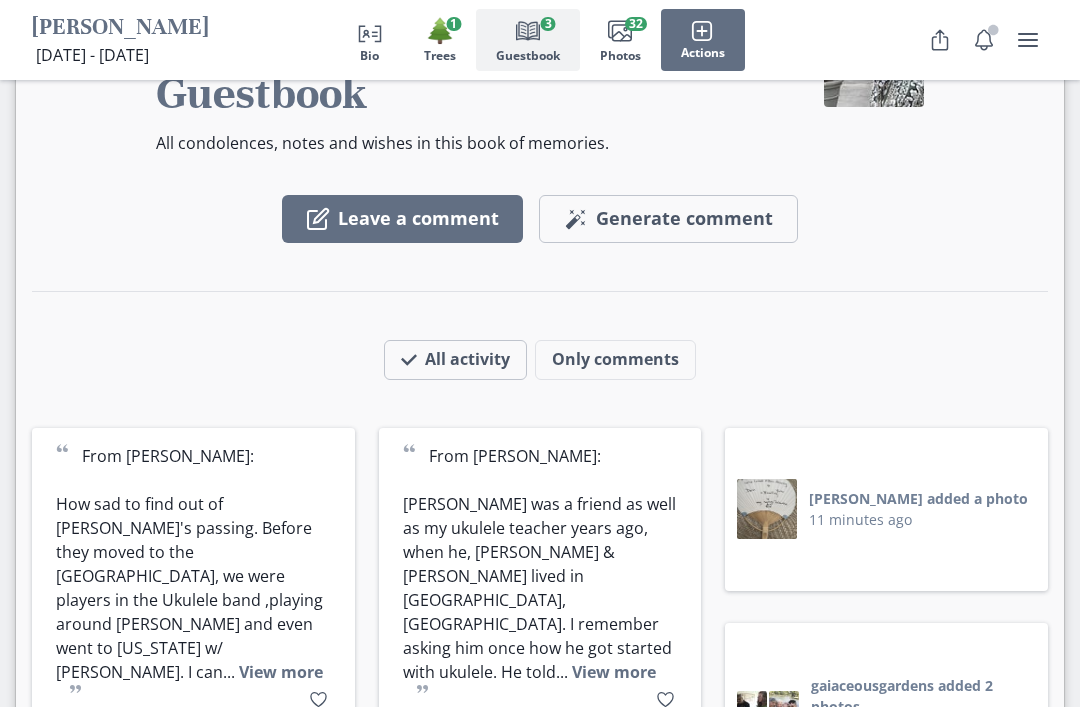 scroll, scrollTop: 3620, scrollLeft: 0, axis: vertical 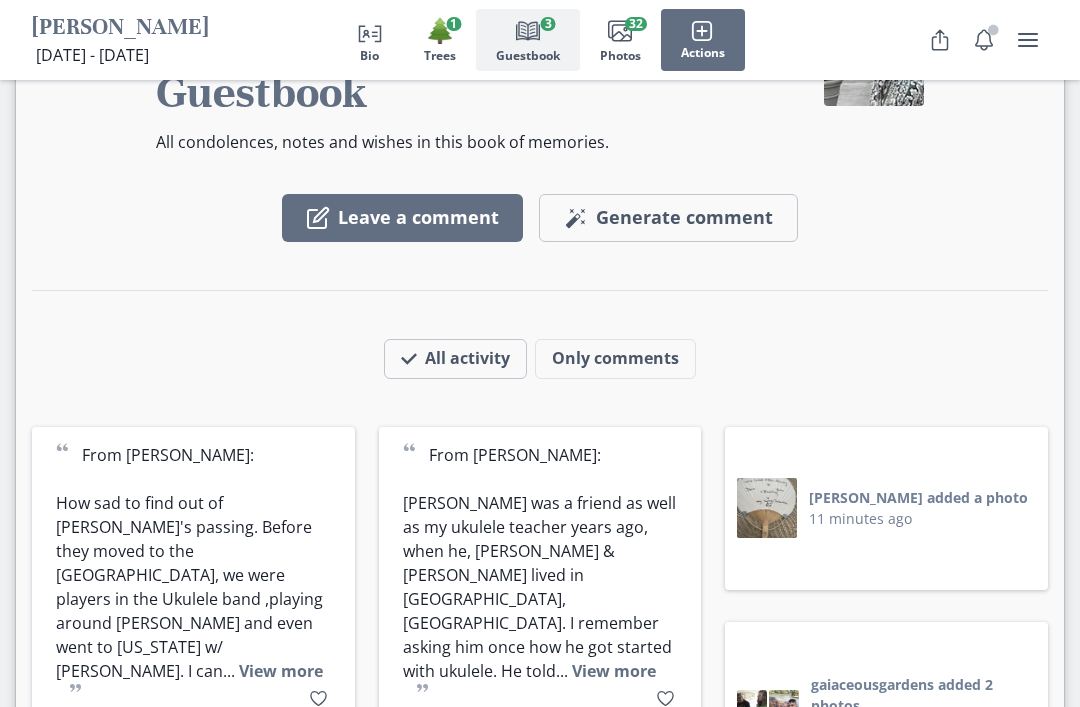click on "Leave a comment" at bounding box center (402, 218) 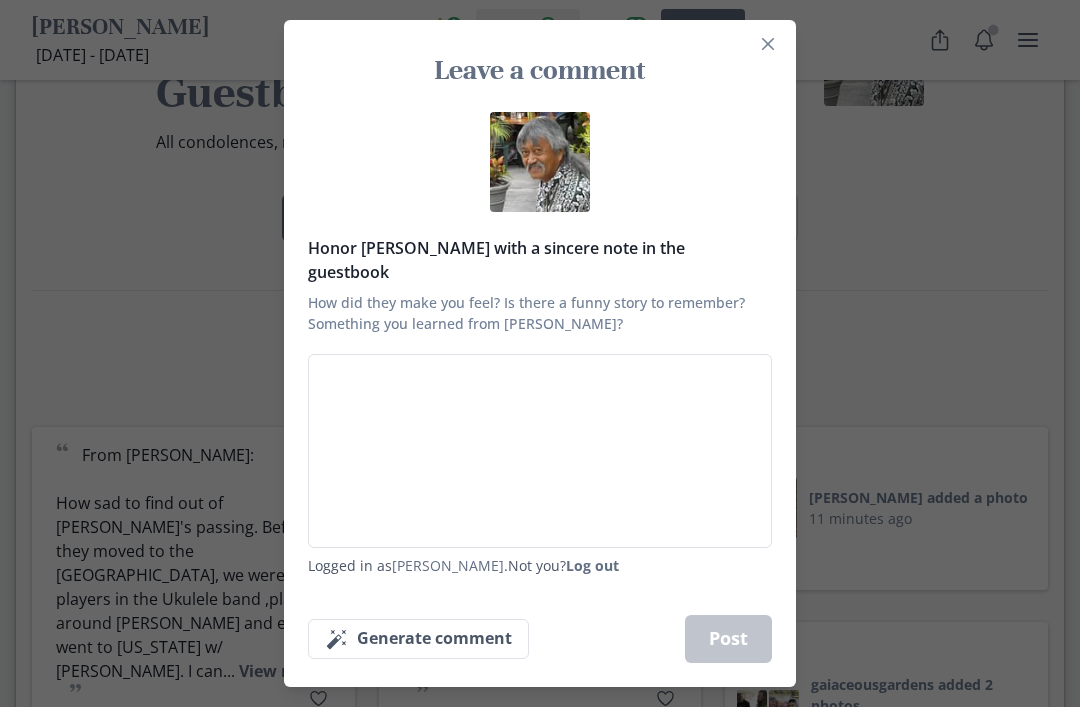 click on "Honor [PERSON_NAME] with a sincere note in the guestbook How did they make you feel? Is there a funny story to remember? Something you learned from [PERSON_NAME]?" at bounding box center (540, 451) 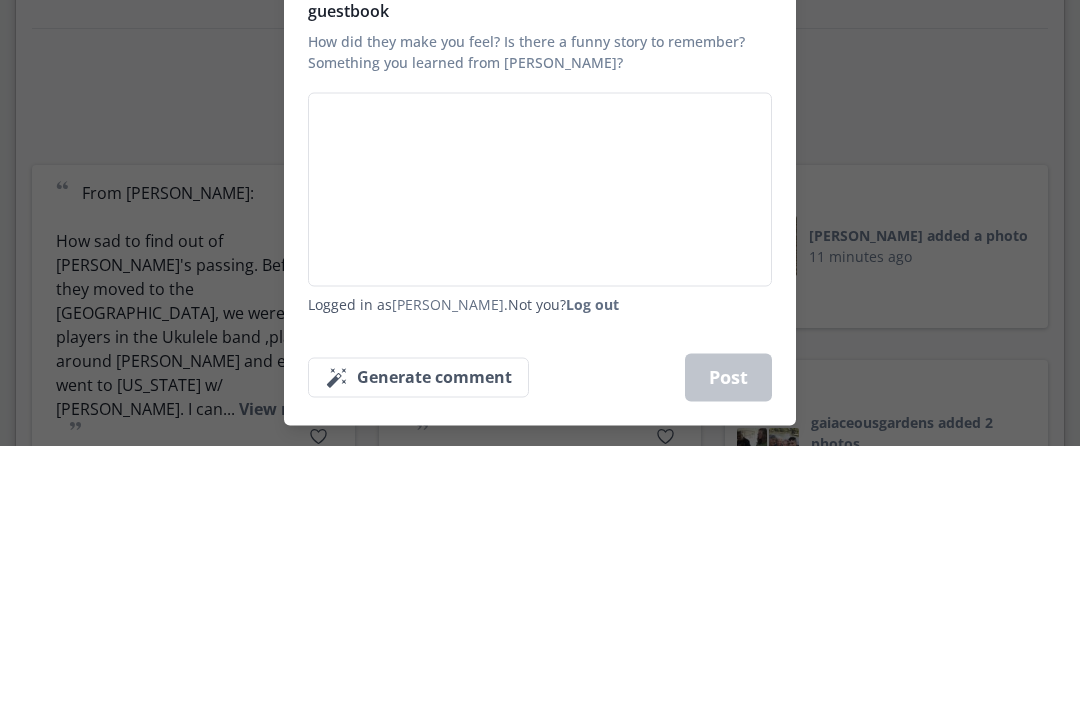 click on "Honor [PERSON_NAME] with a sincere note in the guestbook How did they make you feel? Is there a funny story to remember? Something you learned from [PERSON_NAME]?" at bounding box center [540, 451] 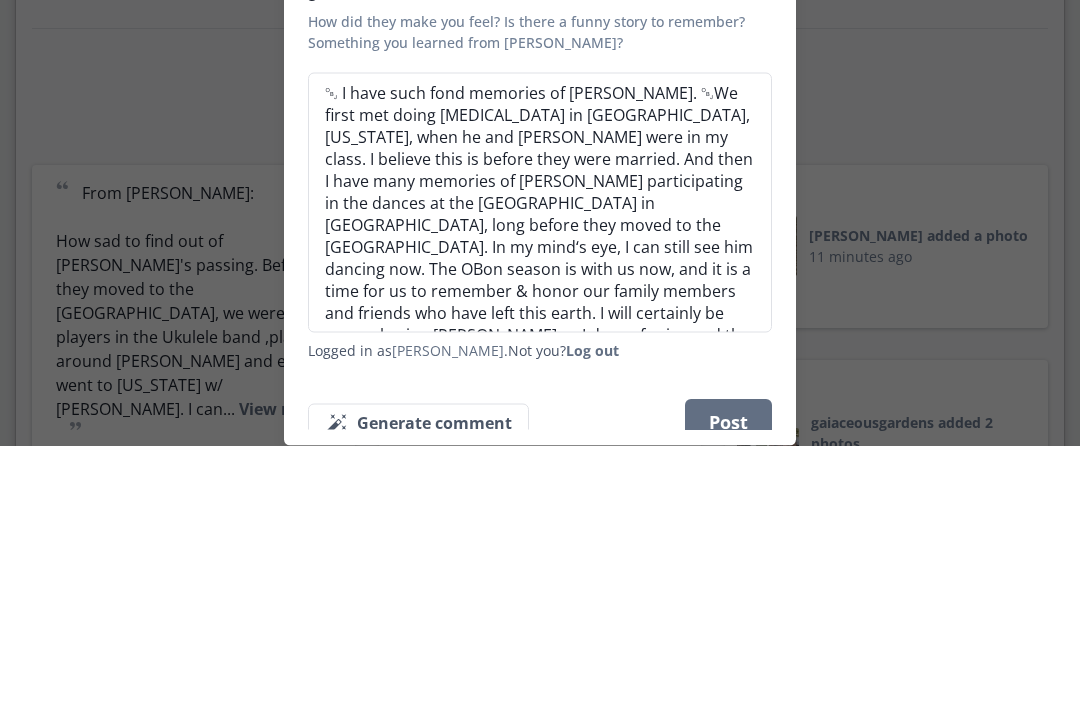 click on "￼ I have such fond memories of [PERSON_NAME]. ￼We first met doing [MEDICAL_DATA] in [GEOGRAPHIC_DATA], [US_STATE], when he and [PERSON_NAME] were in my class. I believe this is before they were married. And then I have many memories of [PERSON_NAME] participating in the dances at the [GEOGRAPHIC_DATA] in [GEOGRAPHIC_DATA], long before they moved to the [GEOGRAPHIC_DATA]. In my mind‘s eye, I can still see him dancing now. The OBon season is with us now, and it is a time for us to remember & honor our family members and friends who have left this earth. I will certainly be remembering [PERSON_NAME] as I dance for joy and the love of life during the Bon Odori.  🙏￼￼￼♥️" at bounding box center (540, 464) 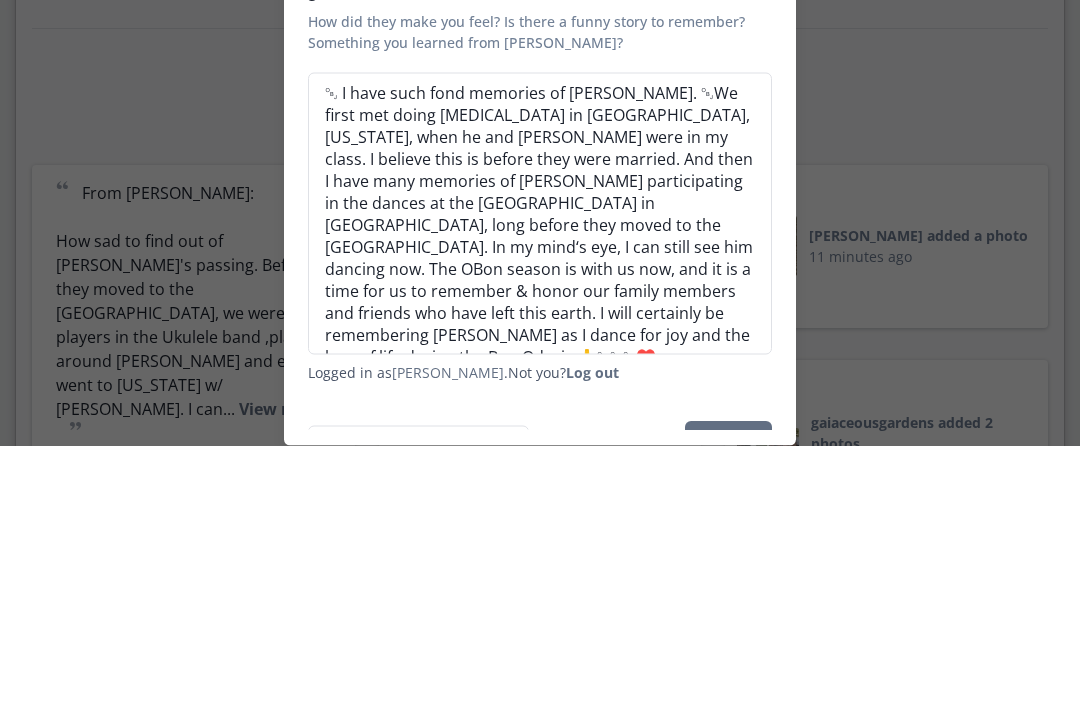 type on "x" 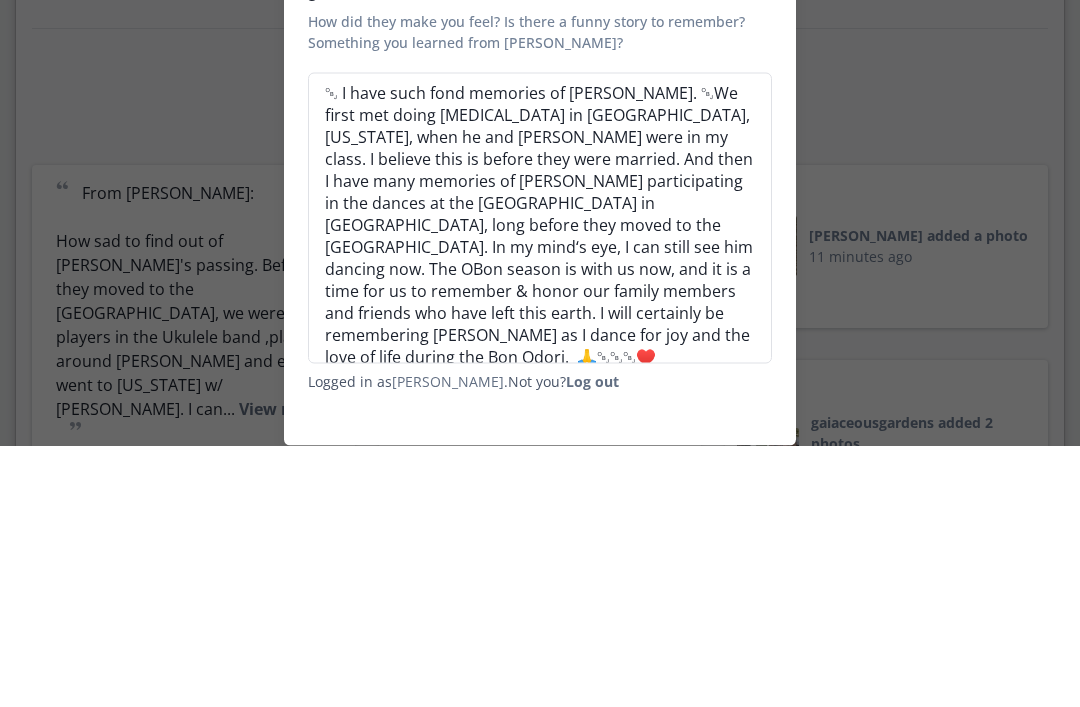 click on "￼ I have such fond memories of [PERSON_NAME]. ￼We first met doing [MEDICAL_DATA] in [GEOGRAPHIC_DATA], [US_STATE], when he and [PERSON_NAME] were in my class. I believe this is before they were married. And then I have many memories of [PERSON_NAME] participating in the dances at the [GEOGRAPHIC_DATA] in [GEOGRAPHIC_DATA], long before they moved to the [GEOGRAPHIC_DATA]. In my mind‘s eye, I can still see him dancing now. The OBon season is with us now, and it is a time for us to remember & honor our family members and friends who have left this earth. I will certainly be remembering [PERSON_NAME] as I dance for joy and the love of life during the Bon Odori.  🙏￼￼￼♥️" at bounding box center [540, 479] 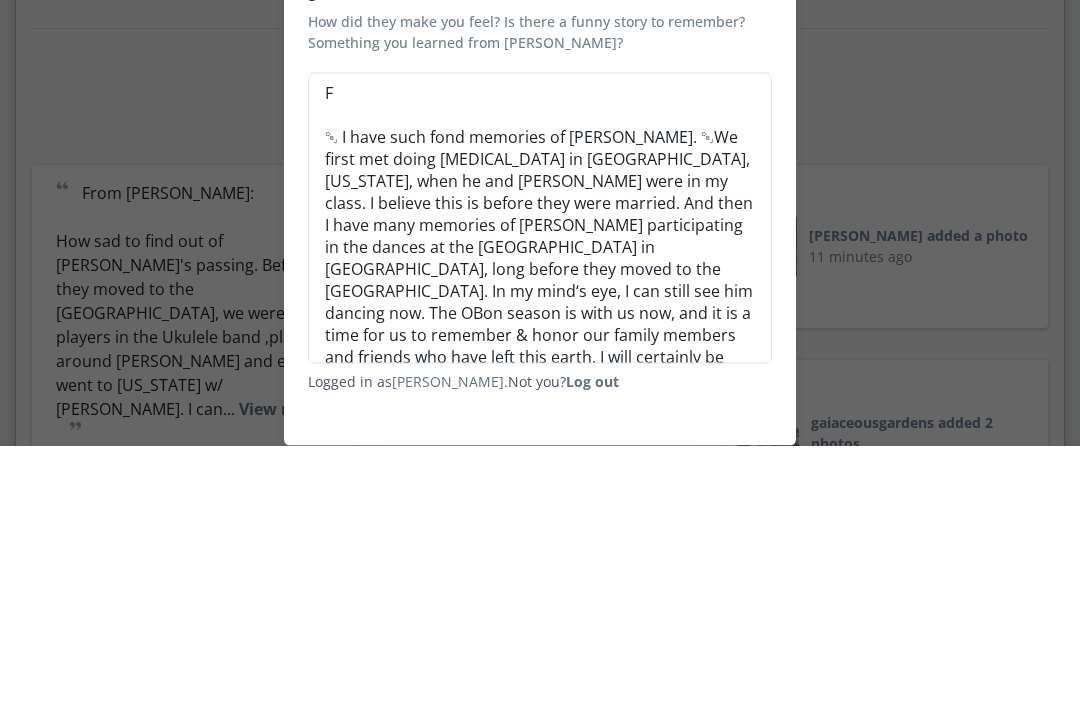 type on "x" 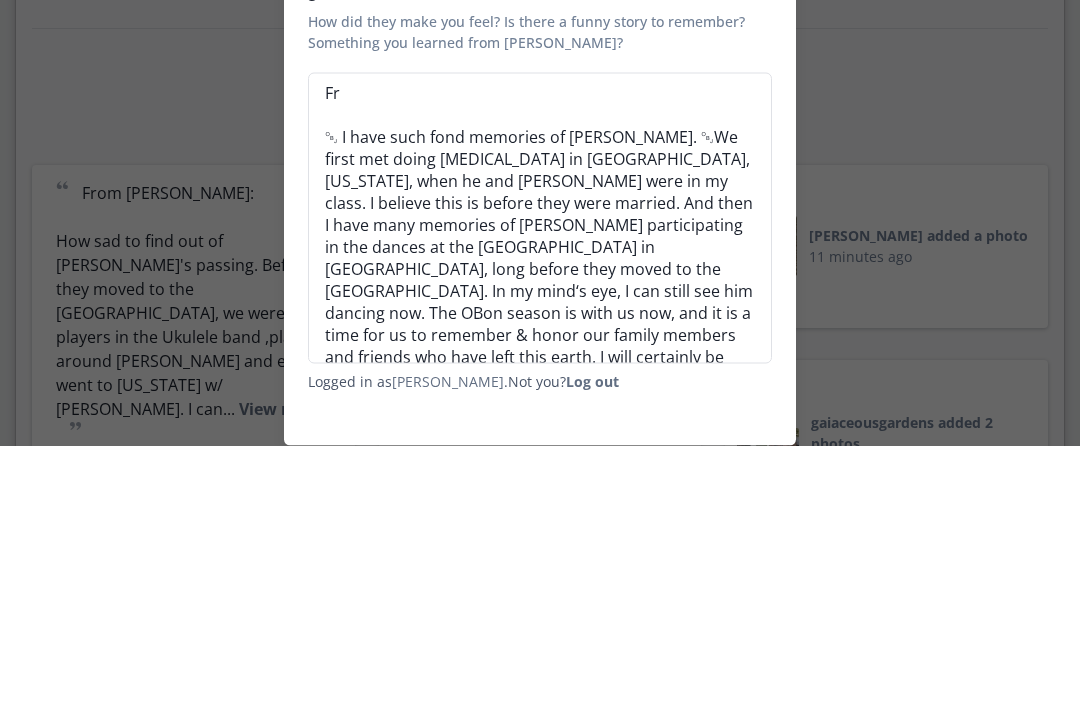 type on "x" 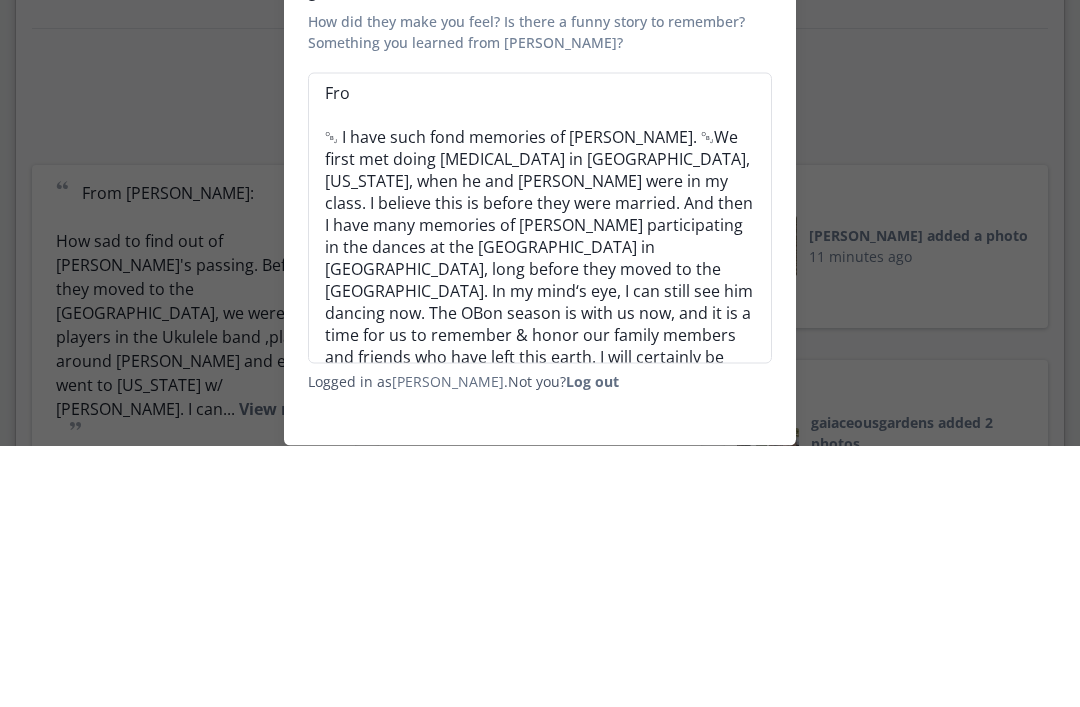 type on "x" 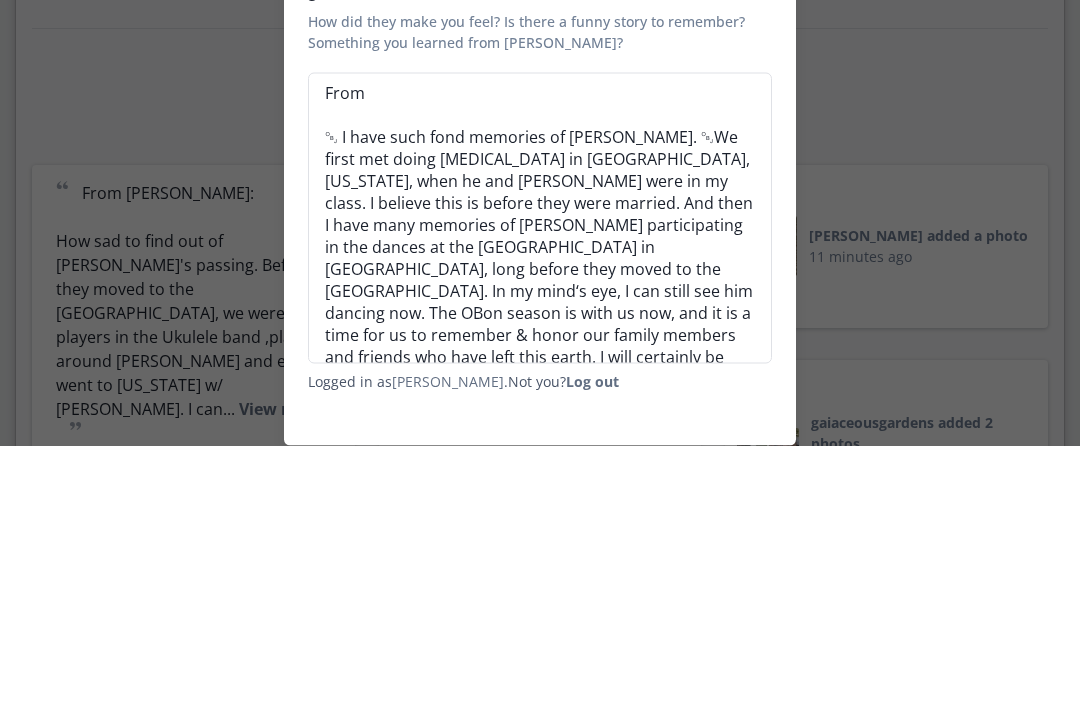 type on "From
￼ I have such fond memories of [PERSON_NAME]. ￼We first met doing [MEDICAL_DATA] in [GEOGRAPHIC_DATA], [US_STATE], when he and [PERSON_NAME] were in my class. I believe this is before they were married. And then I have many memories of [PERSON_NAME] participating in the dances at the [GEOGRAPHIC_DATA] in [GEOGRAPHIC_DATA], long before they moved to the [GEOGRAPHIC_DATA]. In my mind‘s eye, I can still see him dancing now. The OBon season is with us now, and it is a time for us to remember & honor our family members and friends who have left this earth. I will certainly be remembering [PERSON_NAME] as I dance for joy and the love of life during the Bon Odori.  🙏￼￼￼♥️" 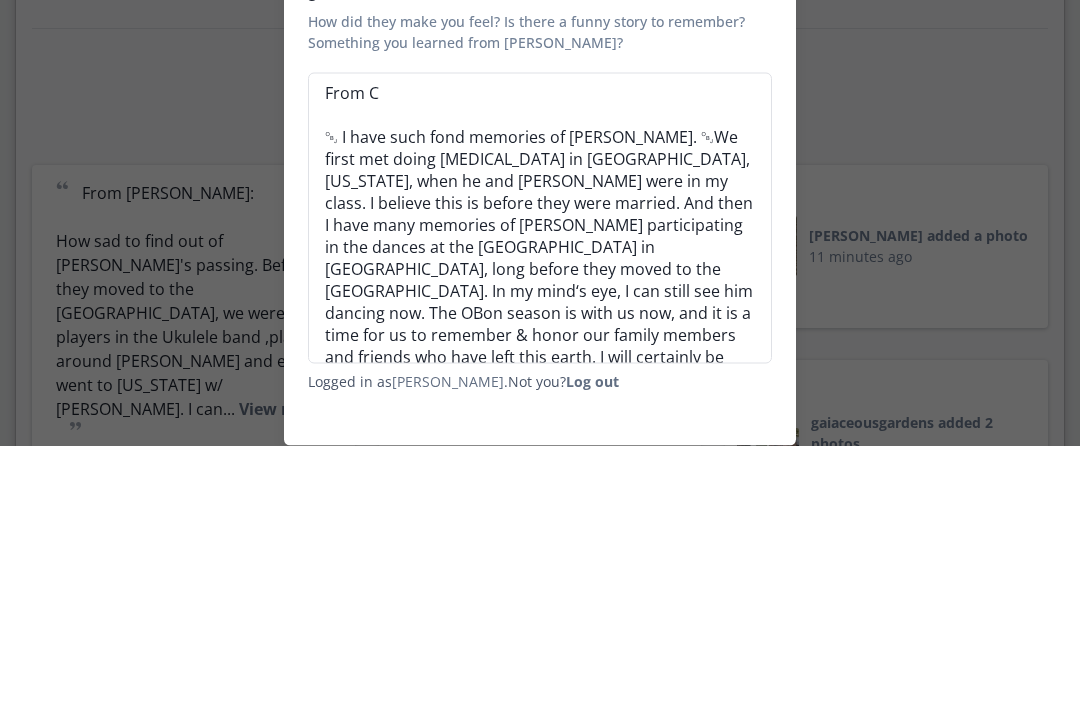 type on "x" 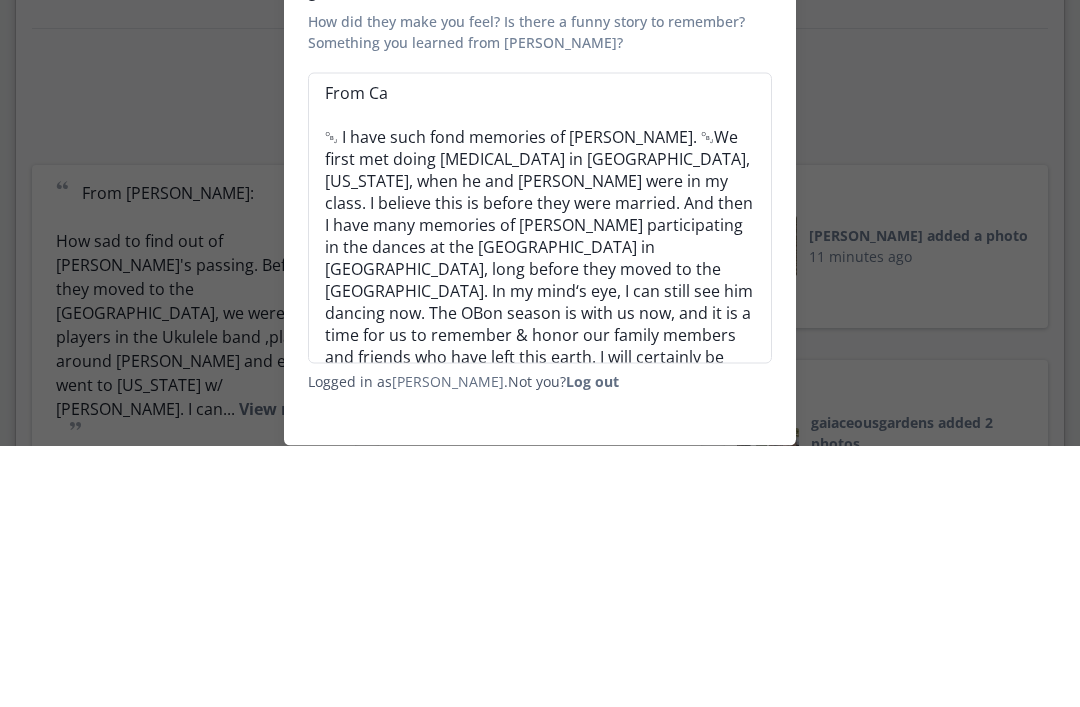 type on "From Car
￼ I have such fond memories of [PERSON_NAME]. ￼We first met doing [MEDICAL_DATA] in [GEOGRAPHIC_DATA], [US_STATE], when he and [PERSON_NAME] were in my class. I believe this is before they were married. And then I have many memories of [PERSON_NAME] participating in the dances at the [GEOGRAPHIC_DATA] in [GEOGRAPHIC_DATA], long before they moved to the [GEOGRAPHIC_DATA]. In my mind‘s eye, I can still see him dancing now. The OBon season is with us now, and it is a time for us to remember & honor our family members and friends who have left this earth. I will certainly be remembering [PERSON_NAME] as I dance for joy and the love of life during the Bon Odori.  🙏￼￼￼♥️" 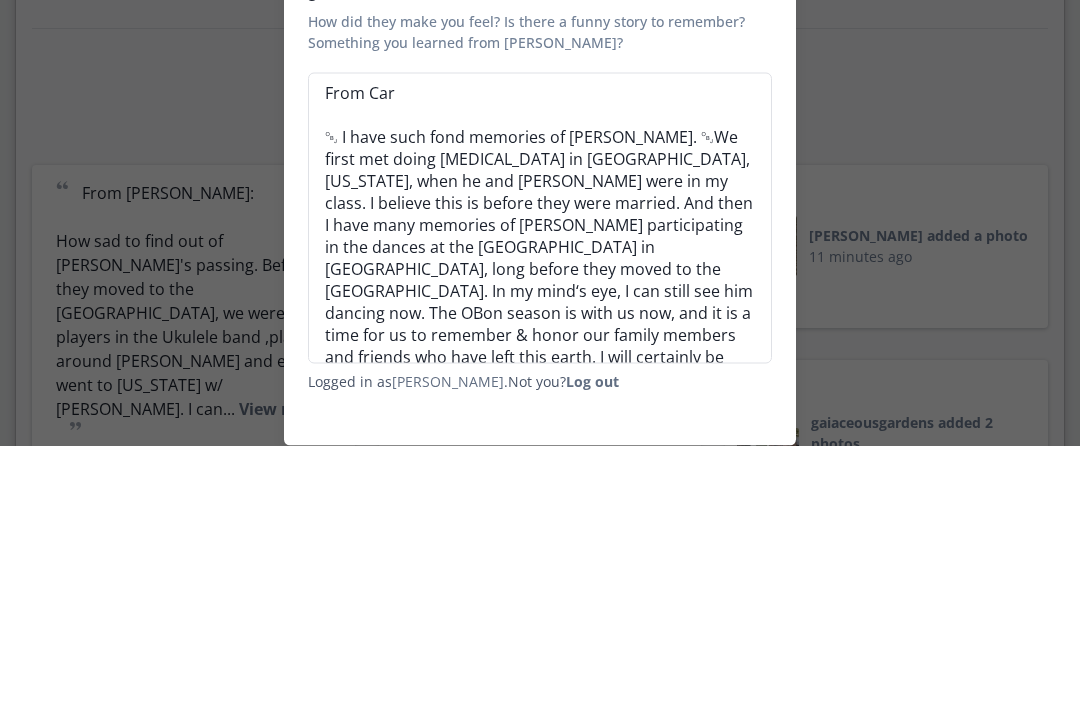 type on "x" 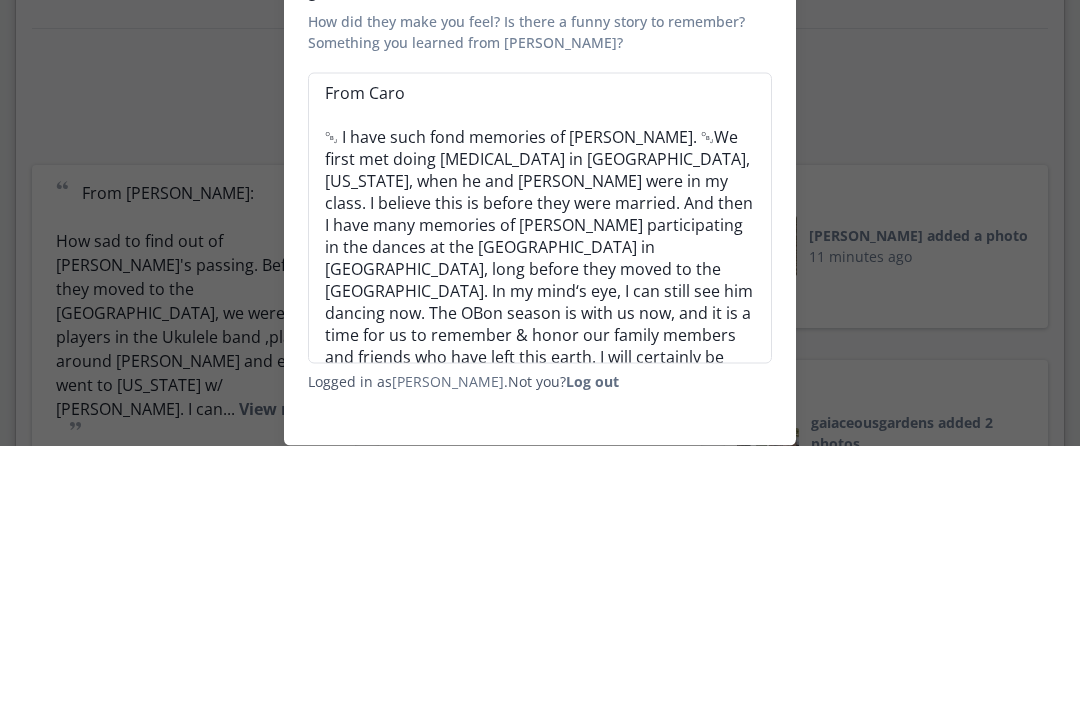 type on "x" 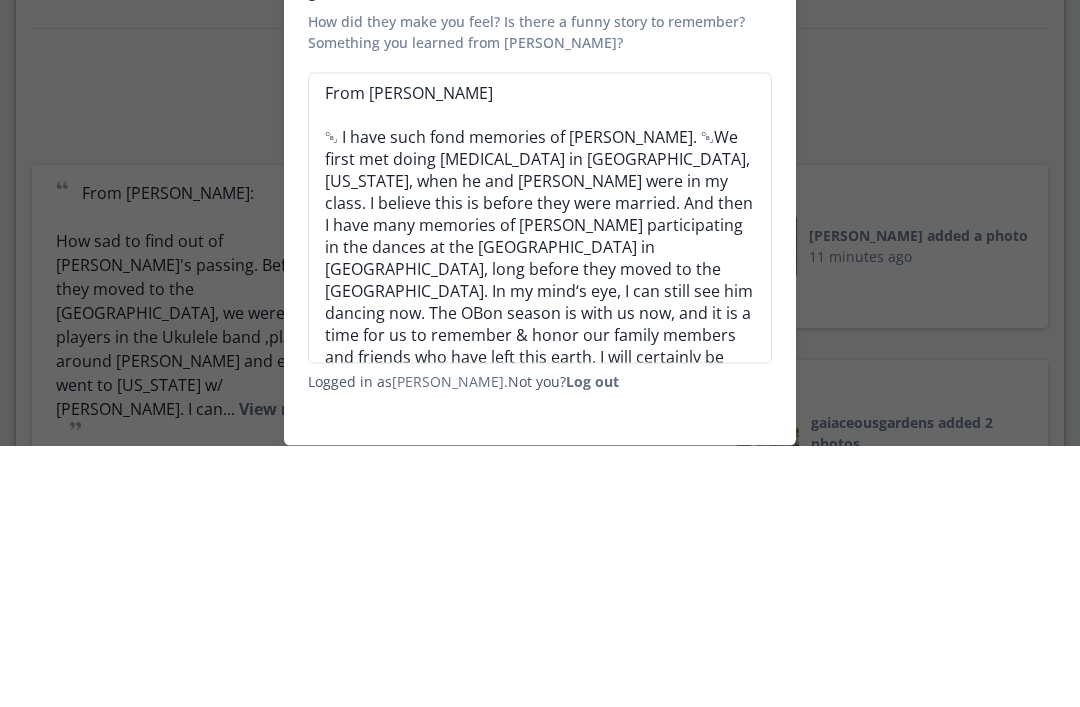 type on "x" 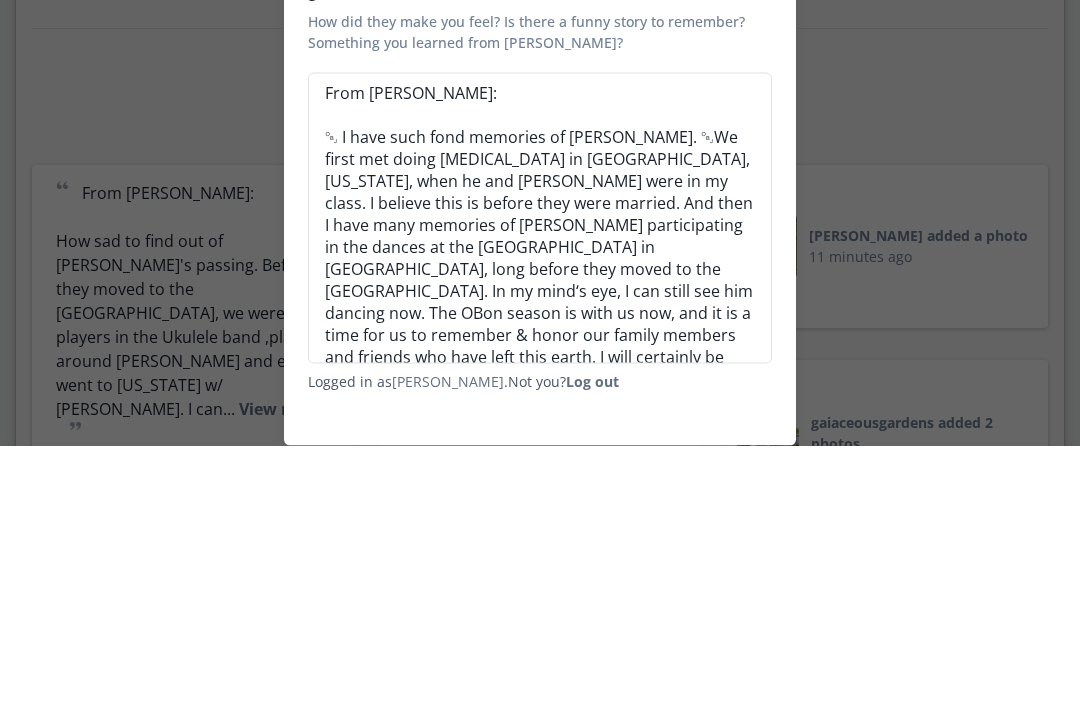 type on "x" 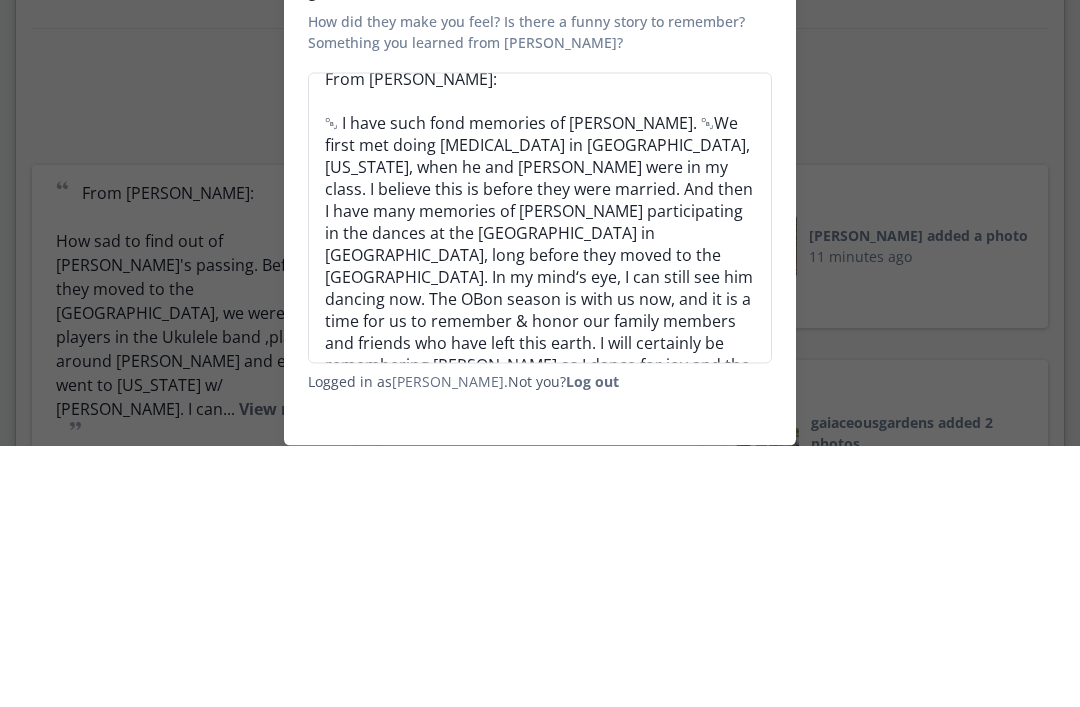 scroll, scrollTop: 13, scrollLeft: 0, axis: vertical 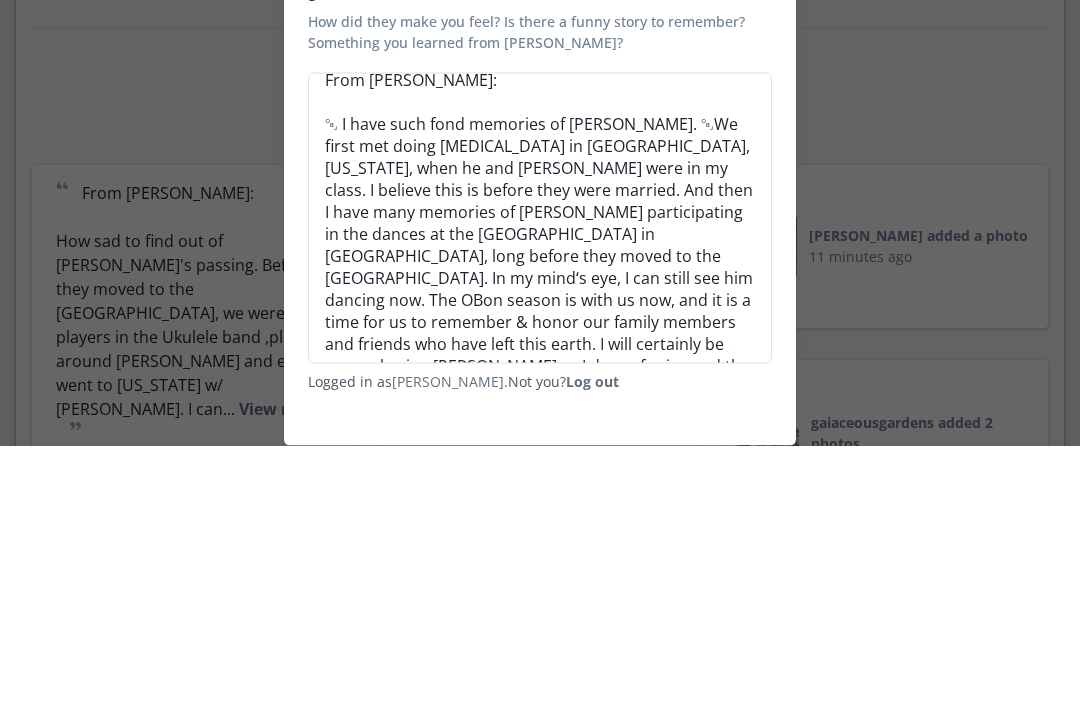 type on "From [PERSON_NAME]:
￼ I have such fond memories of [PERSON_NAME]. ￼We first met doing [MEDICAL_DATA] in [GEOGRAPHIC_DATA], [US_STATE], when he and [PERSON_NAME] were in my class. I believe this is before they were married. And then I have many memories of [PERSON_NAME] participating in the dances at the [GEOGRAPHIC_DATA] in [GEOGRAPHIC_DATA], long before they moved to the [GEOGRAPHIC_DATA]. In my mind‘s eye, I can still see him dancing now. The OBon season is with us now, and it is a time for us to remember & honor our family members and friends who have left this earth. I will certainly be remembering [PERSON_NAME] as I dance for joy and the love of life during the Bon Odori.  🙏￼￼￼♥️" 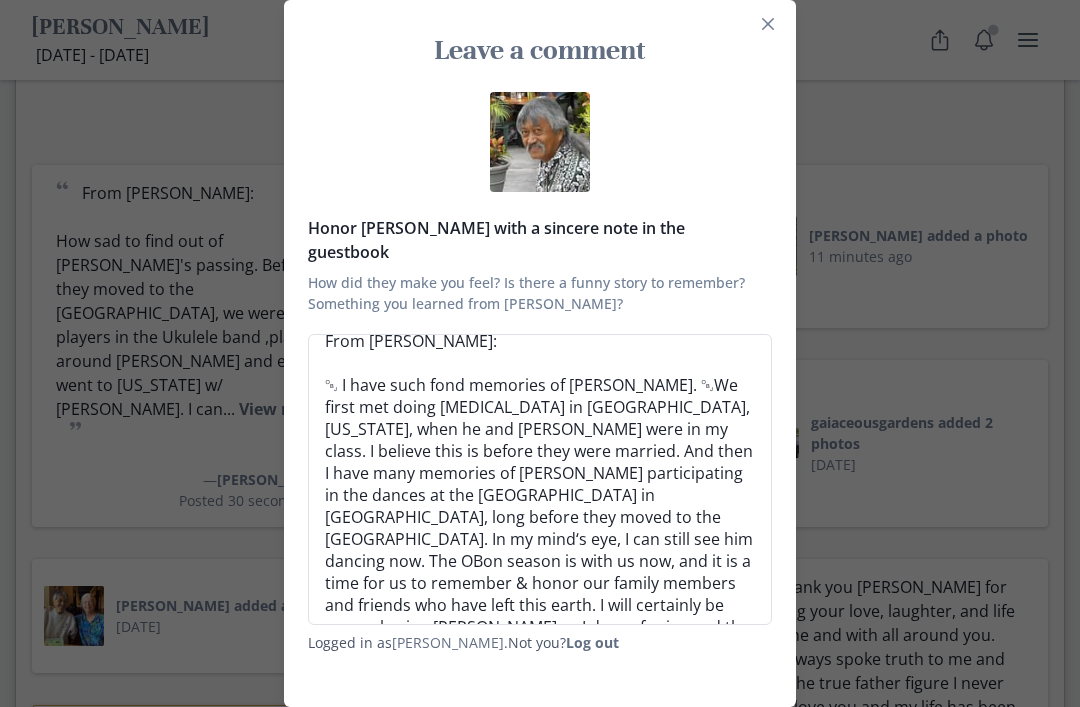 click on "Post" at bounding box center [728, 716] 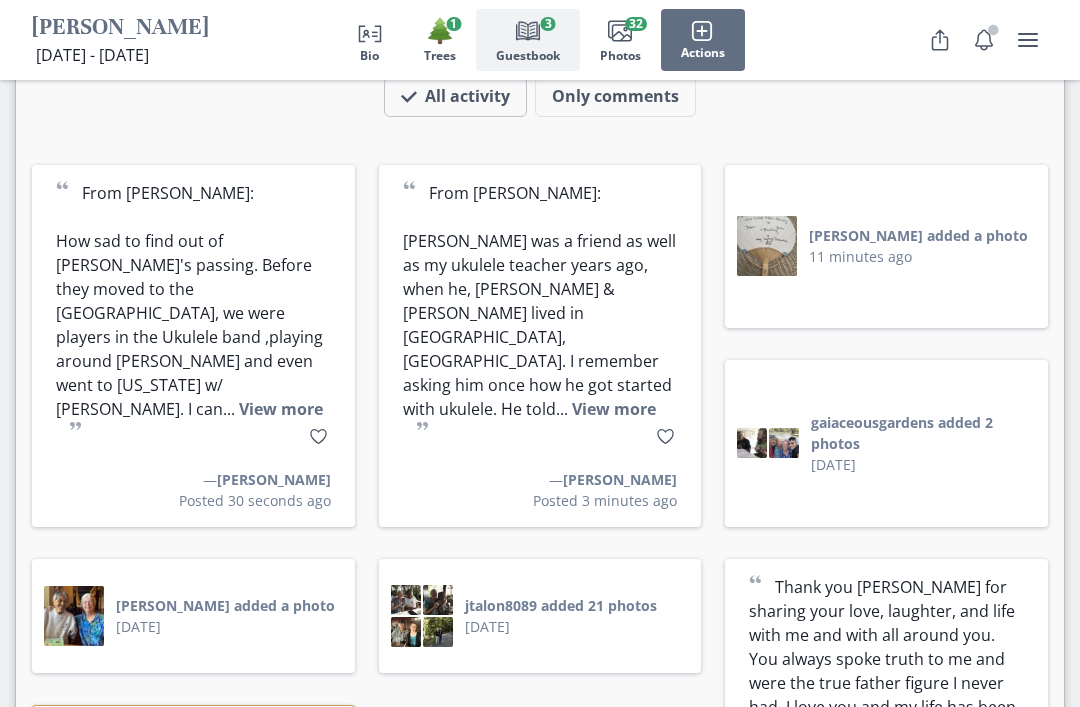 type 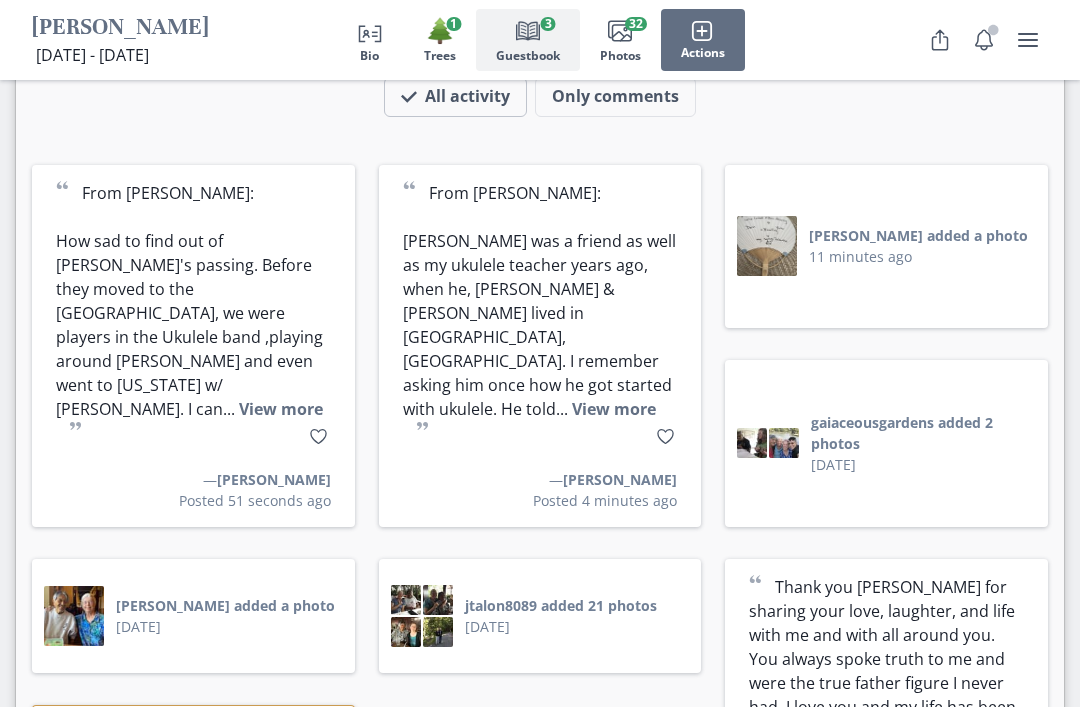 scroll, scrollTop: 0, scrollLeft: 0, axis: both 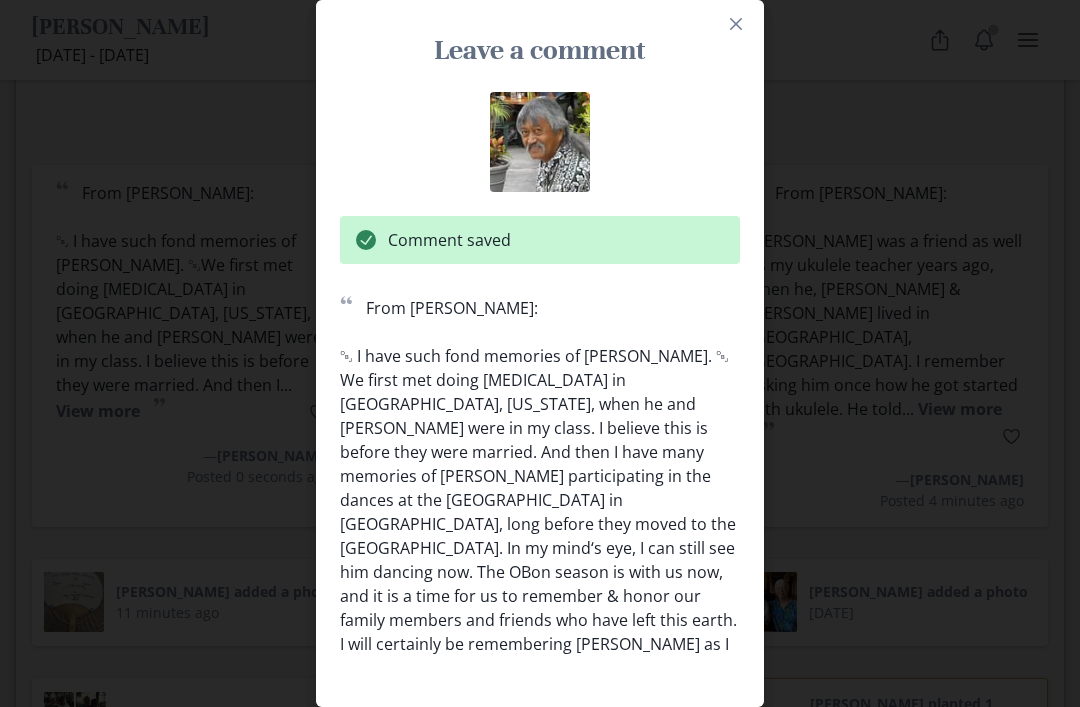 click on "Leave a comment Comment saved “ From [PERSON_NAME]:
￼ I have such fond memories of [PERSON_NAME]. ￼We first met doing [MEDICAL_DATA] in [GEOGRAPHIC_DATA], [US_STATE], when he and [PERSON_NAME] were in my class. I believe this is before they were married. And then I have many memories of [PERSON_NAME] participating in the dances at the [GEOGRAPHIC_DATA] in [GEOGRAPHIC_DATA], long before they moved to the [GEOGRAPHIC_DATA]. In my mind‘s eye, I can still see him dancing now. The OBon season is with us now, and it is a time for us to remember & honor our family members and friends who have left this earth. I will certainly be remembering [PERSON_NAME] as I dance for joy and the love of life during the Bon Odori.  🙏￼￼￼♥️ ” —  [PERSON_NAME] Posted in 0 seconds Share [PERSON_NAME]'s memorial [URL][DOMAIN_NAME][PERSON_NAME] Copy link Messenger Facebook WhatsApp X" at bounding box center (540, 353) 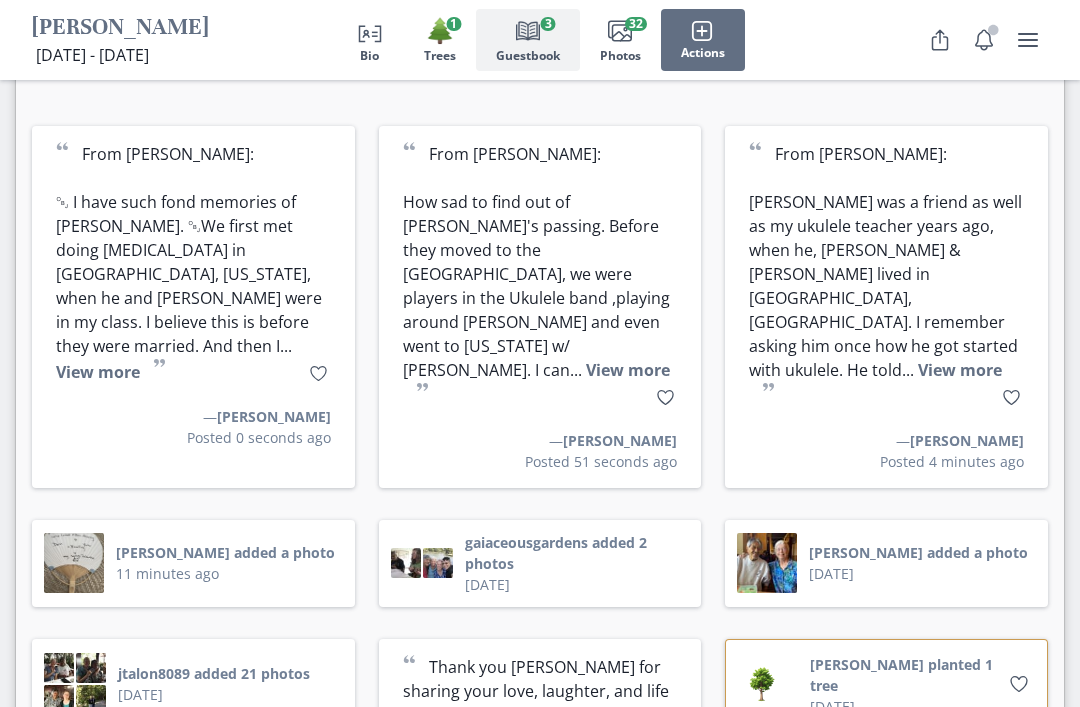scroll, scrollTop: 3920, scrollLeft: 0, axis: vertical 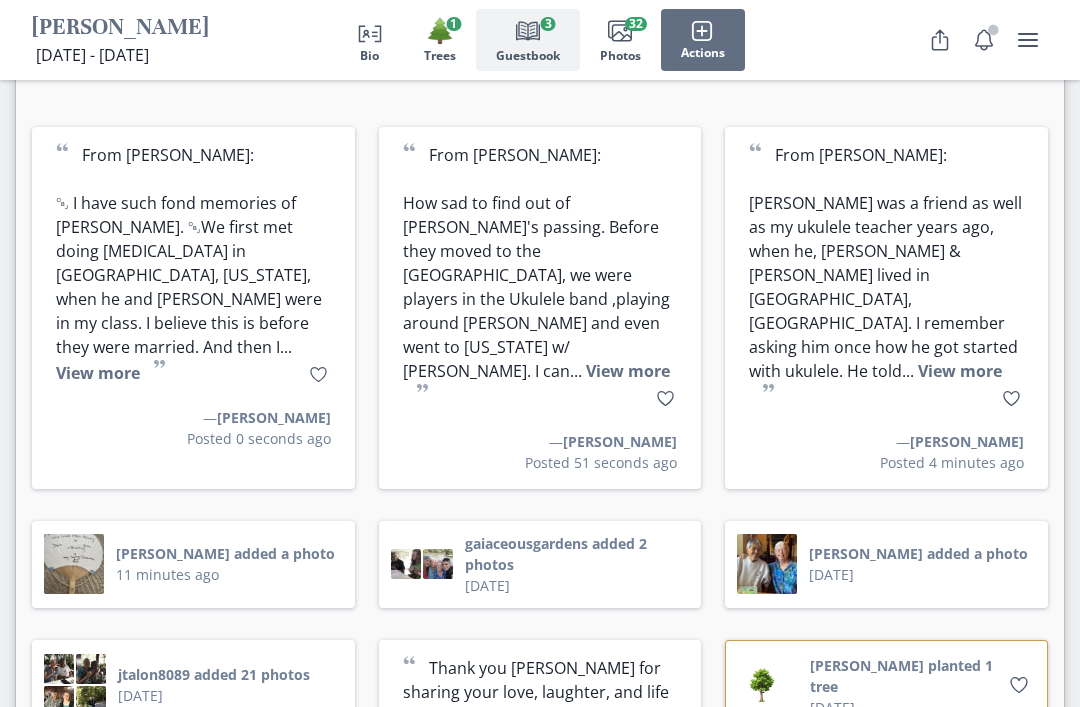 click on "[PERSON_NAME] added a photo" at bounding box center (225, 553) 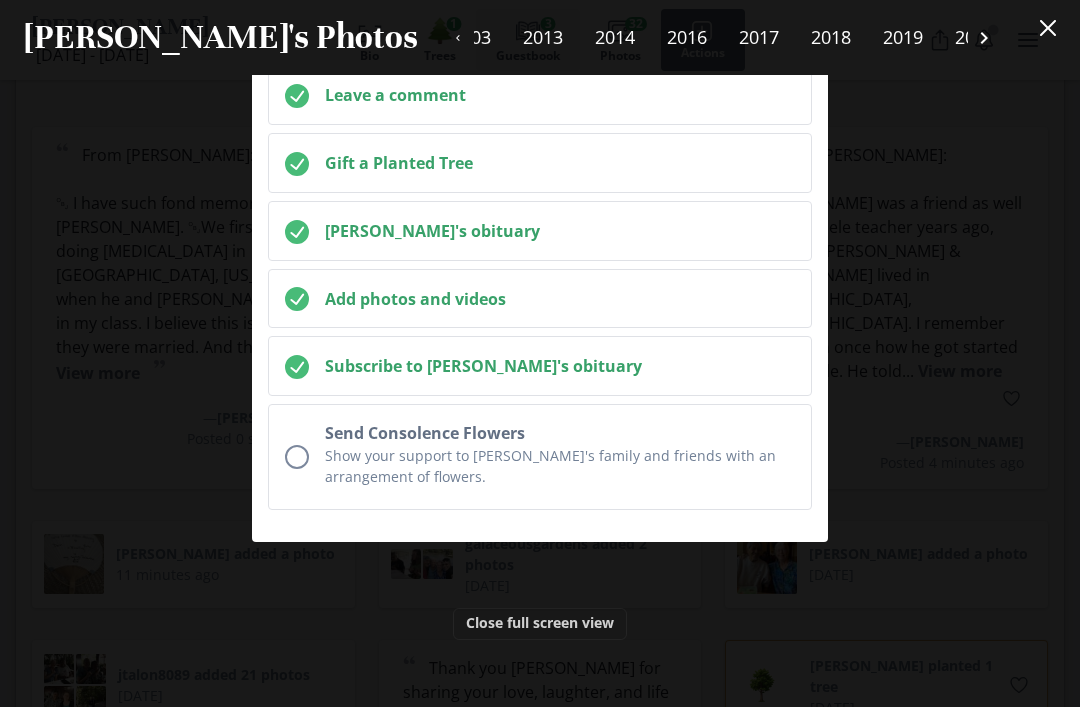 scroll, scrollTop: 0, scrollLeft: 45, axis: horizontal 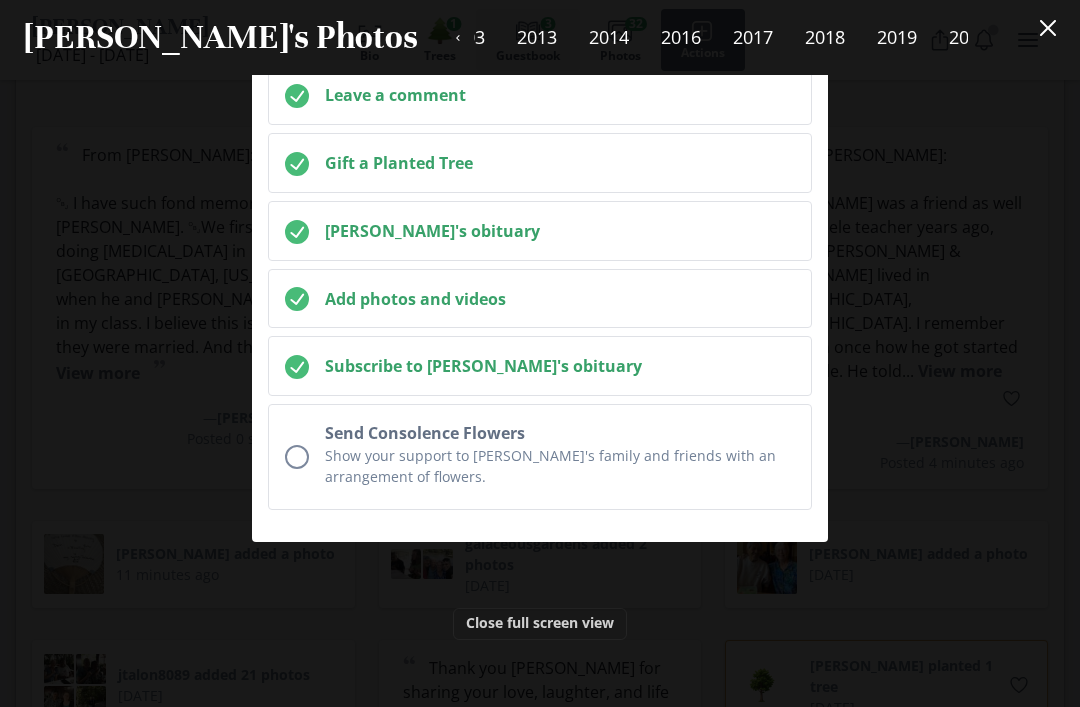click on "[PERSON_NAME] and [PERSON_NAME] 2003 Settings Edit Comment Photo uploaded   [DATE]  by [PERSON_NAME] My guess is this photo was from 2003, the year they got married. This was at the beautiful [GEOGRAPHIC_DATA]! [PERSON_NAME] and [PERSON_NAME]’s Wedding Day! [DATE] Settings Edit Comment Photo uploaded   [DATE]  by [PERSON_NAME] After the outdoor ceremony, I asked both if I could take a picture of their hands with their rings…was such a beautiful day! [PERSON_NAME] Amido 2013 Settings Edit Comment Photo uploaded   [DATE]  by [PERSON_NAME] Picture from 2013 Visiting [PERSON_NAME], [PERSON_NAME] & [PERSON_NAME] in [US_STATE]  [DATE] Settings Edit Comment Photo uploaded   [DATE]  by gaiaceousgardens [DATE] Settings Edit Comment Photo uploaded   [DATE]  by jtalon8089 [DATE] Settings Edit Comment Photo uploaded   [DATE]  by jtalon8089 [DATE] Settings Edit Comment Photo uploaded   [DATE]  by jtalon8089 [DATE] Settings Edit Comment Photo uploaded   [DATE]  by jtalon8089 [DATE] Settings Edit Comment Edit" at bounding box center (540, 391) 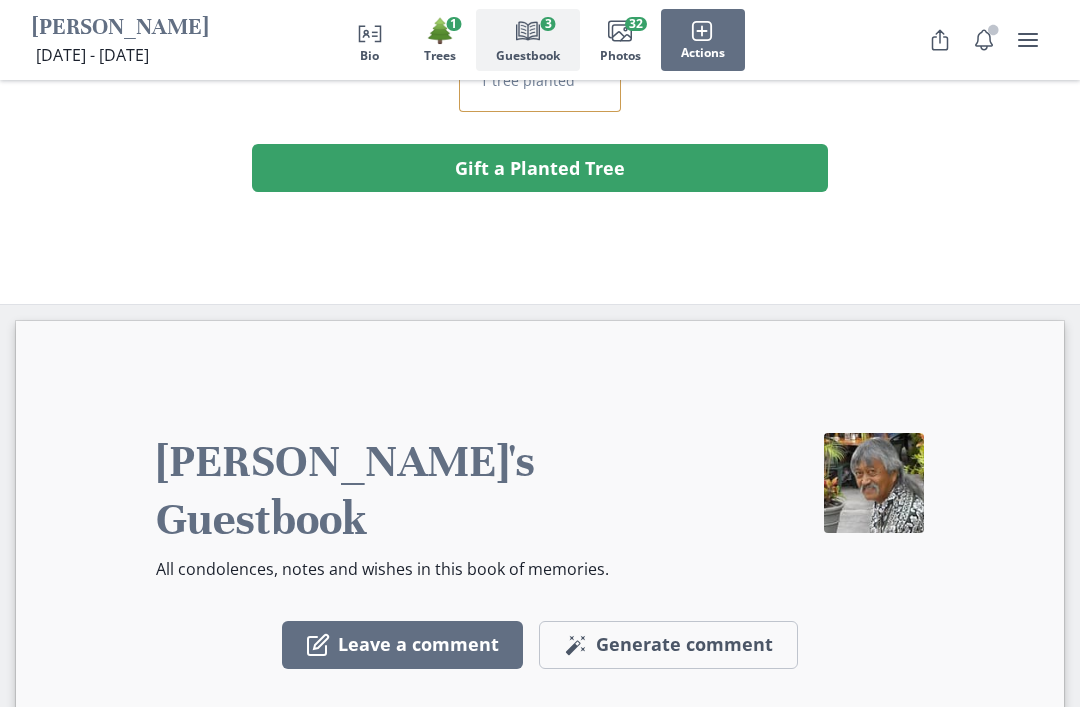 scroll, scrollTop: 3264, scrollLeft: 0, axis: vertical 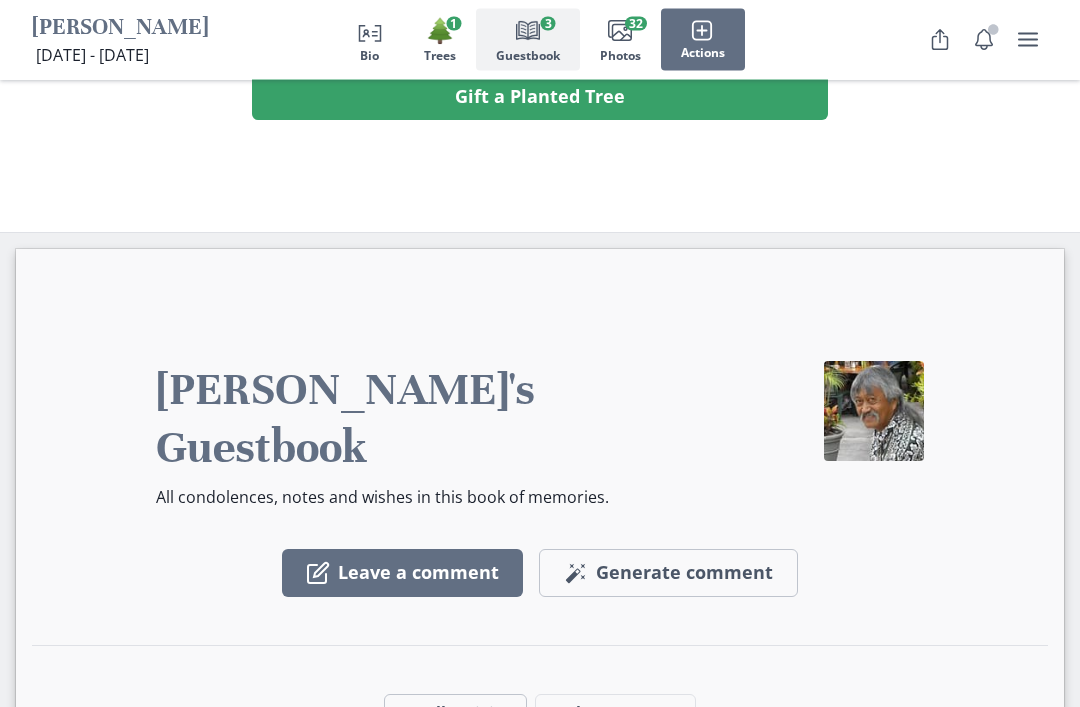 click on "All activity" at bounding box center [455, 715] 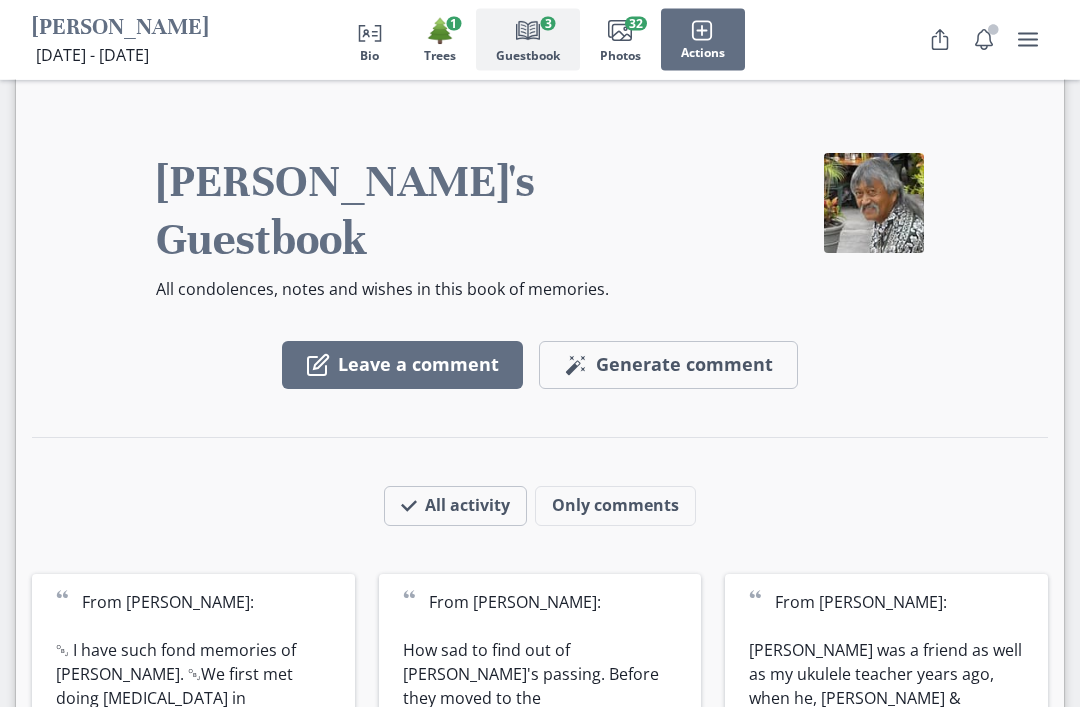 scroll, scrollTop: 3324, scrollLeft: 0, axis: vertical 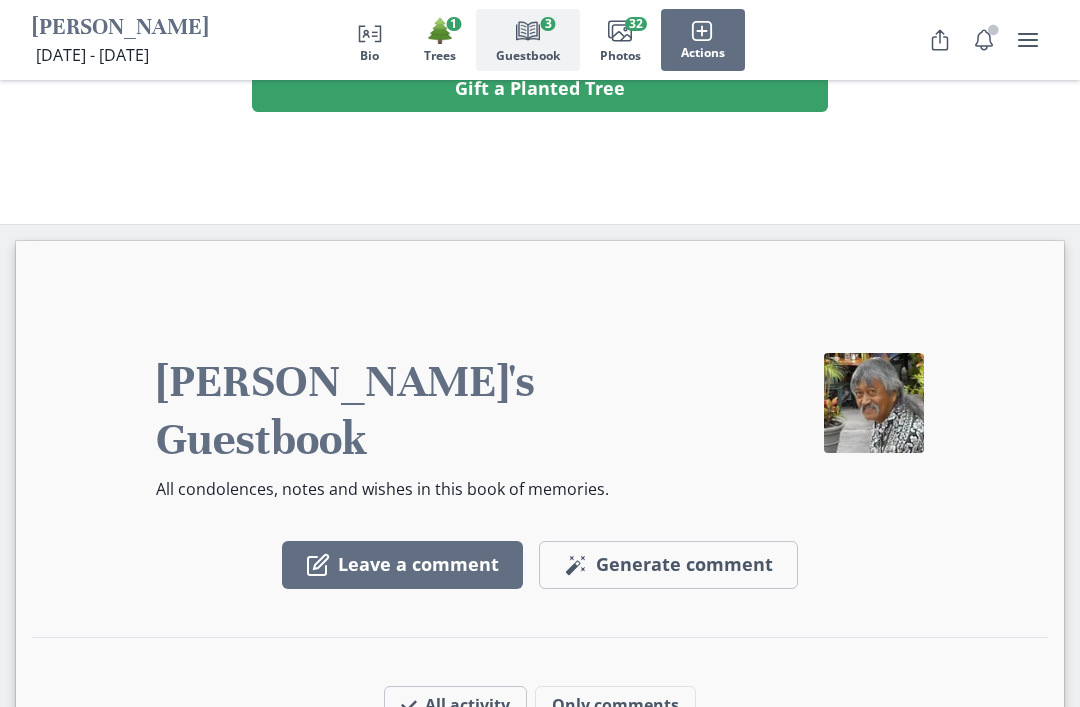 click on "Book Guestbook 3" at bounding box center (528, 40) 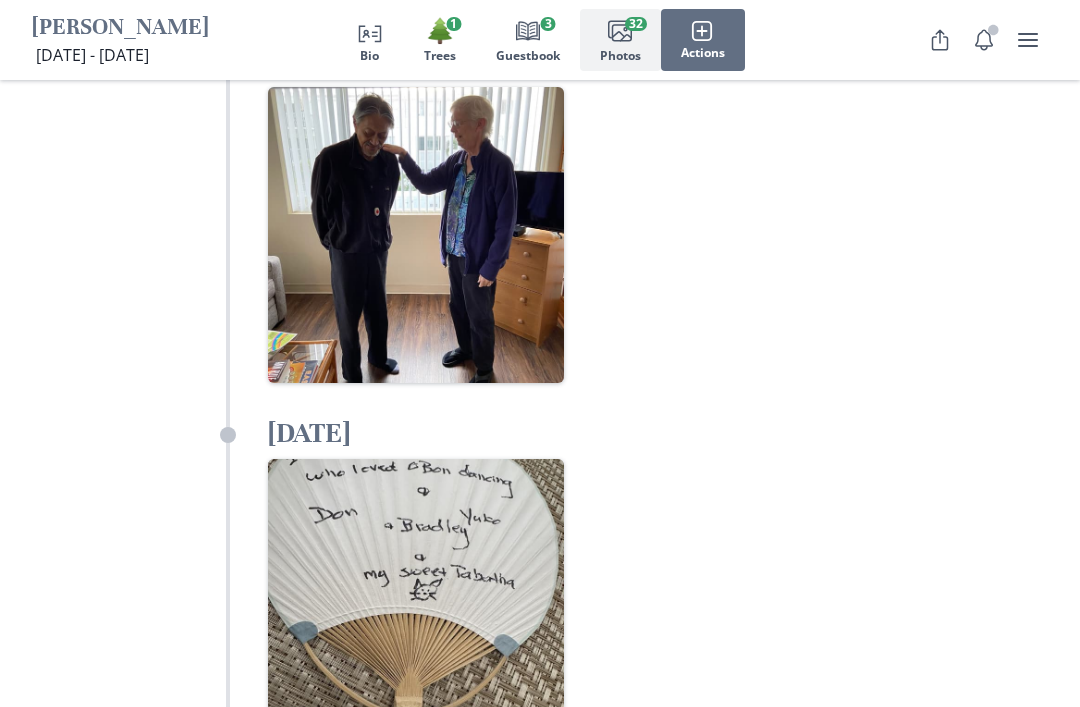 scroll, scrollTop: 15725, scrollLeft: 0, axis: vertical 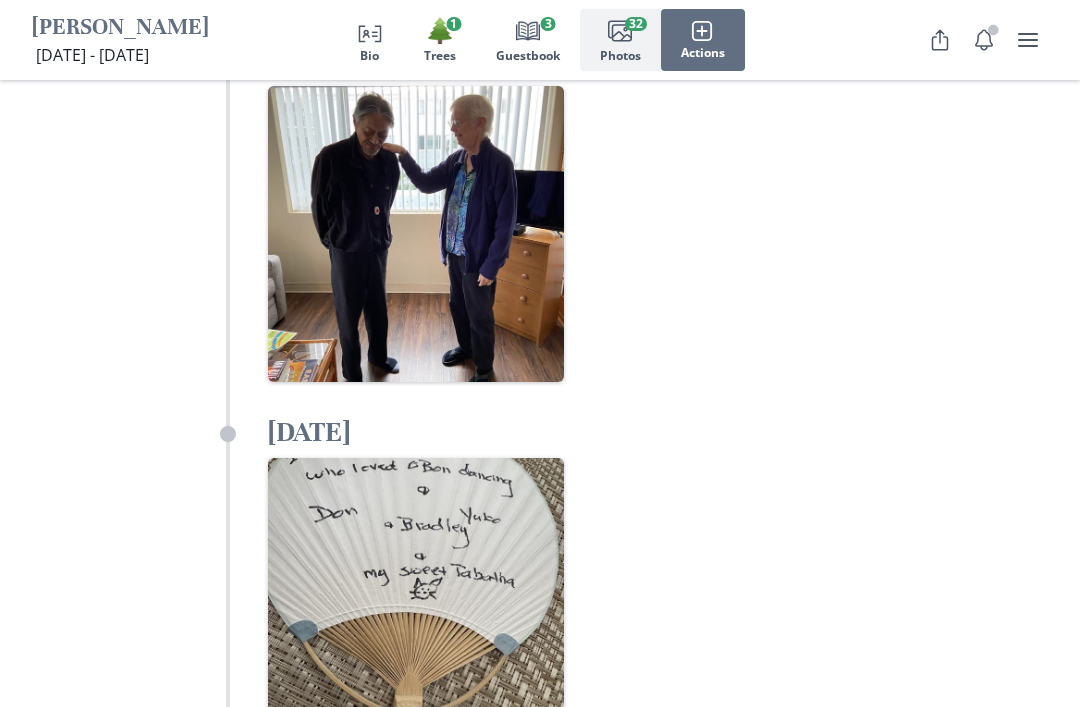 click at bounding box center [416, 606] 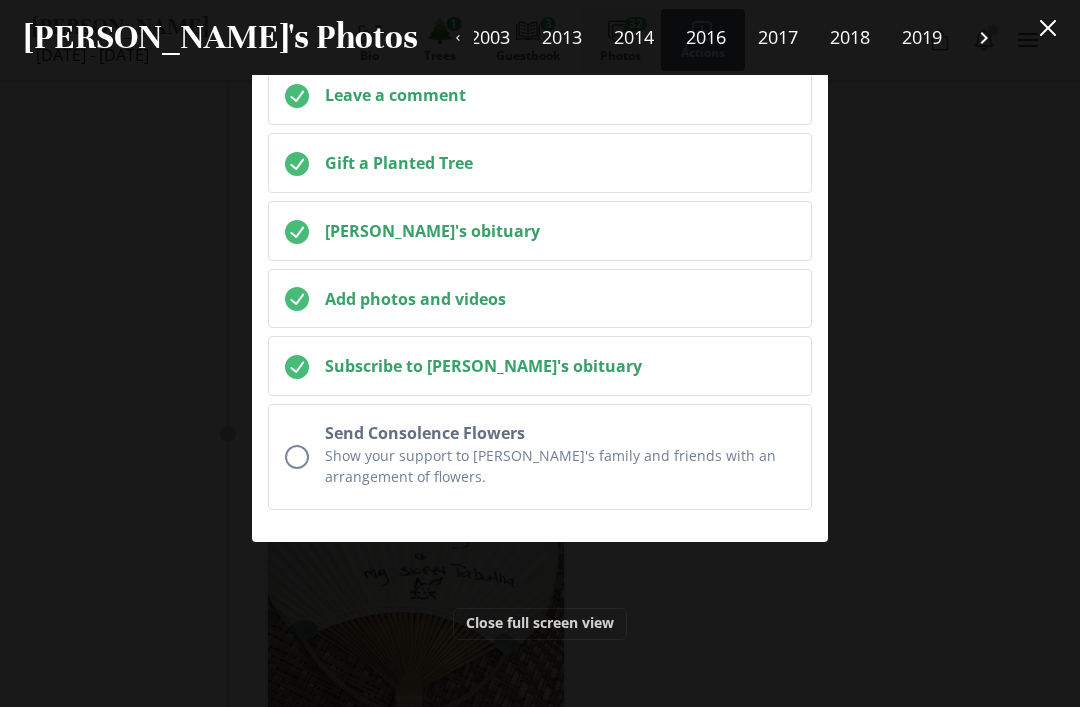 scroll, scrollTop: 0, scrollLeft: 45, axis: horizontal 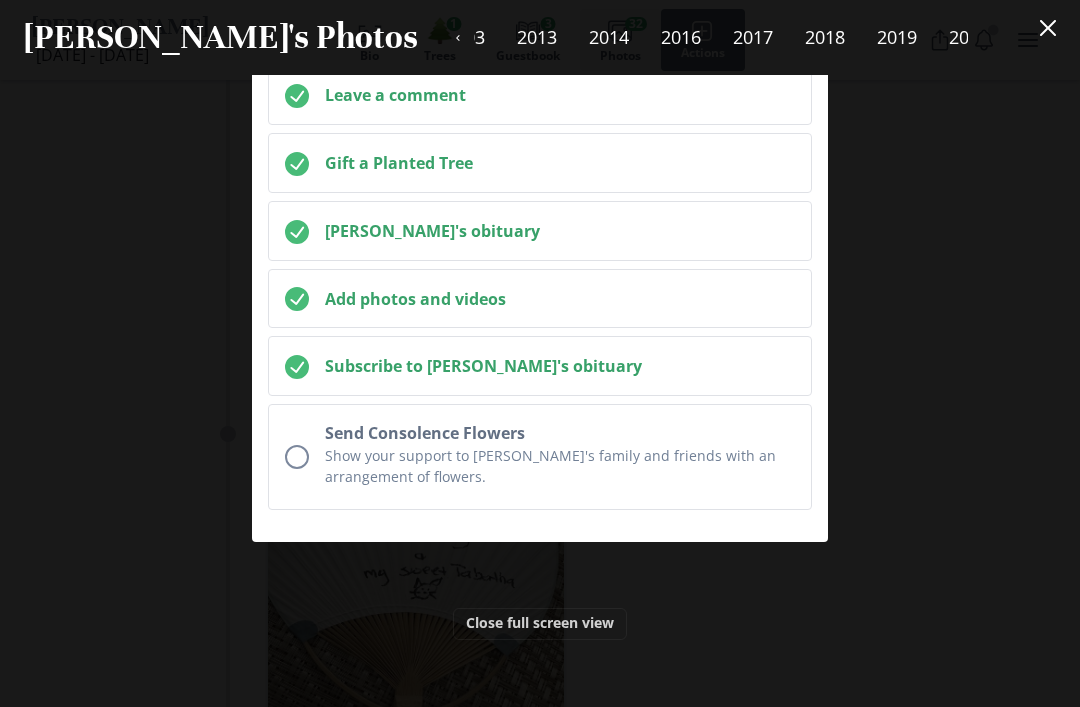 click on "Close full screen view" at bounding box center (540, 624) 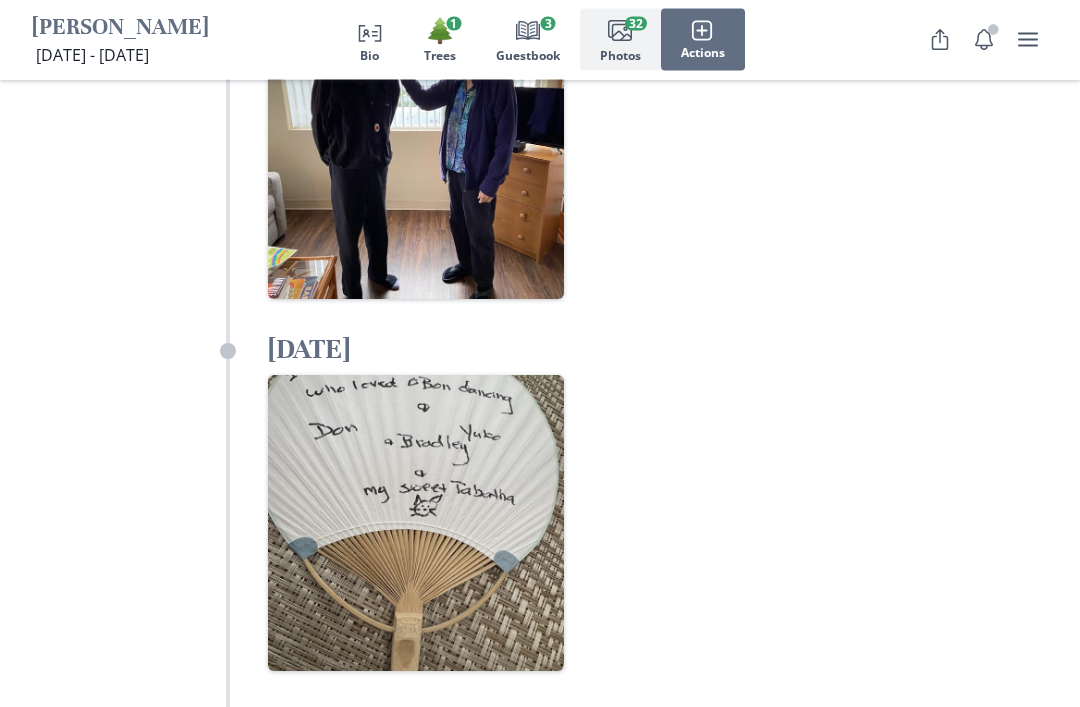 scroll, scrollTop: 15807, scrollLeft: 0, axis: vertical 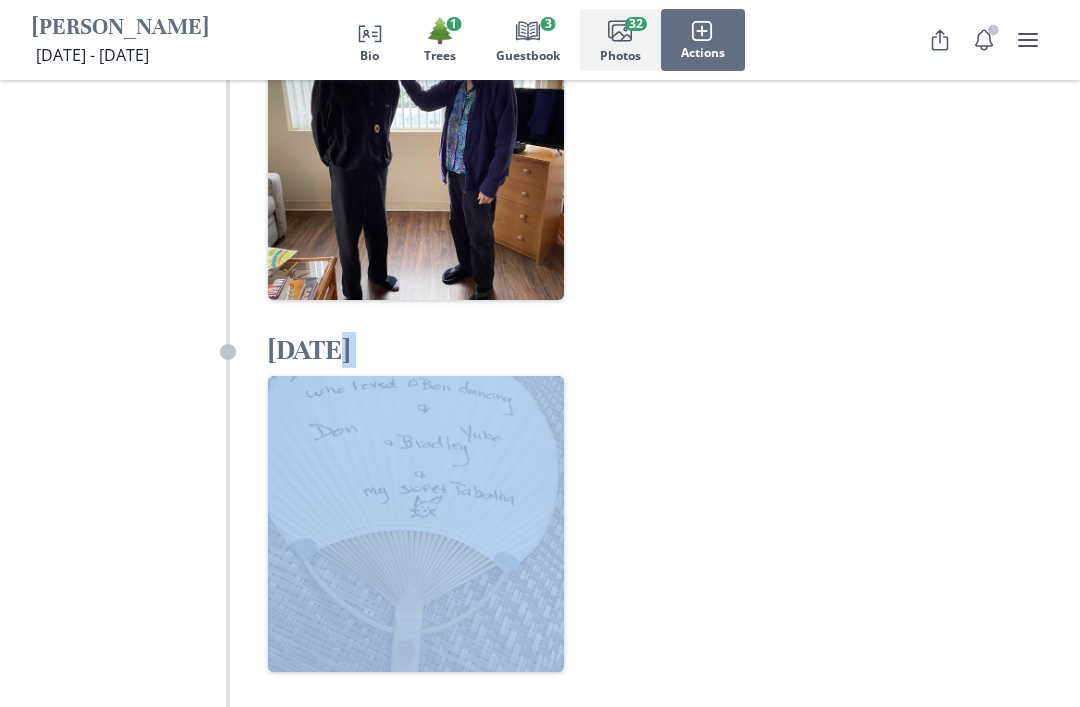 click on "Images Add photos" at bounding box center [540, 880] 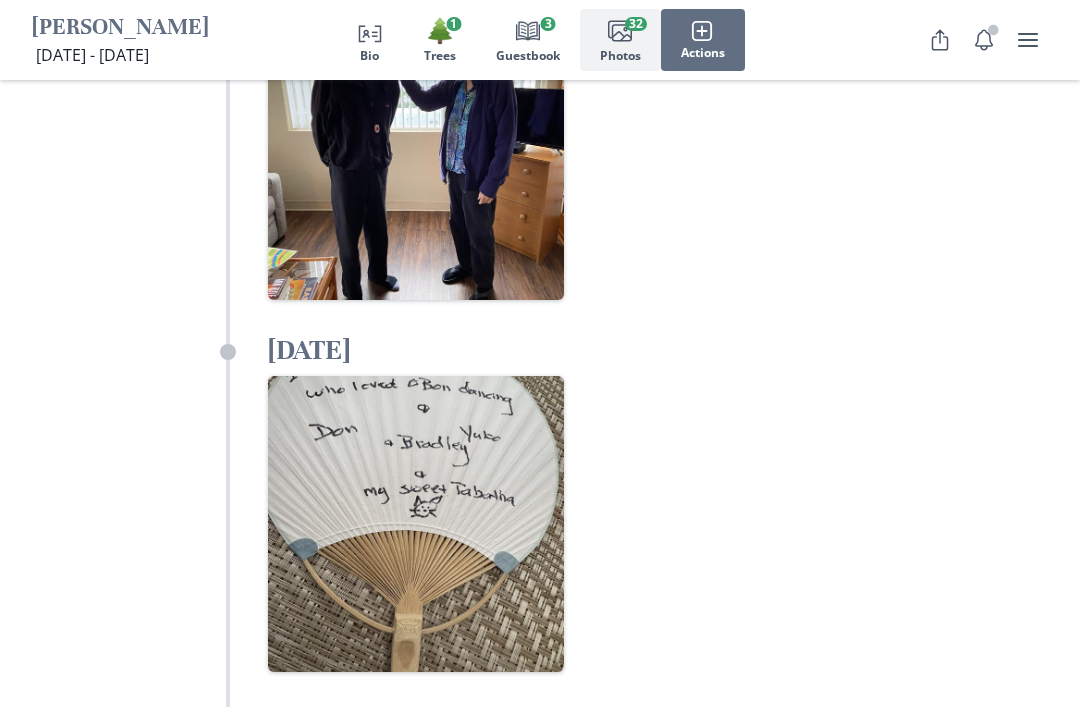 click at bounding box center (416, 524) 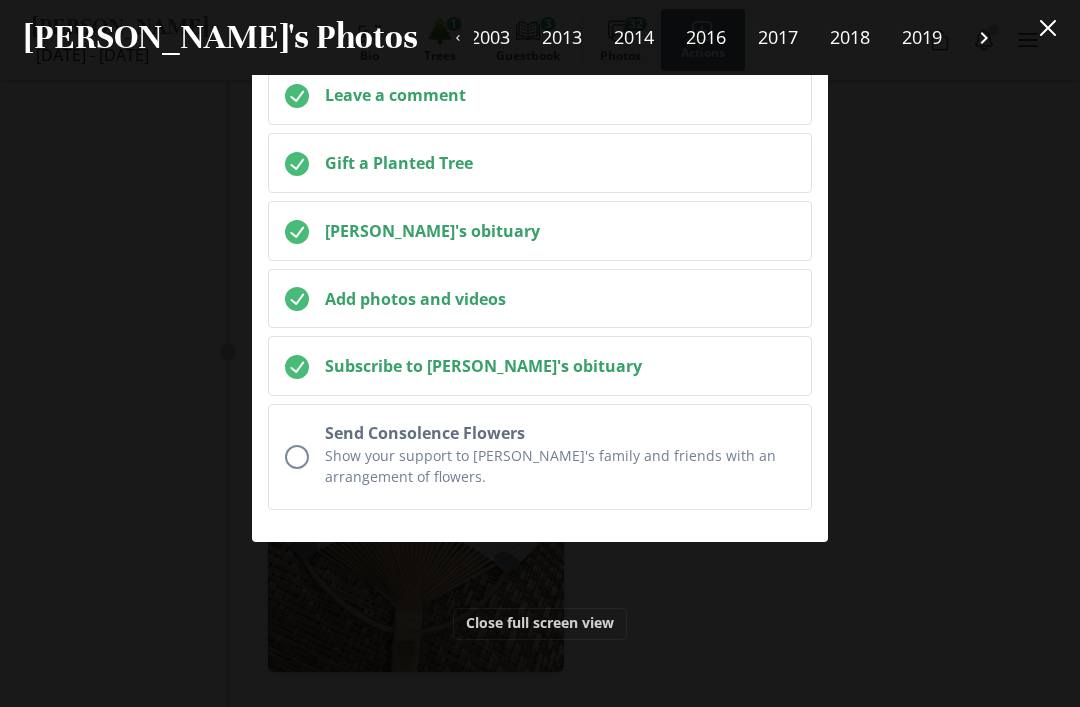 scroll, scrollTop: 0, scrollLeft: 45, axis: horizontal 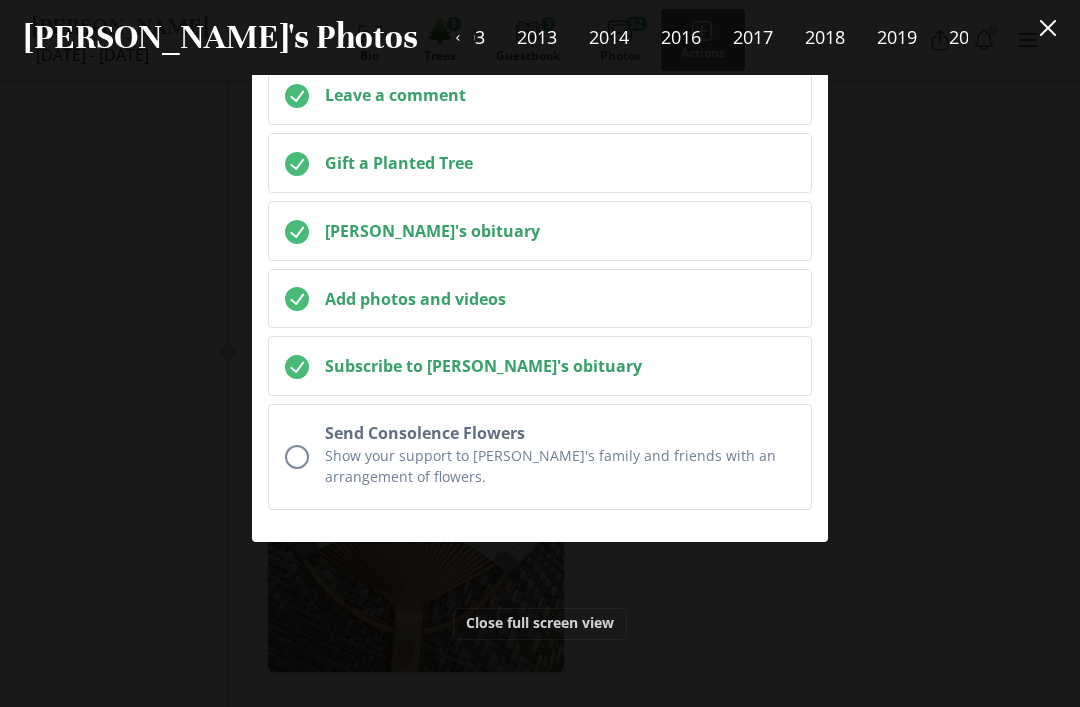 click on "Settings Edit" at bounding box center [621, -443] 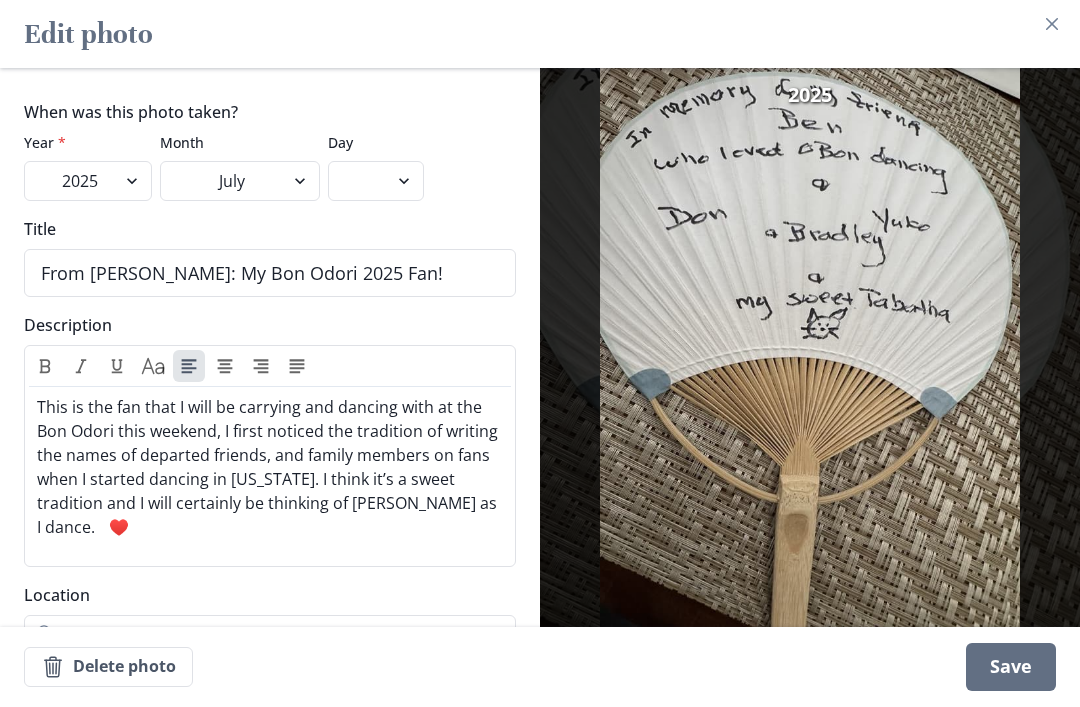 click on "From [PERSON_NAME]: My Bon Odori 2025 Fan!" at bounding box center [270, 273] 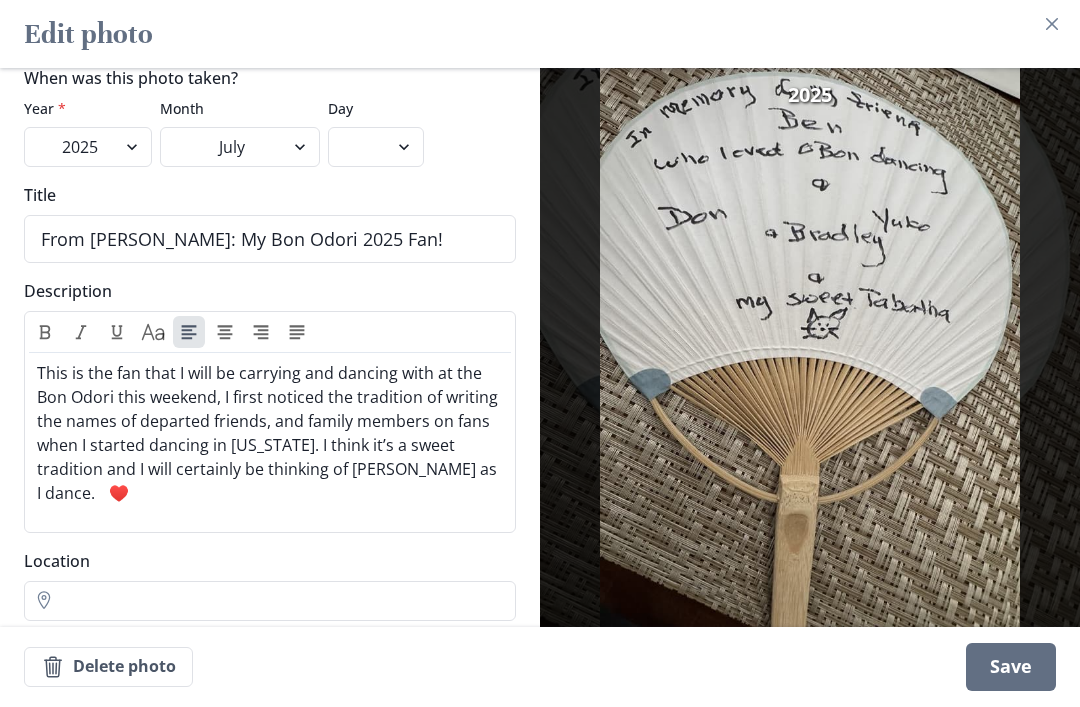 scroll, scrollTop: 33, scrollLeft: 0, axis: vertical 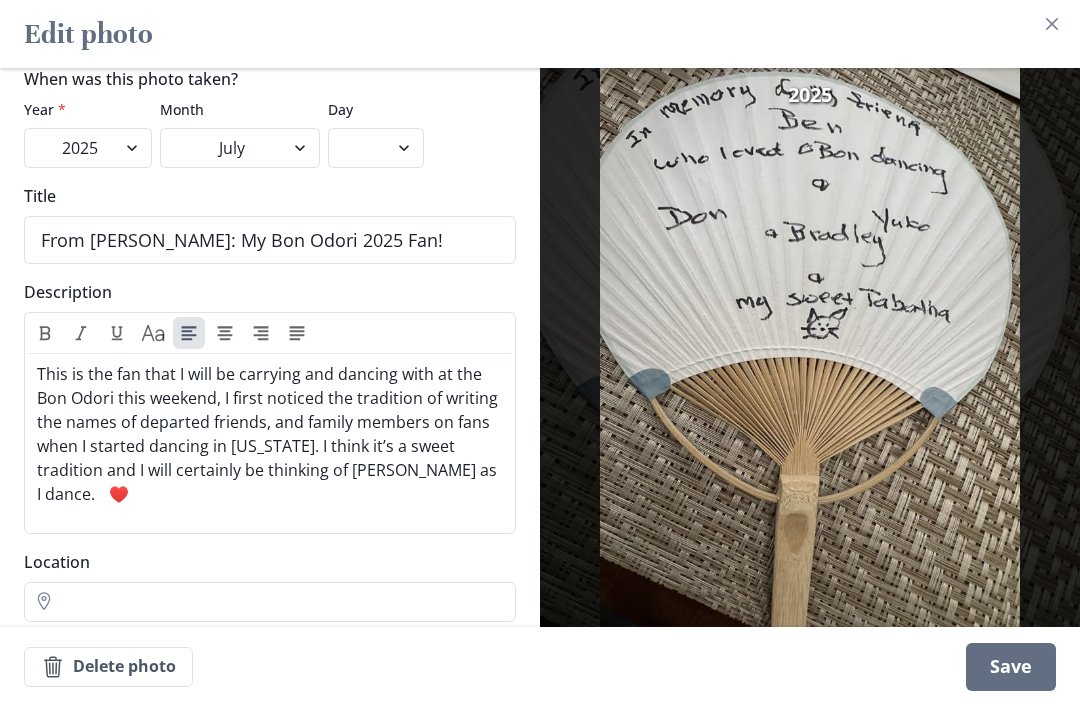 type on "From [PERSON_NAME]: My Bon Odori 2025 Fan!" 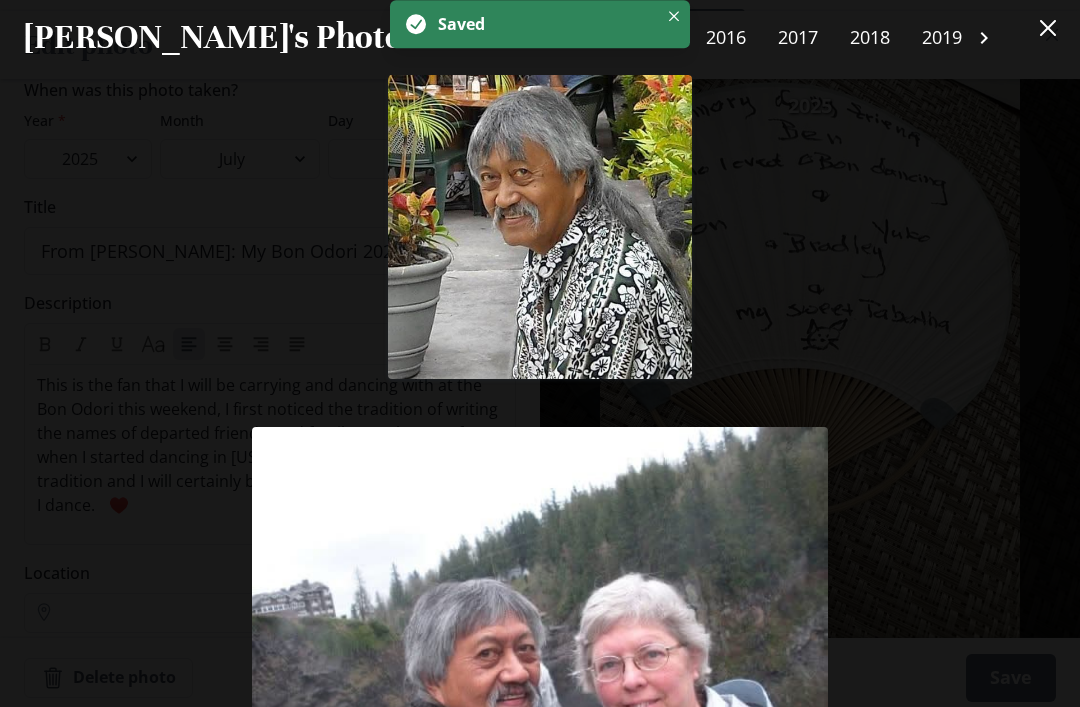 scroll, scrollTop: 25047, scrollLeft: 0, axis: vertical 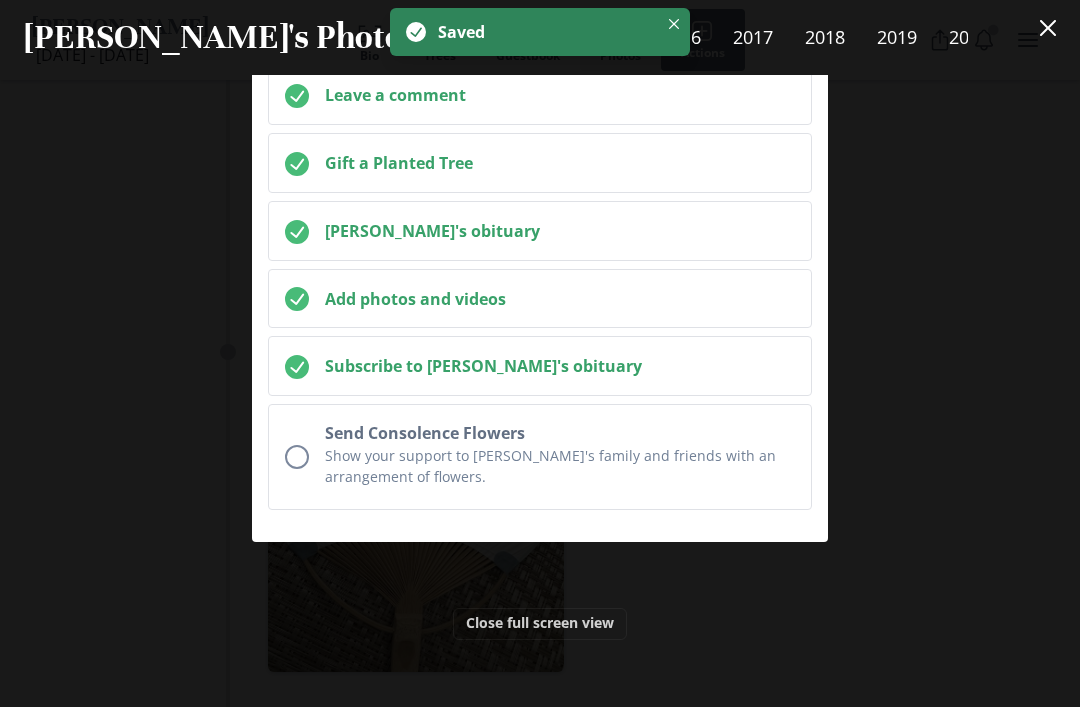 click on "[PERSON_NAME] and [PERSON_NAME] 2003 Settings Edit Comment Photo uploaded   [DATE]  by [PERSON_NAME] My guess is this photo was from 2003, the year they got married. This was at the beautiful [GEOGRAPHIC_DATA]! [PERSON_NAME] and [PERSON_NAME]’s Wedding Day! [DATE] Settings Edit Comment Photo uploaded   [DATE]  by [PERSON_NAME] After the outdoor ceremony, I asked both if I could take a picture of their hands with their rings…was such a beautiful day! [PERSON_NAME] Amido 2013 Settings Edit Comment Photo uploaded   [DATE]  by [PERSON_NAME] Picture from 2013 Visiting [PERSON_NAME], [PERSON_NAME] & [PERSON_NAME] in [US_STATE]  [DATE] Settings Edit Comment Photo uploaded   [DATE]  by gaiaceousgardens [DATE] Settings Edit Comment Photo uploaded   [DATE]  by jtalon8089 [DATE] Settings Edit Comment Photo uploaded   [DATE]  by jtalon8089 [DATE] Settings Edit Comment Photo uploaded   [DATE]  by jtalon8089 [DATE] Settings Edit Comment Photo uploaded   [DATE]  by jtalon8089 [DATE] Settings Edit Comment Edit" at bounding box center (540, 391) 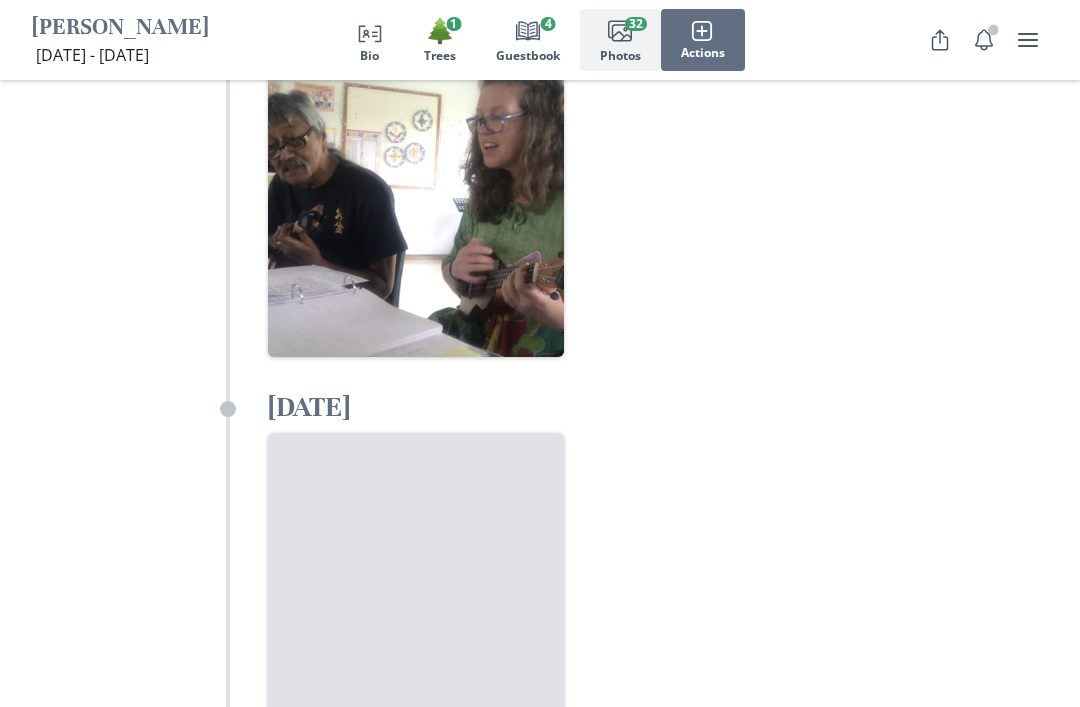 scroll, scrollTop: 13517, scrollLeft: 0, axis: vertical 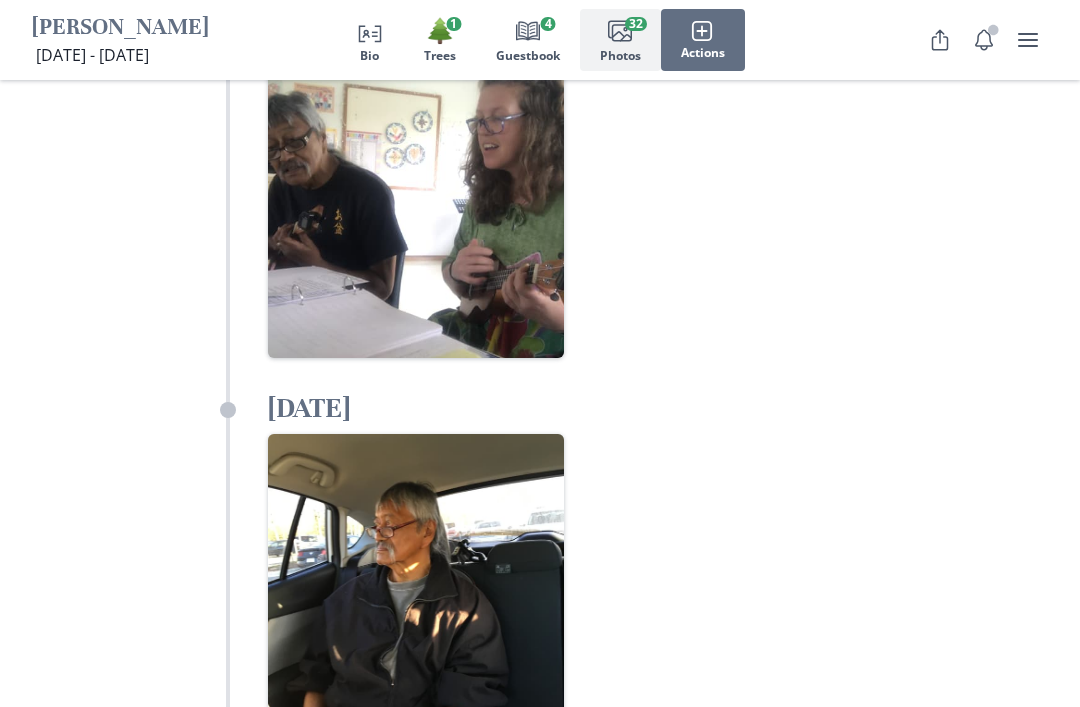 click on "Guestbook" at bounding box center [528, 56] 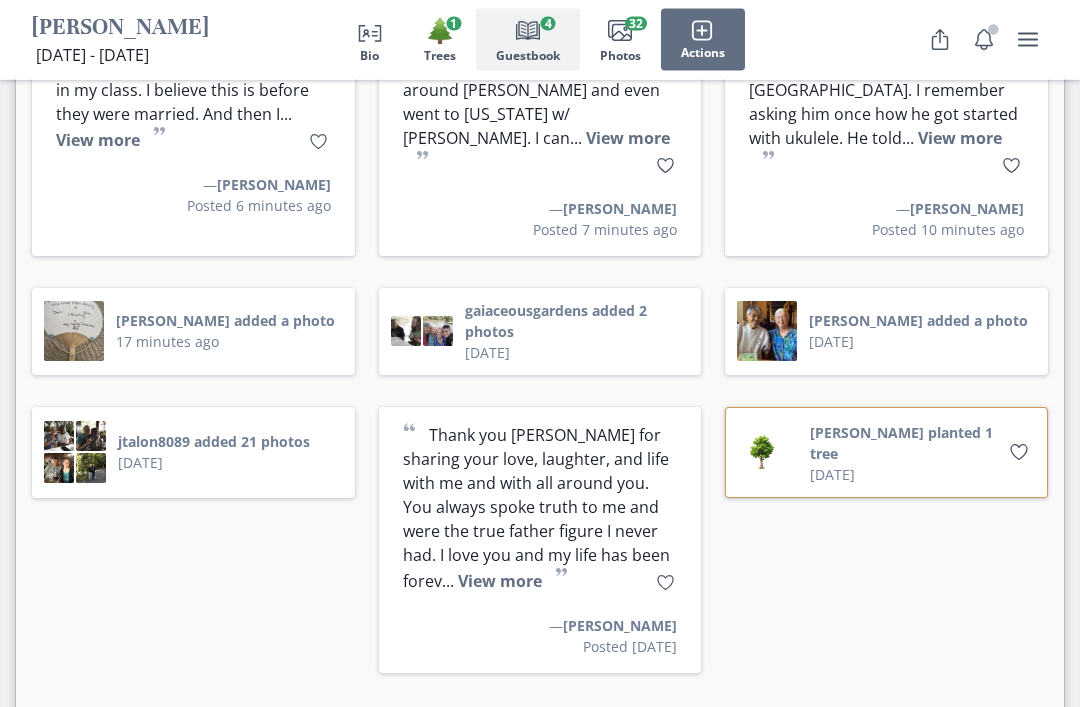 scroll, scrollTop: 4156, scrollLeft: 0, axis: vertical 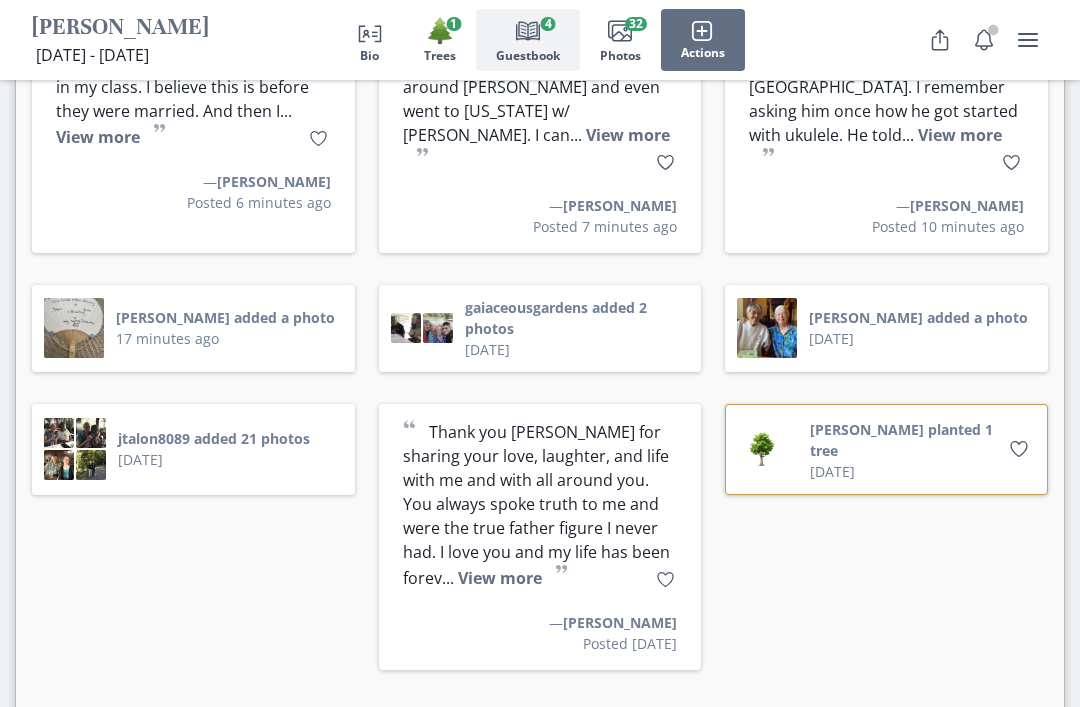 click on "gaiaceousgardens added 2 photos" at bounding box center (577, 318) 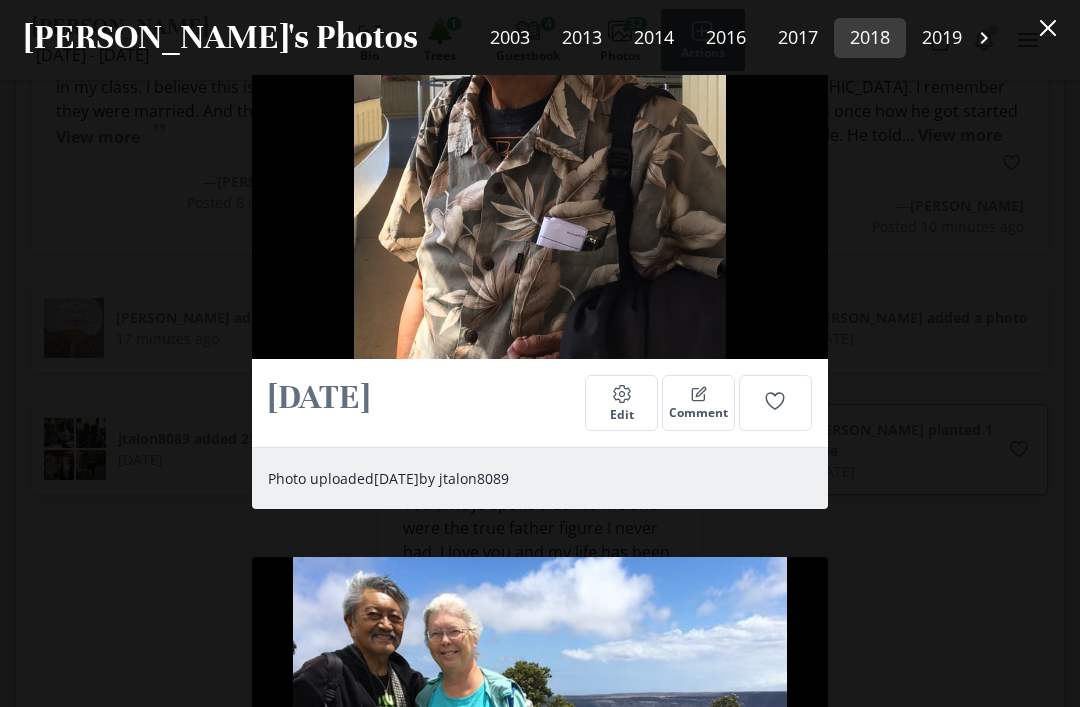 scroll, scrollTop: 18370, scrollLeft: 0, axis: vertical 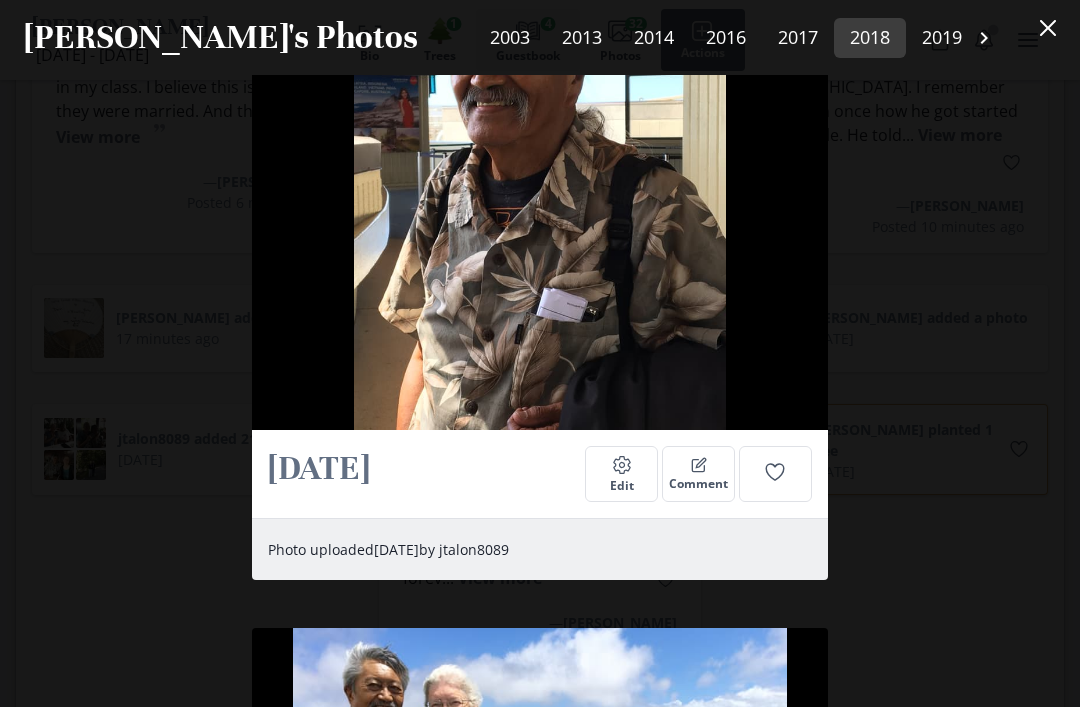 click on "[PERSON_NAME] and [PERSON_NAME] 2003 Settings Edit Comment Photo uploaded   [DATE]  by [PERSON_NAME] My guess is this photo was from 2003, the year they got married. This was at the beautiful [GEOGRAPHIC_DATA]! [PERSON_NAME] and [PERSON_NAME]’s Wedding Day! [DATE] Settings Edit Comment Photo uploaded   [DATE]  by [PERSON_NAME] After the outdoor ceremony, I asked both if I could take a picture of their hands with their rings…was such a beautiful day! [PERSON_NAME] Amido 2013 Settings Edit Comment Photo uploaded   [DATE]  by [PERSON_NAME] Picture from 2013 Visiting [PERSON_NAME], [PERSON_NAME] & [PERSON_NAME] in [US_STATE]  [DATE] Settings Edit Comment Photo uploaded   [DATE]  by gaiaceousgardens [DATE] Settings Edit Comment Photo uploaded   [DATE]  by jtalon8089 [DATE] Settings Edit Comment Photo uploaded   [DATE]  by jtalon8089 [DATE] Settings Edit Comment Photo uploaded   [DATE]  by jtalon8089 [DATE] Settings Edit Comment Photo uploaded   [DATE]  by jtalon8089 [DATE] Settings Edit Comment Edit" at bounding box center [540, 391] 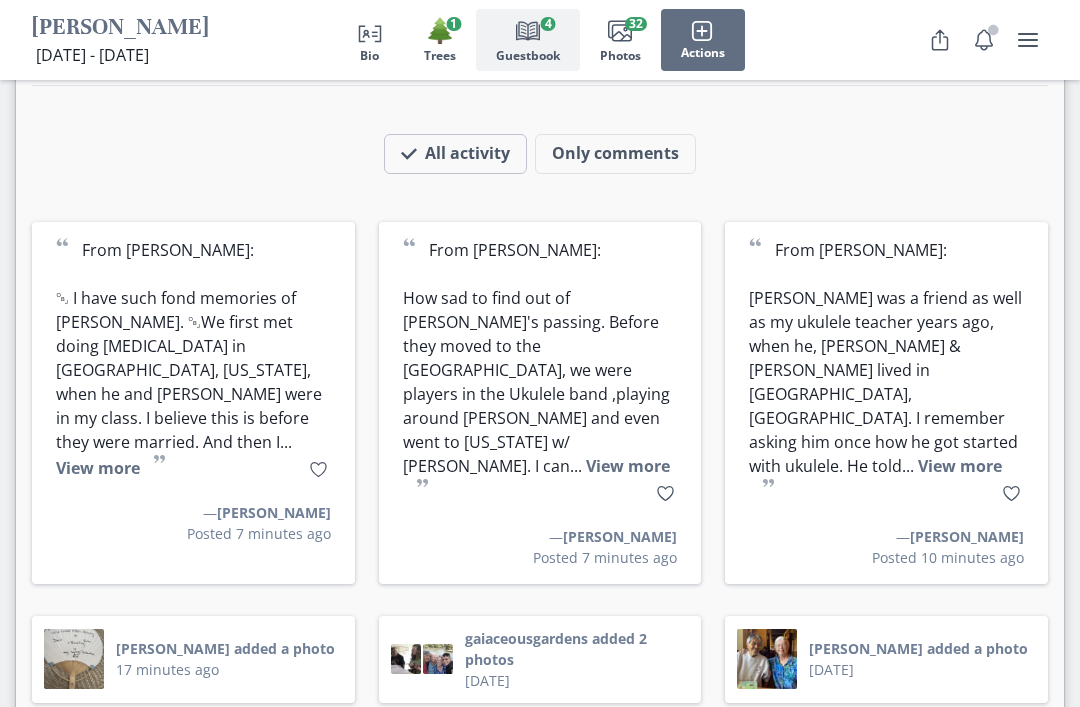 scroll, scrollTop: 3824, scrollLeft: 0, axis: vertical 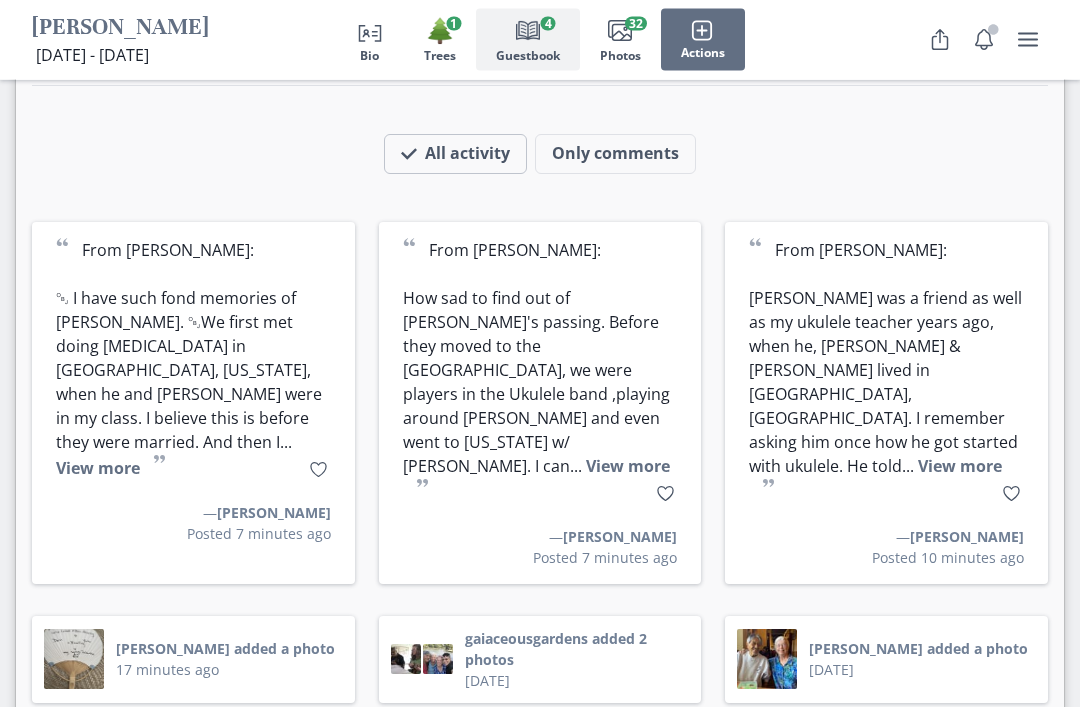 click on "gaiaceousgardens added 2 photos" at bounding box center [577, 650] 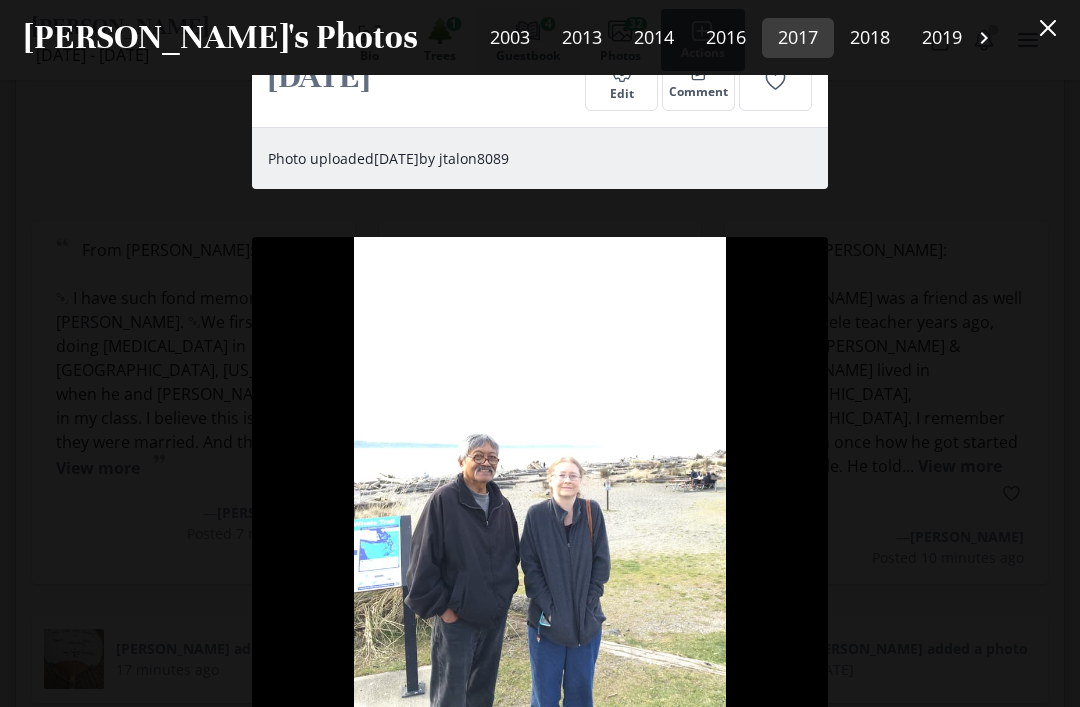 scroll, scrollTop: 17264, scrollLeft: 0, axis: vertical 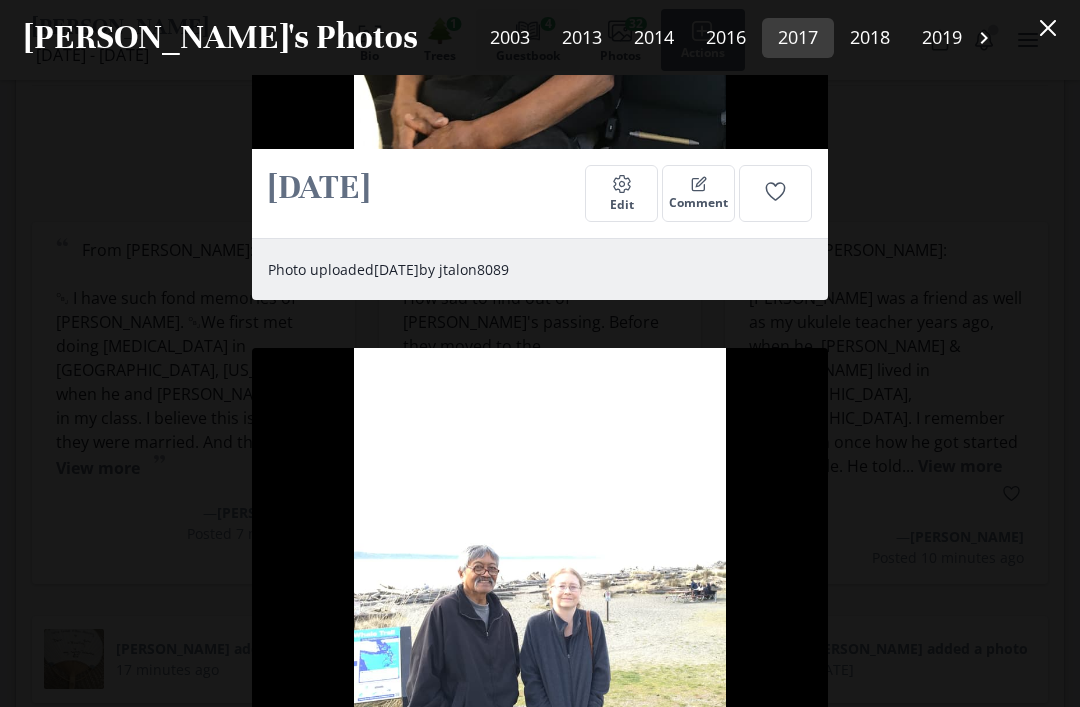 click on "[PERSON_NAME] and [PERSON_NAME] 2003 Settings Edit Comment Photo uploaded   [DATE]  by [PERSON_NAME] My guess is this photo was from 2003, the year they got married. This was at the beautiful [GEOGRAPHIC_DATA]! [PERSON_NAME] and [PERSON_NAME]’s Wedding Day! [DATE] Settings Edit Comment Photo uploaded   [DATE]  by [PERSON_NAME] After the outdoor ceremony, I asked both if I could take a picture of their hands with their rings…was such a beautiful day! [PERSON_NAME] Amido 2013 Settings Edit Comment Photo uploaded   [DATE]  by [PERSON_NAME] Picture from 2013 Visiting [PERSON_NAME], [PERSON_NAME] & [PERSON_NAME] in [US_STATE]  [DATE] Settings Edit Comment Photo uploaded   [DATE]  by gaiaceousgardens [DATE] Settings Edit Comment Photo uploaded   [DATE]  by jtalon8089 [DATE] Settings Edit Comment Photo uploaded   [DATE]  by jtalon8089 [DATE] Settings Edit Comment Photo uploaded   [DATE]  by jtalon8089 [DATE] Settings Edit Comment Photo uploaded   [DATE]  by jtalon8089 [DATE] Settings Edit Comment Edit" at bounding box center (540, 391) 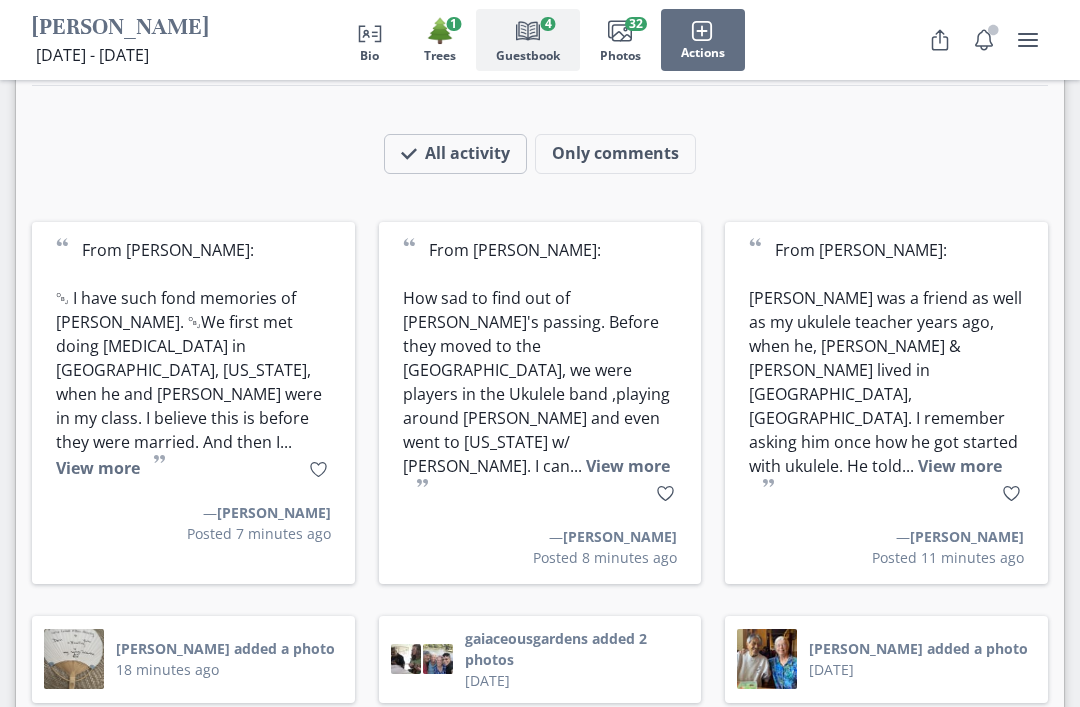 click on "gaiaceousgardens added 2 photos" at bounding box center (577, 649) 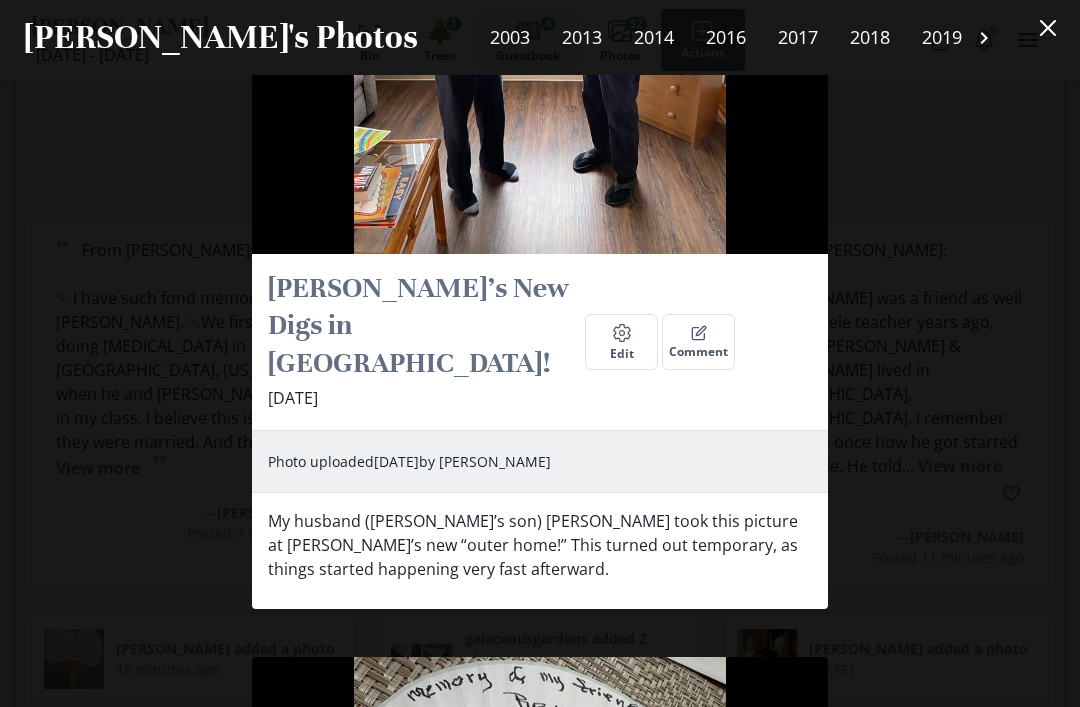 scroll, scrollTop: 21302, scrollLeft: 0, axis: vertical 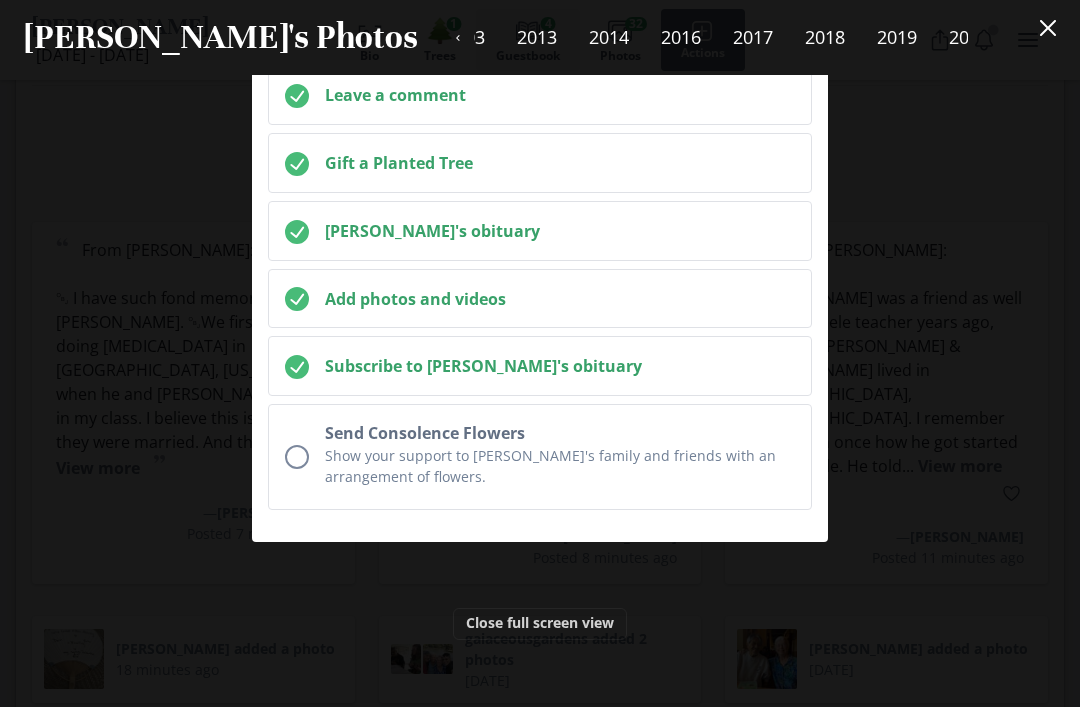 click on "[PERSON_NAME] and [PERSON_NAME] 2003 Settings Edit Comment Photo uploaded   [DATE]  by [PERSON_NAME] My guess is this photo was from 2003, the year they got married. This was at the beautiful [GEOGRAPHIC_DATA]! [PERSON_NAME] and [PERSON_NAME]’s Wedding Day! [DATE] Settings Edit Comment Photo uploaded   [DATE]  by [PERSON_NAME] After the outdoor ceremony, I asked both if I could take a picture of their hands with their rings…was such a beautiful day! [PERSON_NAME] Amido 2013 Settings Edit Comment Photo uploaded   [DATE]  by [PERSON_NAME] Picture from 2013 Visiting [PERSON_NAME], [PERSON_NAME] & [PERSON_NAME] in [US_STATE]  [DATE] Settings Edit Comment Photo uploaded   [DATE]  by gaiaceousgardens [DATE] Settings Edit Comment Photo uploaded   [DATE]  by jtalon8089 [DATE] Settings Edit Comment Photo uploaded   [DATE]  by jtalon8089 [DATE] Settings Edit Comment Photo uploaded   [DATE]  by jtalon8089 [DATE] Settings Edit Comment Photo uploaded   [DATE]  by jtalon8089 [DATE] Settings Edit Comment Edit" at bounding box center [540, 391] 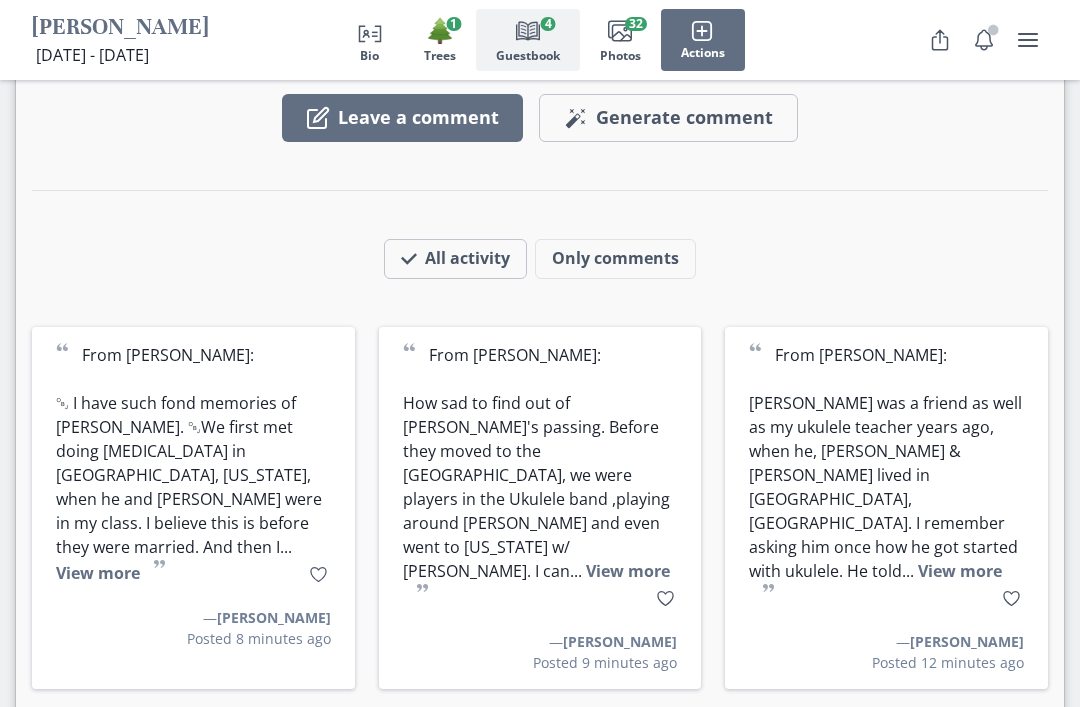 click 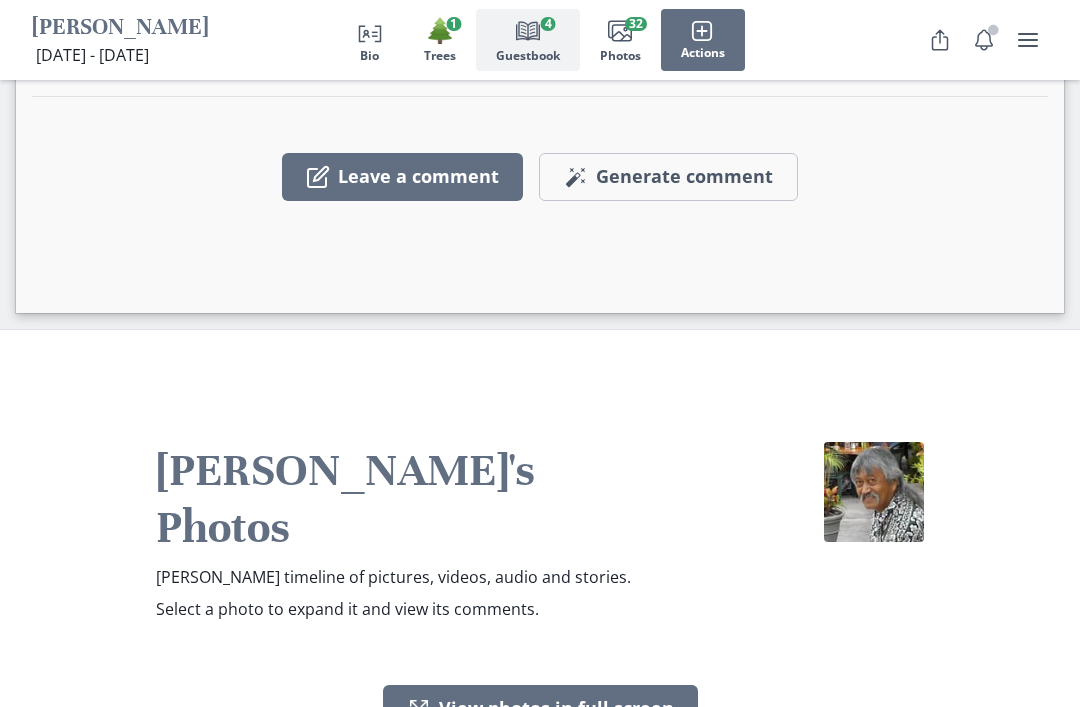 scroll, scrollTop: 4872, scrollLeft: 0, axis: vertical 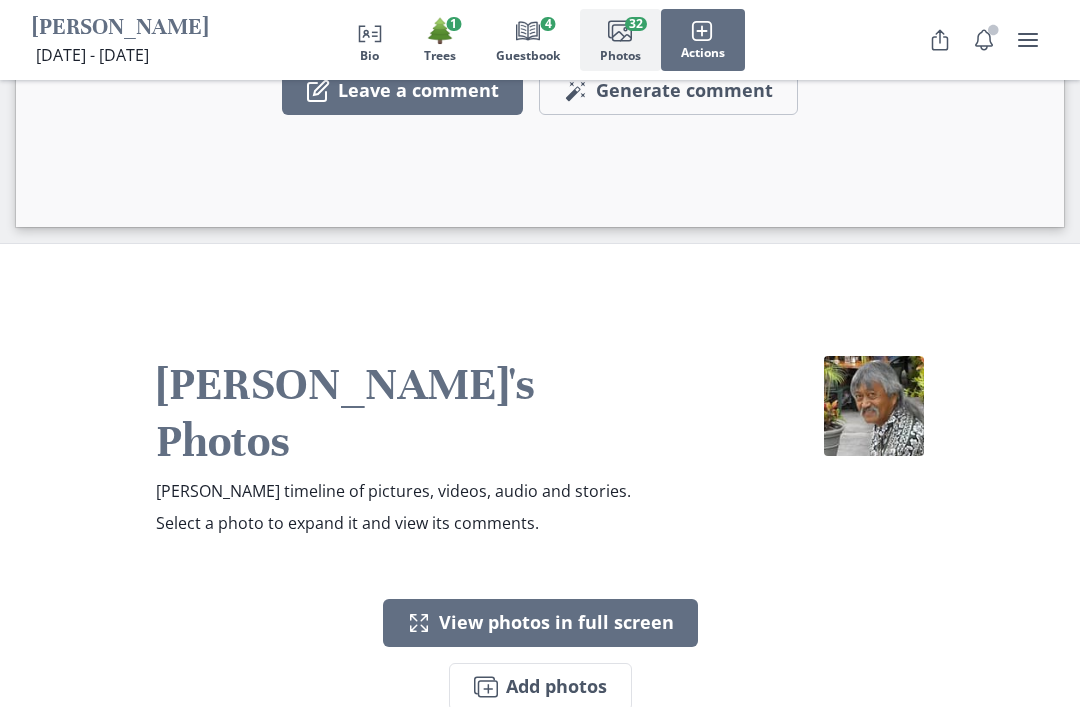 click on "Images Add photos" at bounding box center [540, 687] 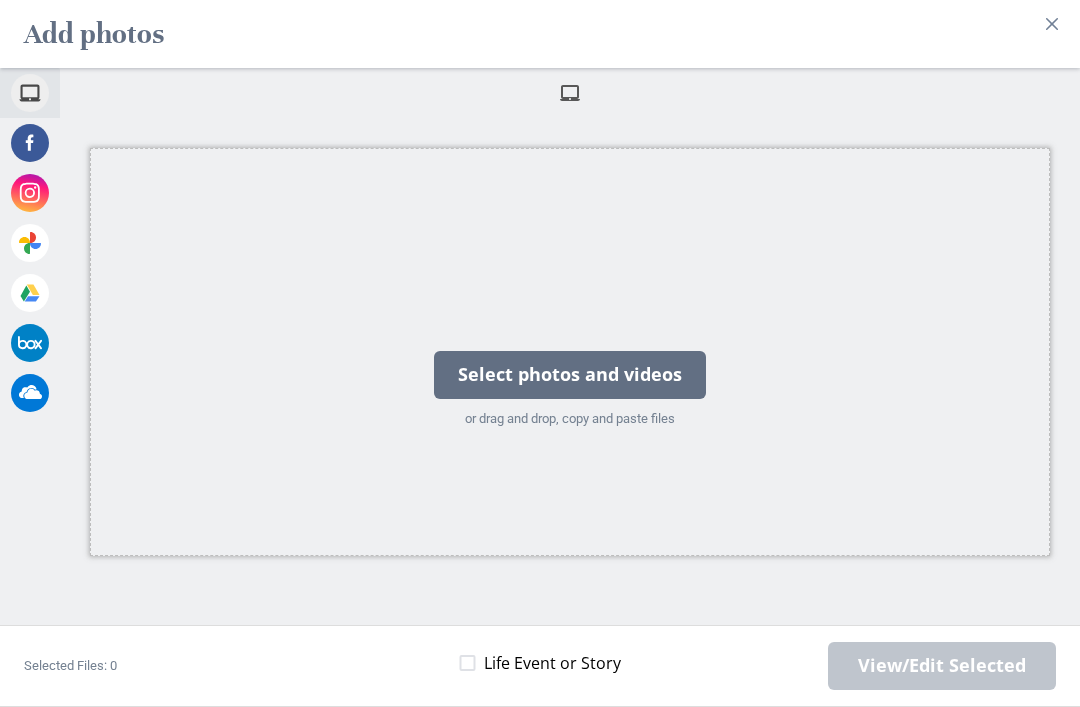 click on "Select photos and videos" at bounding box center [570, 375] 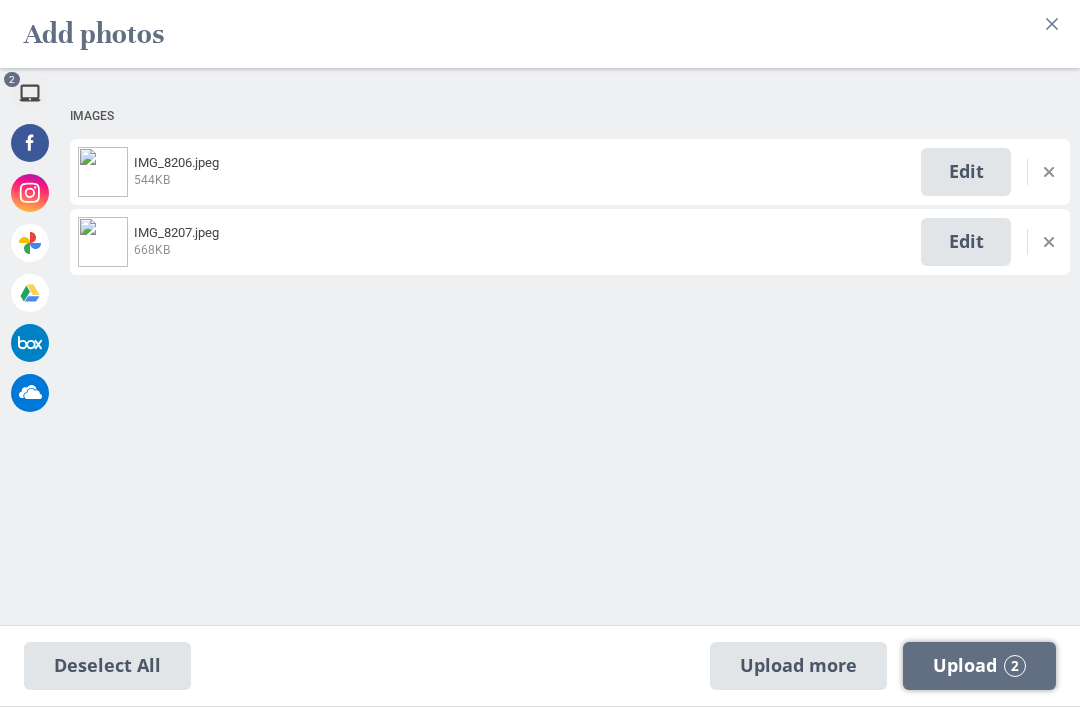 click on "Upload
2" at bounding box center (979, 666) 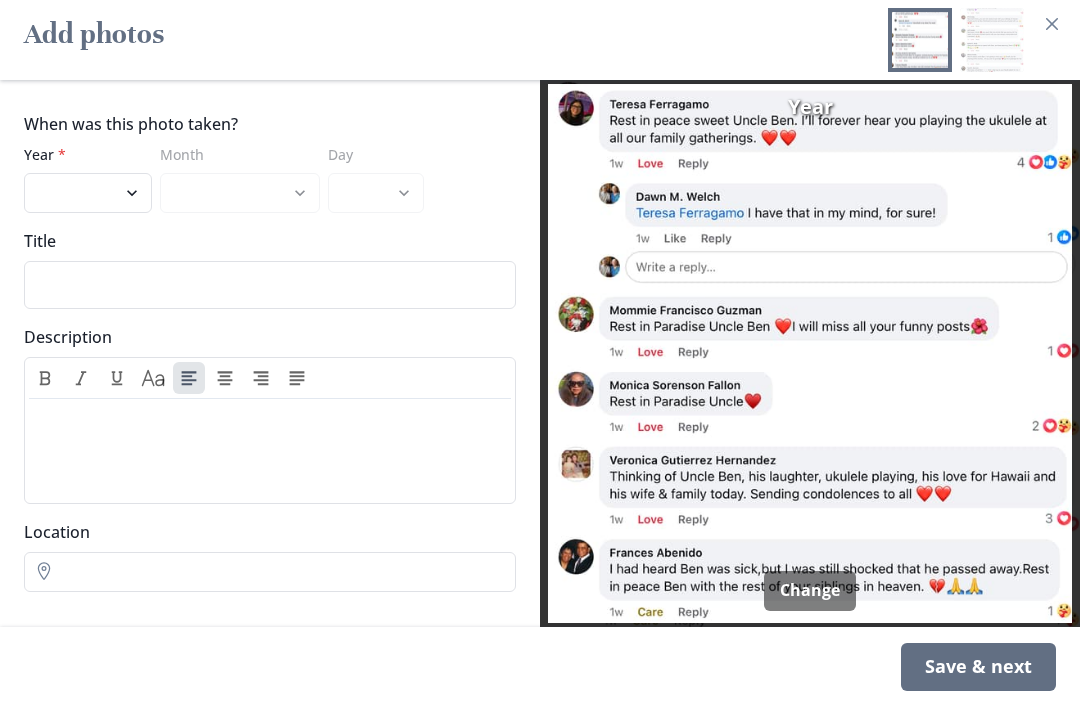 click on "2025 2024 2023 2022 2021 2020 2019 2018 2017 2016 2015 2014 2013 2012 2011 2010 2009 2008 2007 2006 2005 2004 2003 2002 2001 2000 1999 1998 1997 1996 1995 1994 1993 1992 1991 1990 1989 1988 1987 1986 1985 1984 1983 1982 1981 1980 1979 1978 1977 1976 1975 1974 1973 1972 1971 1970 1969 1968 1967 1966 1965 1964 1963 1962 1961 1960 1959 1958 1957 1956 1955 1954 1953 1952 1951 1950 1949 1948 1947 1946 1945 1944 1943 1942 1941 1940 1939" at bounding box center [88, 193] 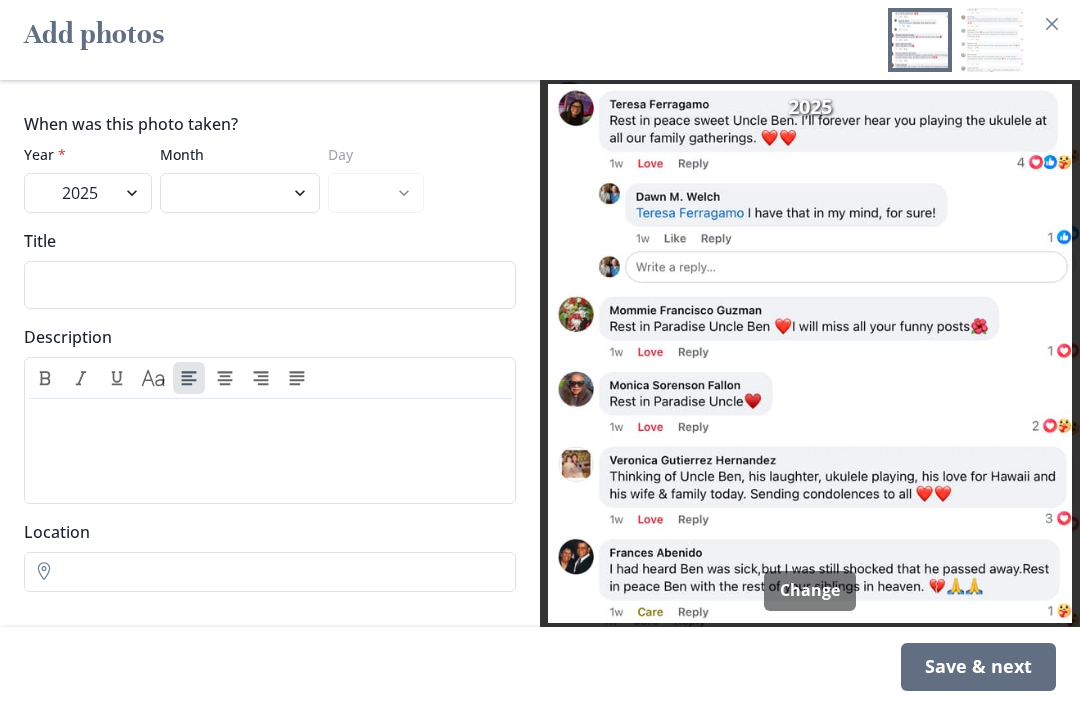 click on "January February March April May June July" at bounding box center [240, 193] 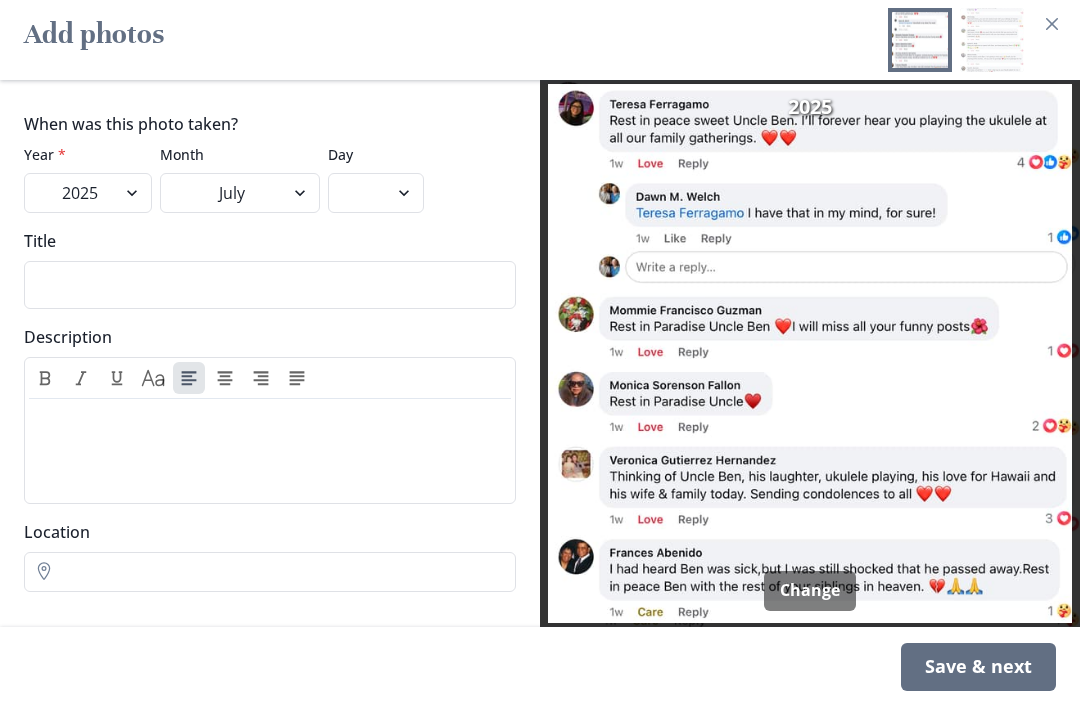 click on "Title" at bounding box center [270, 285] 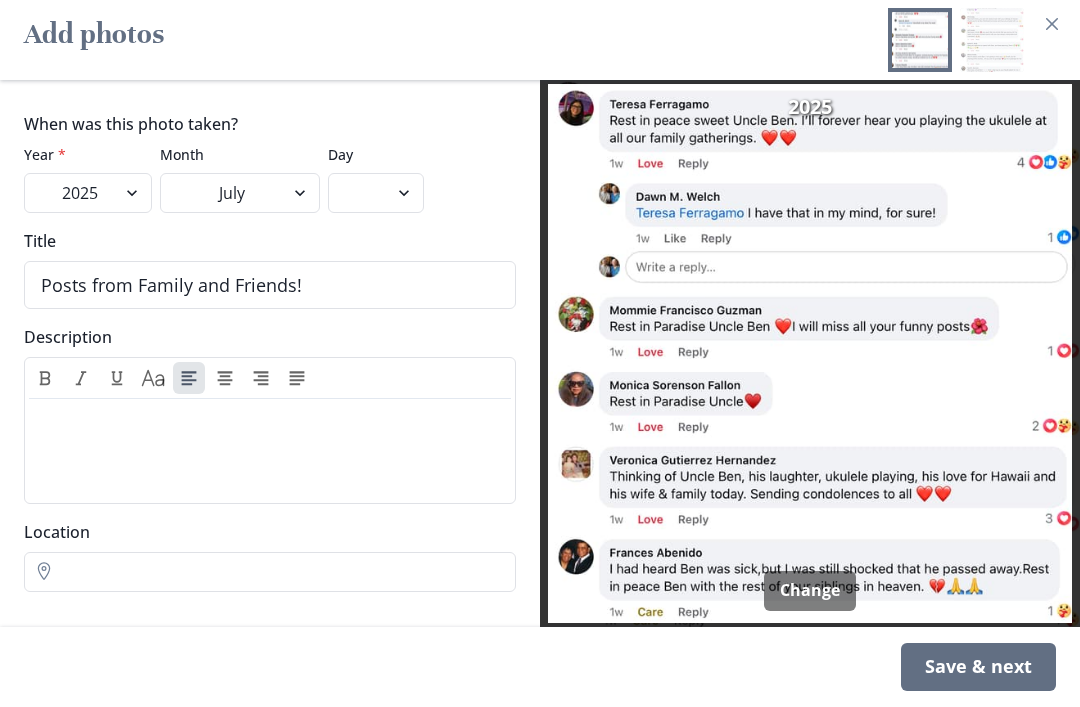 type on "Posts from Family and Friends!" 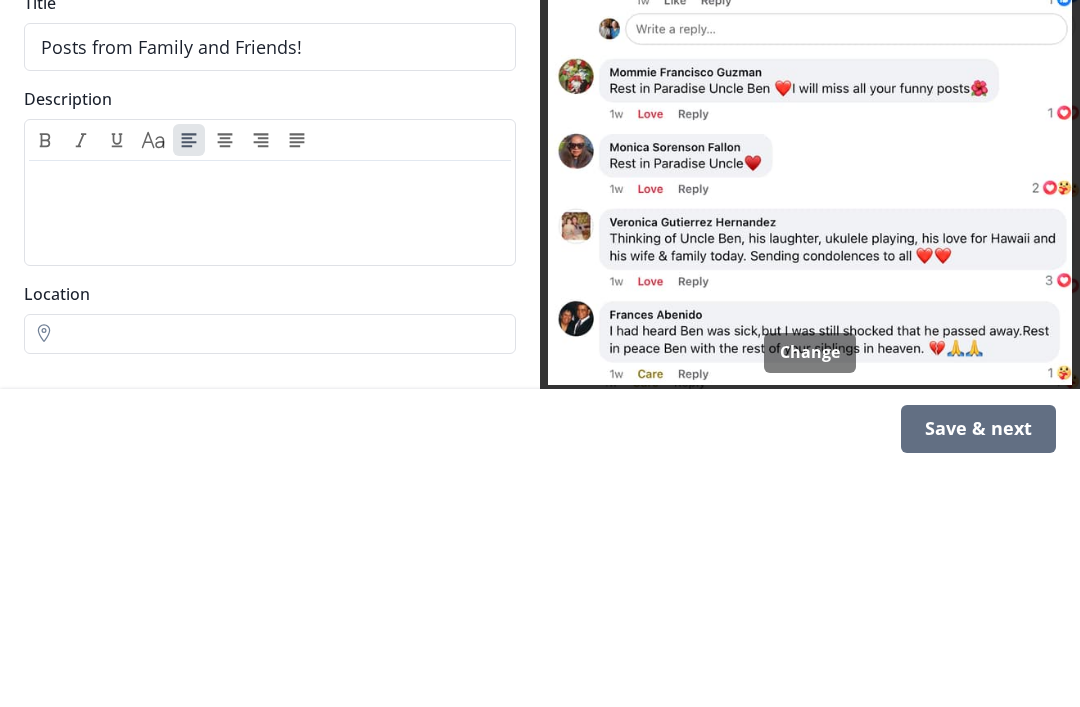 type 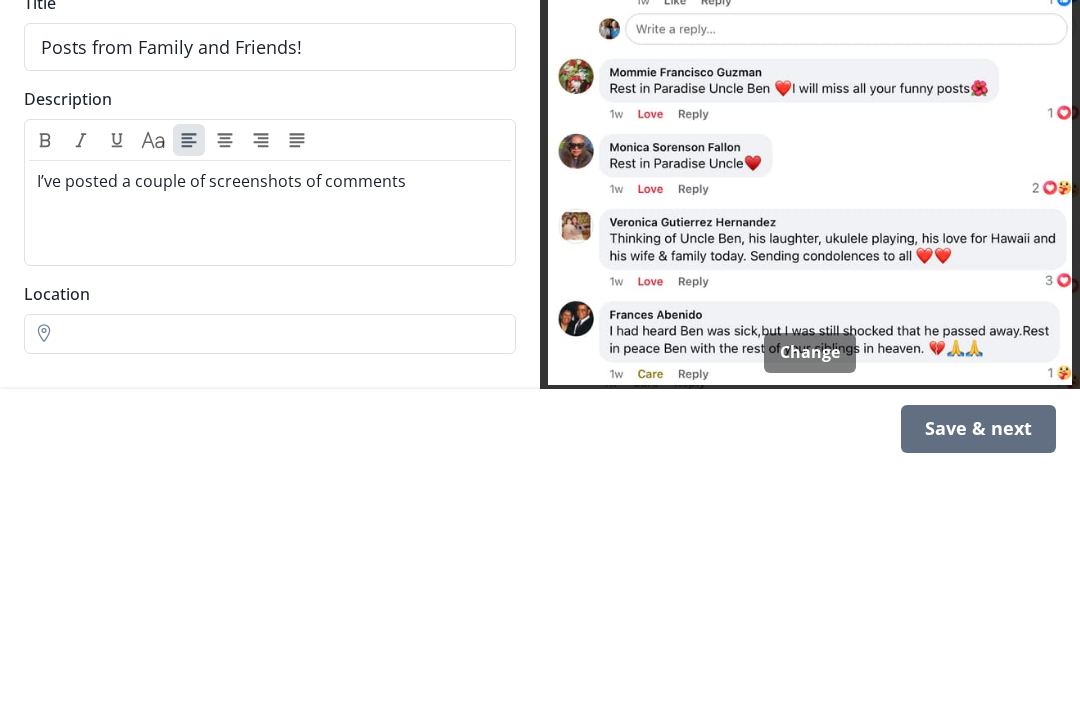click on "I’ve posted a couple of screenshots of comments" at bounding box center (270, 419) 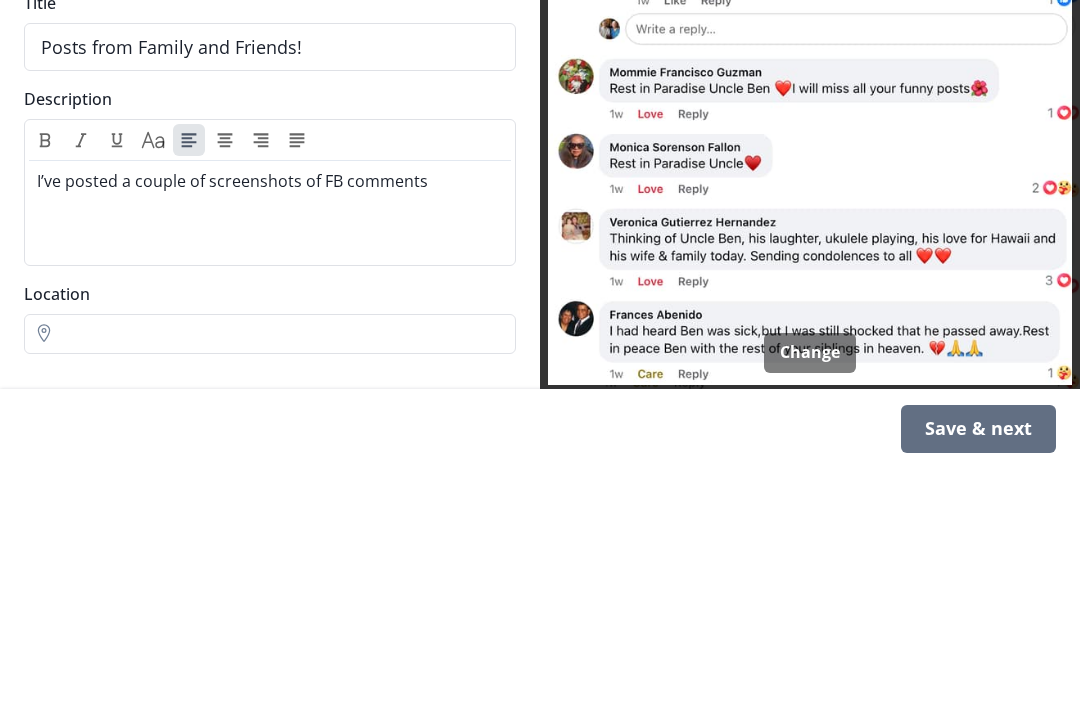 click on "I’ve posted a couple of screenshots of FB comments" at bounding box center [270, 419] 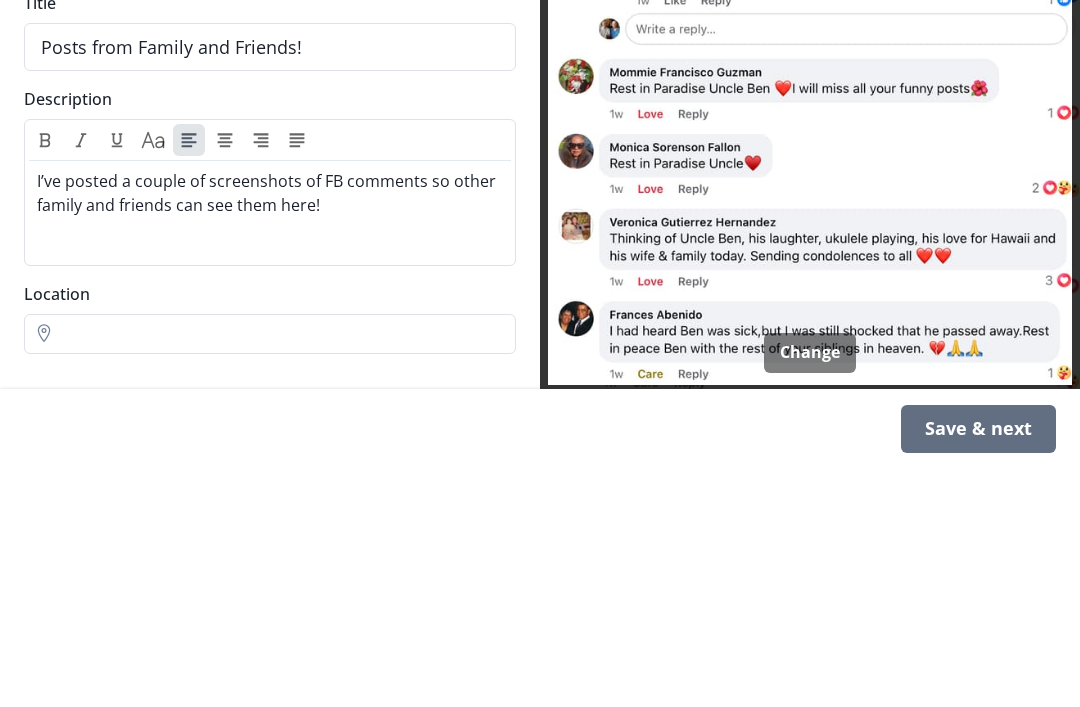 click on "When was this photo taken? Year *   2025 2024 2023 2022 2021 2020 2019 2018 2017 2016 2015 2014 2013 2012 2011 2010 2009 2008 2007 2006 2005 2004 2003 2002 2001 2000 1999 1998 1997 1996 1995 1994 1993 1992 1991 1990 1989 1988 1987 1986 1985 1984 1983 1982 1981 1980 1979 1978 1977 1976 1975 1974 1973 1972 1971 1970 1969 1968 1967 1966 1965 1964 1963 1962 1961 1960 1959 1958 1957 1956 1955 1954 1953 1952 1951 1950 1949 1948 1947 1946 1945 1944 1943 1942 1941 1940 1939 Month   January February March April May June July Day   1 2 Title Posts from Family and Friends! Description Text Caps I’ve posted a couple of screenshots of FB comments so other family and friends can see them here! Location Location" at bounding box center (270, 353) 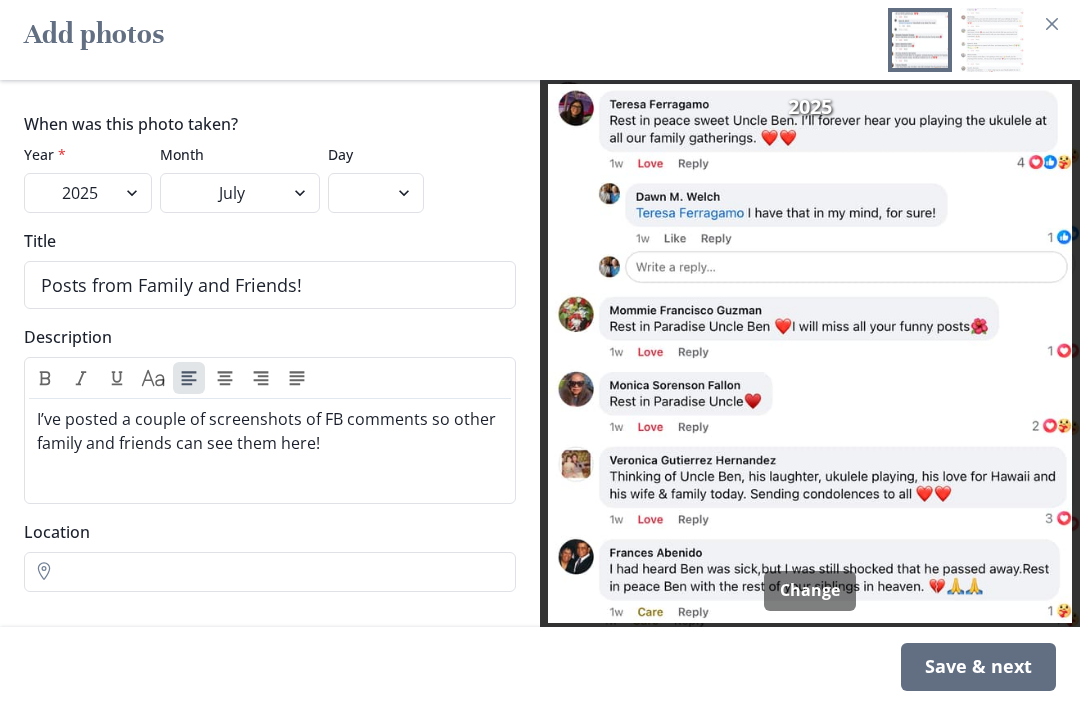 click on "Save & next" at bounding box center (978, 667) 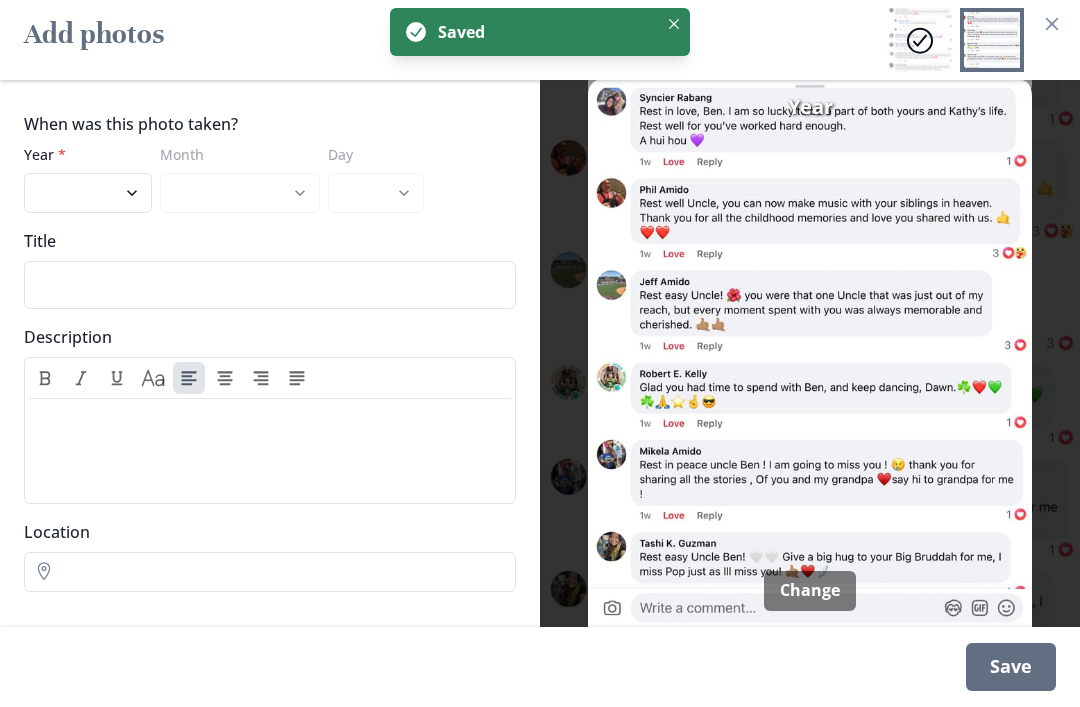 click on "2025 2024 2023 2022 2021 2020 2019 2018 2017 2016 2015 2014 2013 2012 2011 2010 2009 2008 2007 2006 2005 2004 2003 2002 2001 2000 1999 1998 1997 1996 1995 1994 1993 1992 1991 1990 1989 1988 1987 1986 1985 1984 1983 1982 1981 1980 1979 1978 1977 1976 1975 1974 1973 1972 1971 1970 1969 1968 1967 1966 1965 1964 1963 1962 1961 1960 1959 1958 1957 1956 1955 1954 1953 1952 1951 1950 1949 1948 1947 1946 1945 1944 1943 1942 1941 1940 1939" at bounding box center (88, 193) 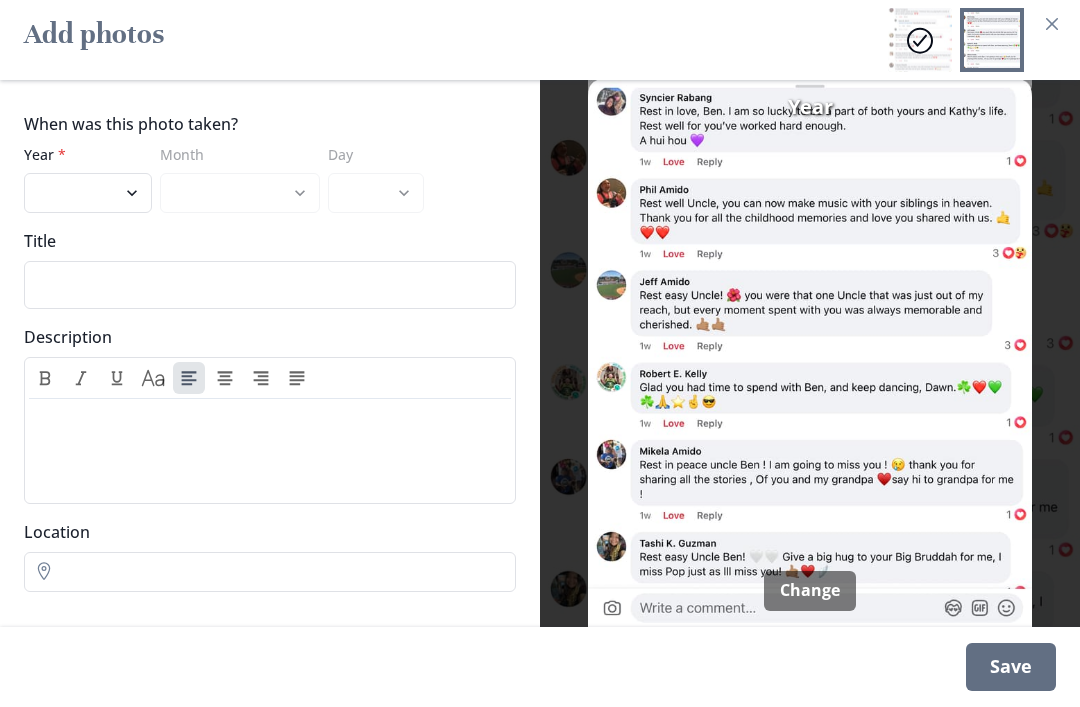 select on "2025" 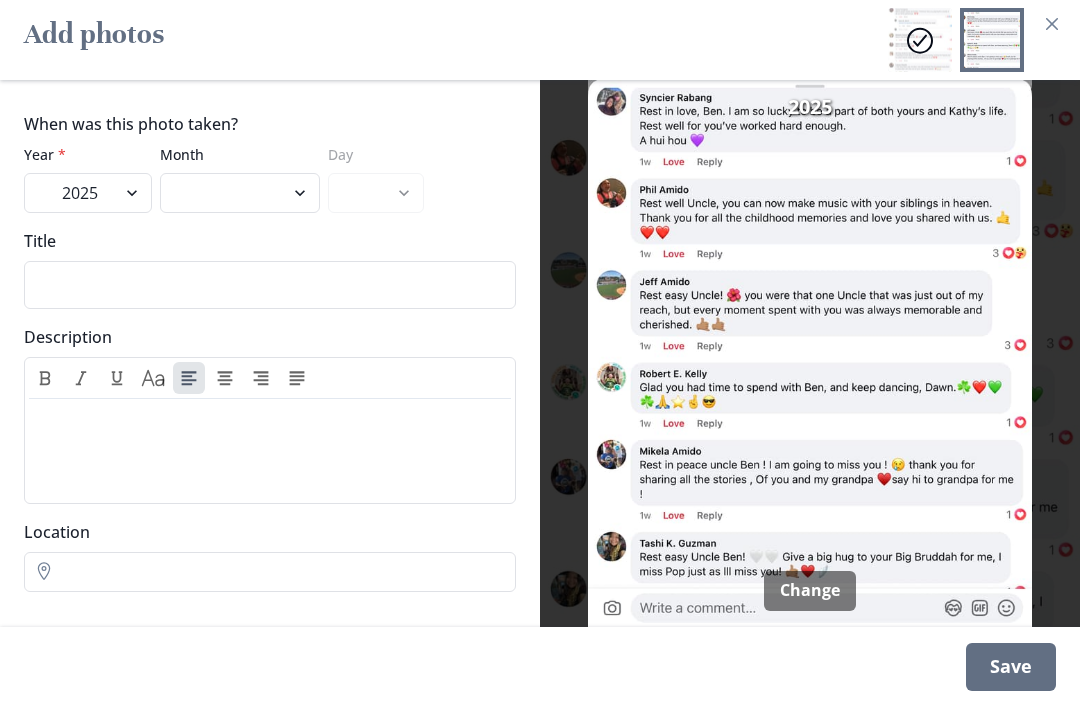 click on "January February March April May June July" at bounding box center (240, 193) 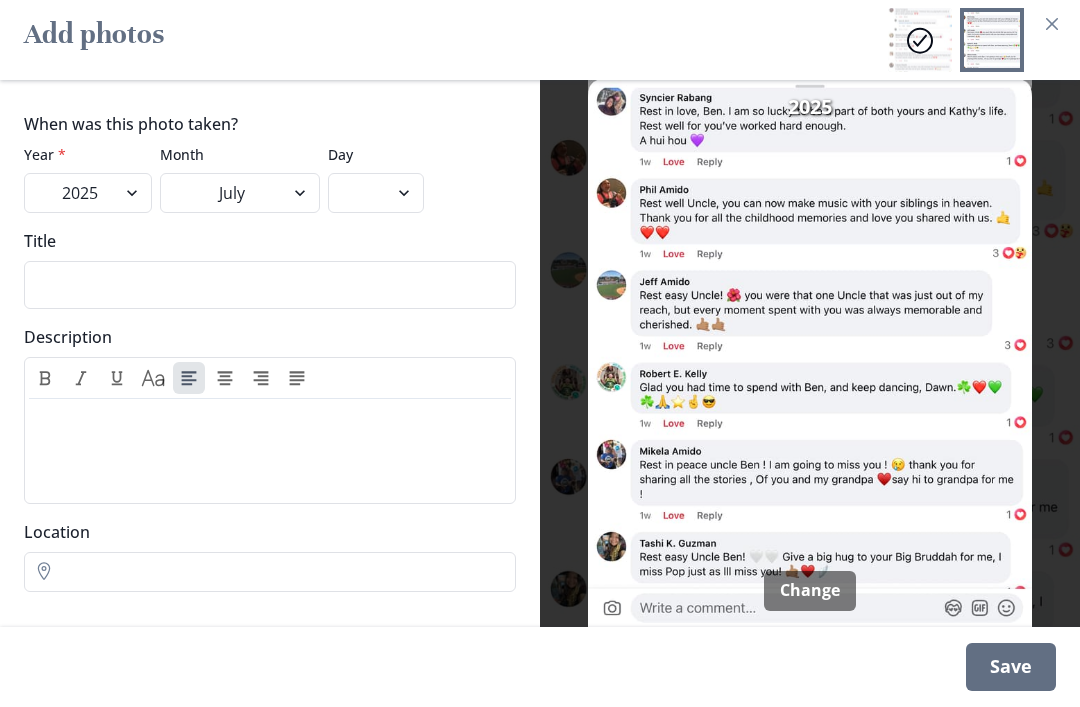click on "Title" at bounding box center (270, 285) 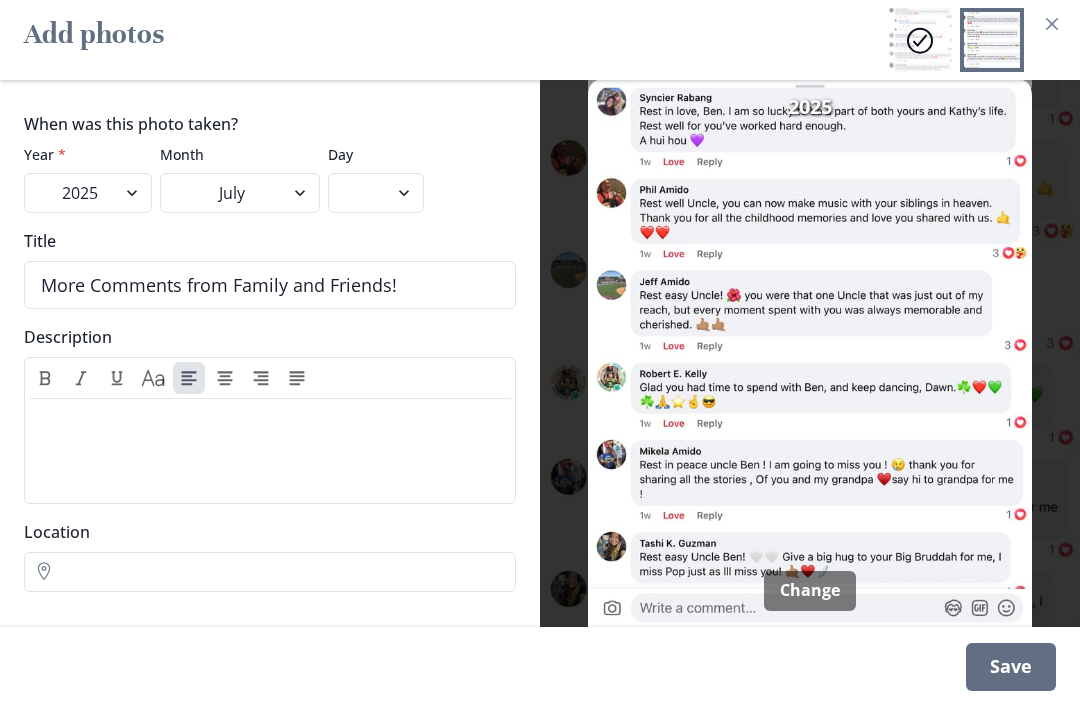 type on "More Comments from Family and Friends!" 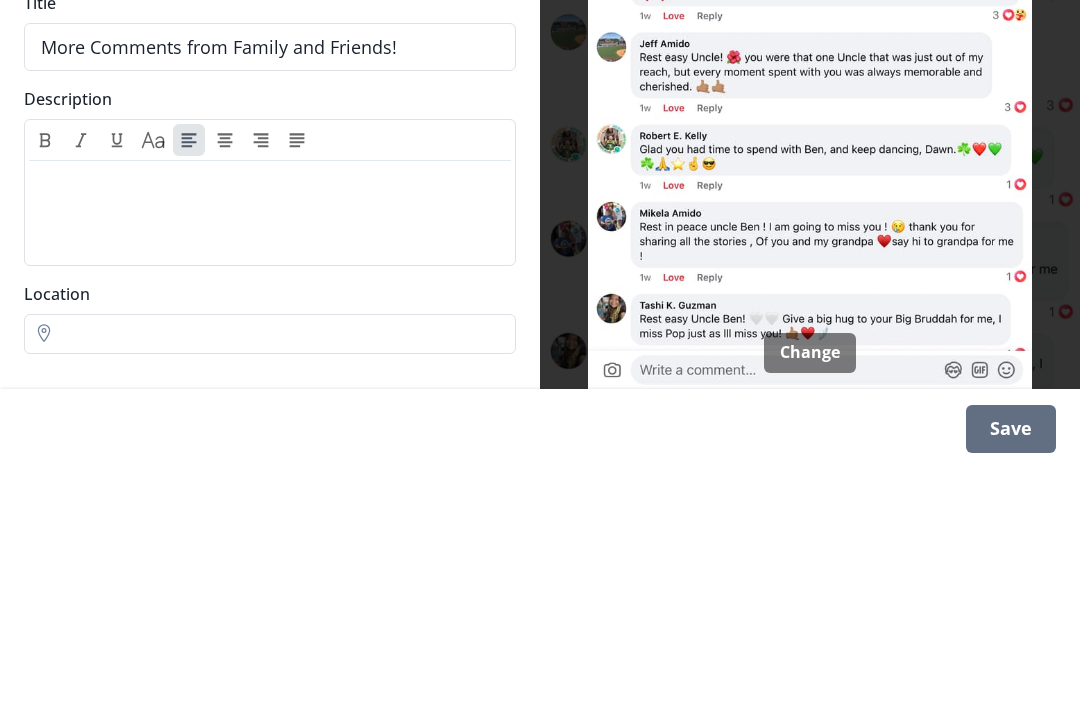 click on "When was this photo taken? Year *   2025 2024 2023 2022 2021 2020 2019 2018 2017 2016 2015 2014 2013 2012 2011 2010 2009 2008 2007 2006 2005 2004 2003 2002 2001 2000 1999 1998 1997 1996 1995 1994 1993 1992 1991 1990 1989 1988 1987 1986 1985 1984 1983 1982 1981 1980 1979 1978 1977 1976 1975 1974 1973 1972 1971 1970 1969 1968 1967 1966 1965 1964 1963 1962 1961 1960 1959 1958 1957 1956 1955 1954 1953 1952 1951 1950 1949 1948 1947 1946 1945 1944 1943 1942 1941 1940 1939 Month   January February March April May June July Day   1 2 Title More Comments from Family and Friends! Description Text Caps Location Location" at bounding box center (270, 353) 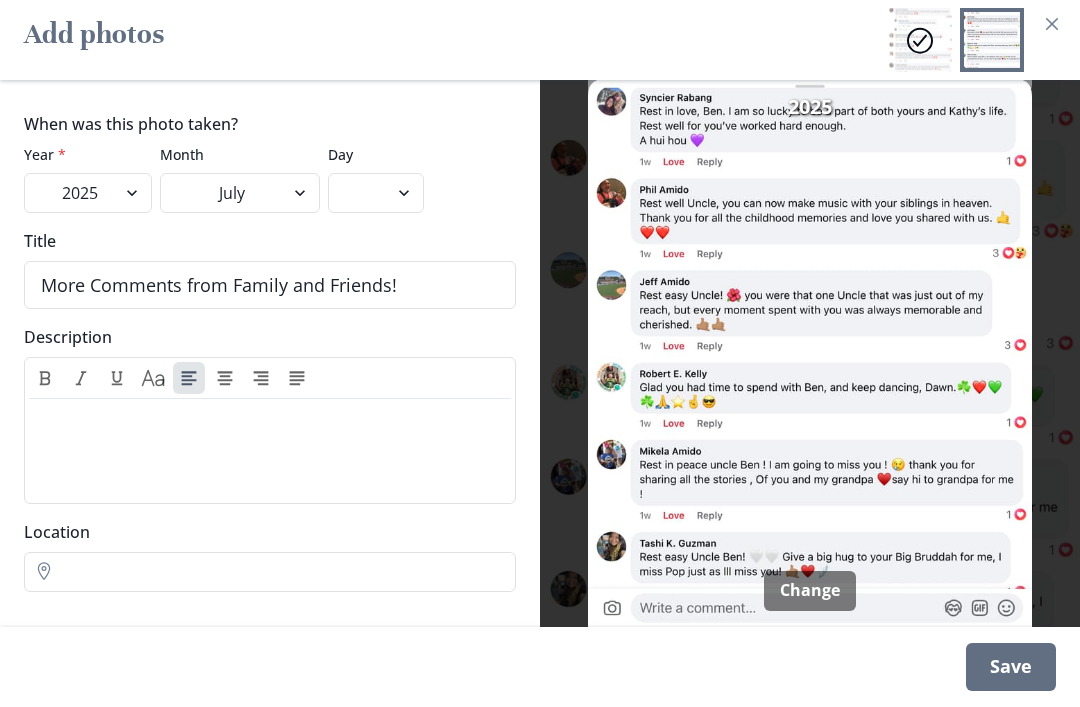 click on "Save" at bounding box center (1011, 667) 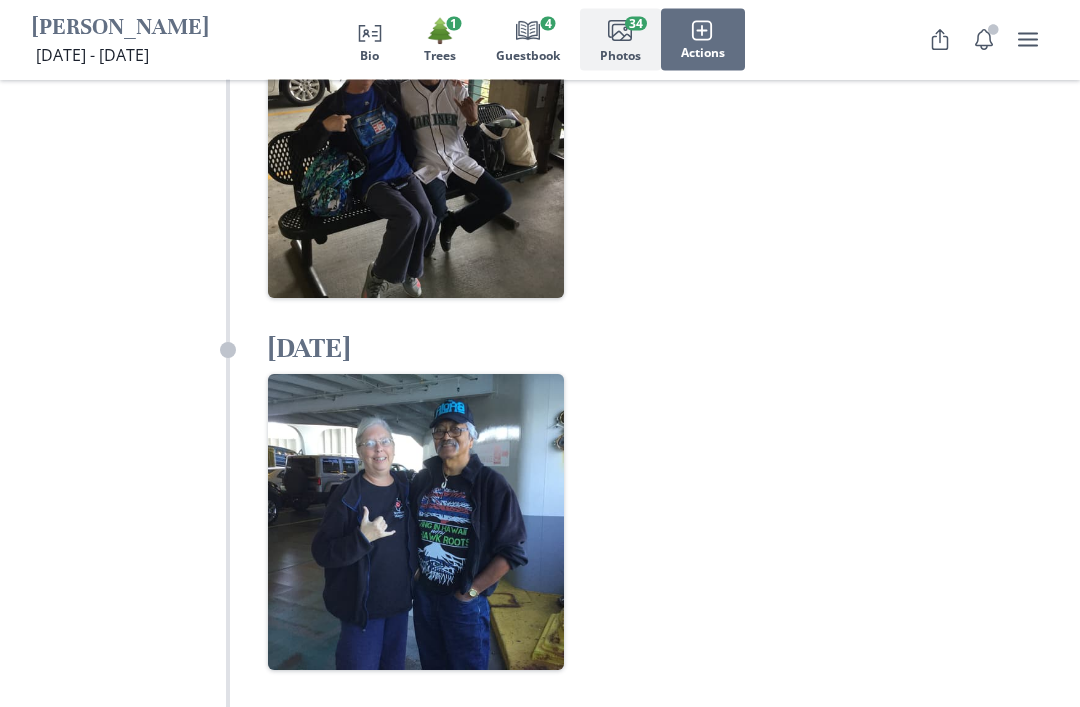 scroll, scrollTop: 8260, scrollLeft: 0, axis: vertical 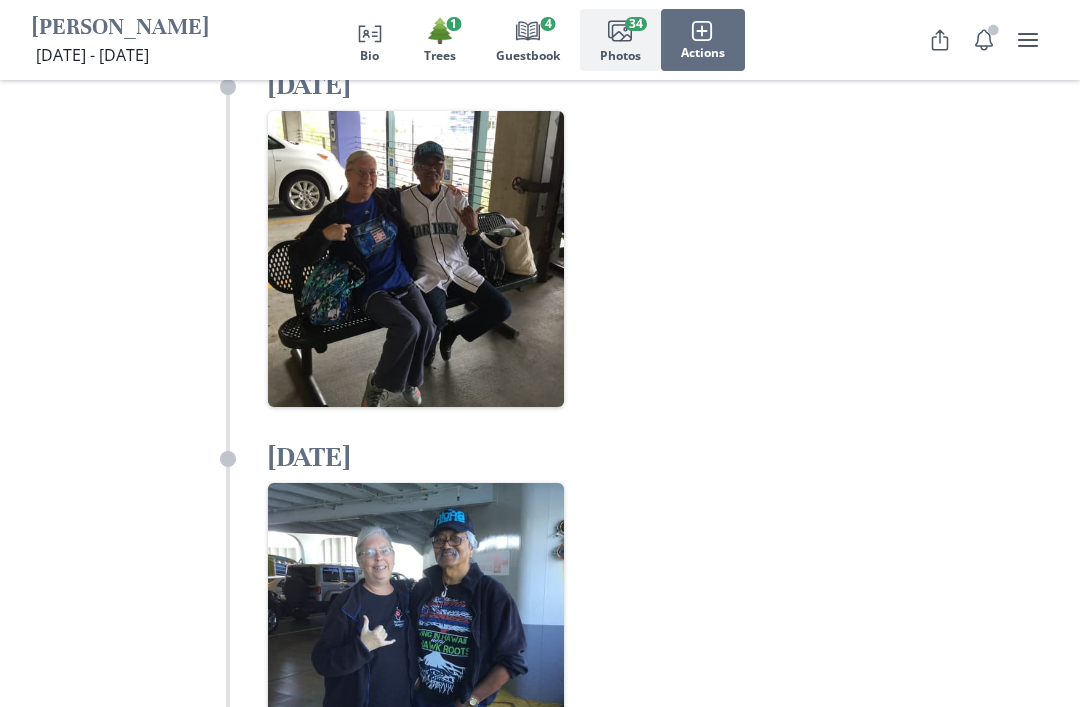 click at bounding box center [416, 631] 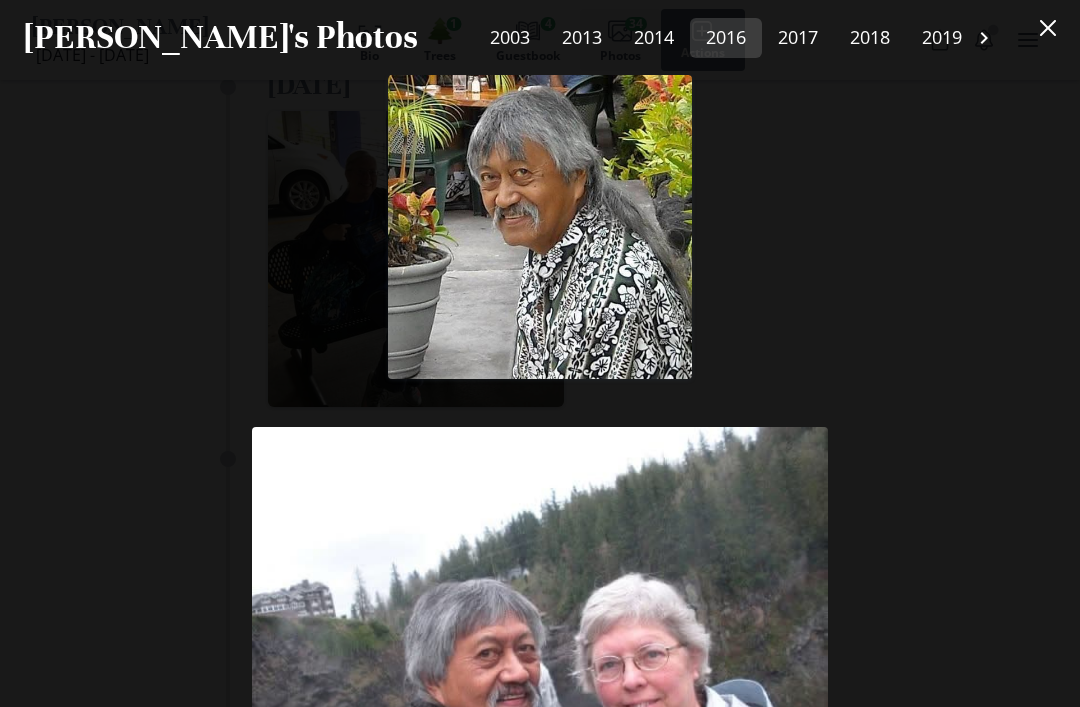 scroll, scrollTop: 7316, scrollLeft: 0, axis: vertical 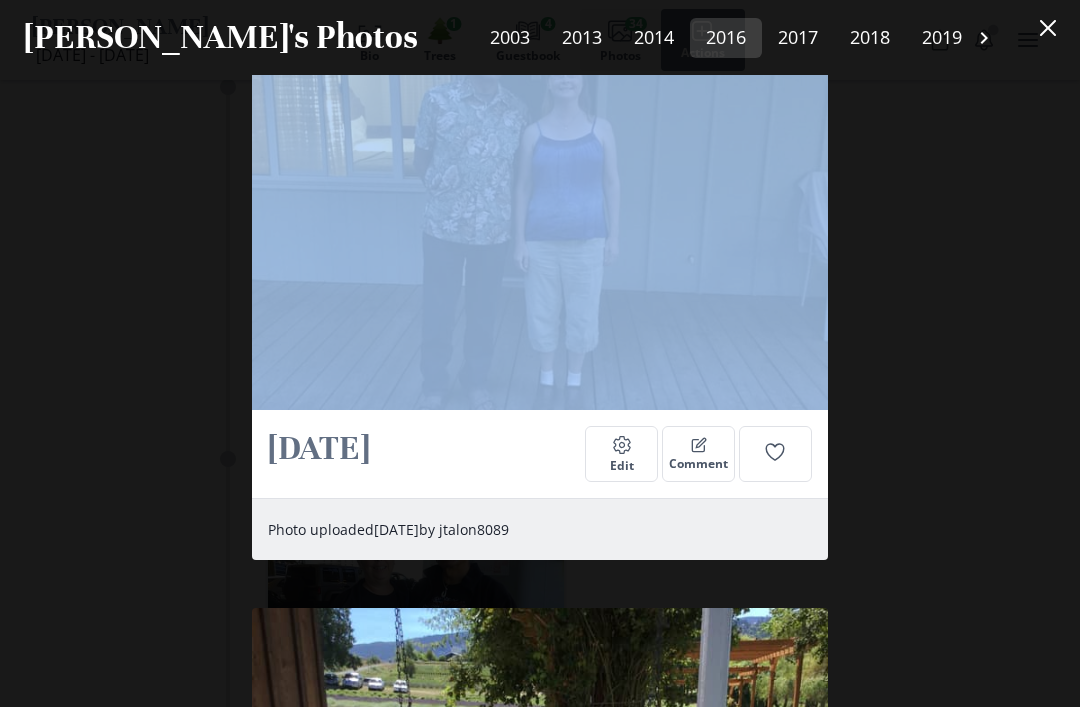 click on "[PERSON_NAME] and [PERSON_NAME] 2003 Settings Edit Comment Photo uploaded   [DATE]  by [PERSON_NAME] My guess is this photo was from 2003, the year they got married. This was at the beautiful [GEOGRAPHIC_DATA]! [PERSON_NAME] and [PERSON_NAME]’s Wedding Day! [DATE] Settings Edit Comment Photo uploaded   [DATE]  by [PERSON_NAME] After the outdoor ceremony, I asked both if I could take a picture of their hands with their rings…was such a beautiful day! [PERSON_NAME] Amido 2013 Settings Edit Comment Photo uploaded   [DATE]  by [PERSON_NAME] Picture from 2013 Visiting [PERSON_NAME], [PERSON_NAME] & [PERSON_NAME] in [US_STATE]  [DATE] Settings Edit Comment Photo uploaded   [DATE]  by gaiaceousgardens [DATE] Settings Edit Comment Photo uploaded   [DATE]  by jtalon8089 [DATE] Settings Edit Comment Photo uploaded   [DATE]  by jtalon8089 [DATE] Settings Edit Comment Photo uploaded   [DATE]  by jtalon8089 [DATE] Settings Edit Comment Photo uploaded   [DATE]  by jtalon8089 [DATE] Settings Edit Comment Edit" at bounding box center [540, 391] 